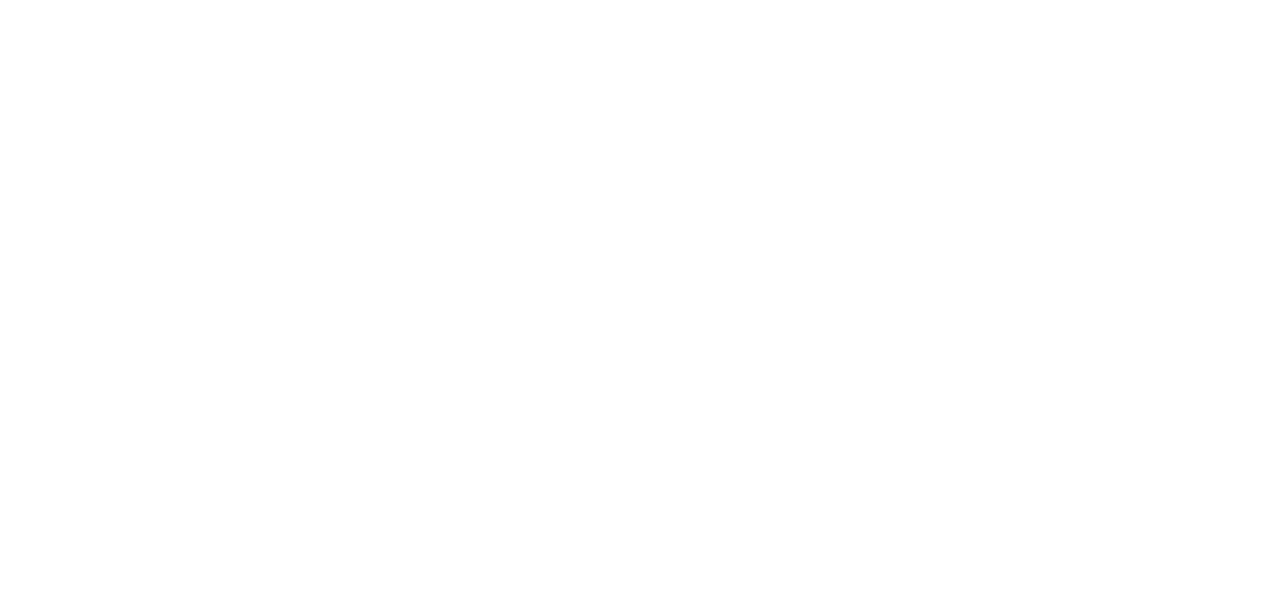 scroll, scrollTop: 0, scrollLeft: 0, axis: both 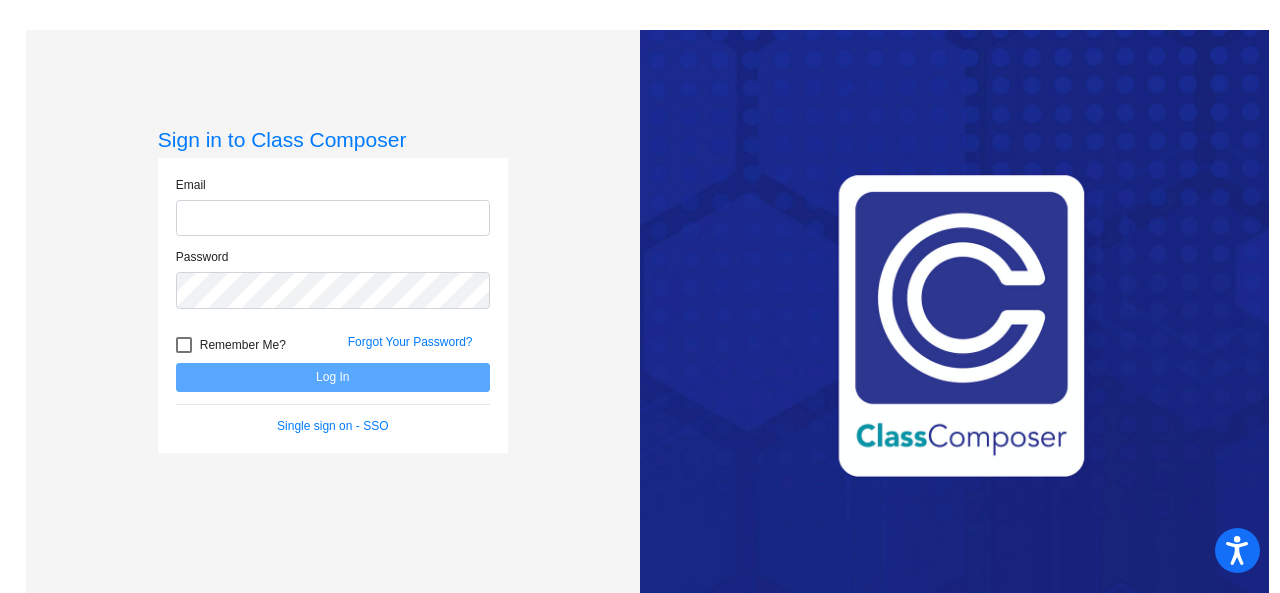 type on "[EMAIL_ADDRESS][DOMAIN_NAME]" 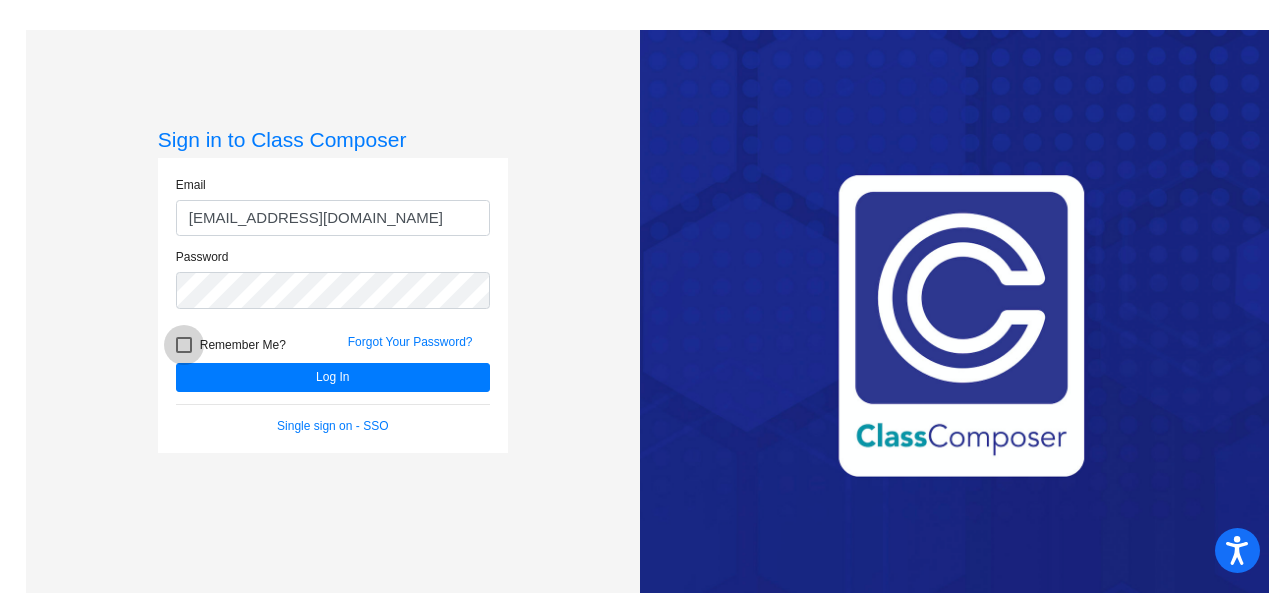 click at bounding box center [184, 345] 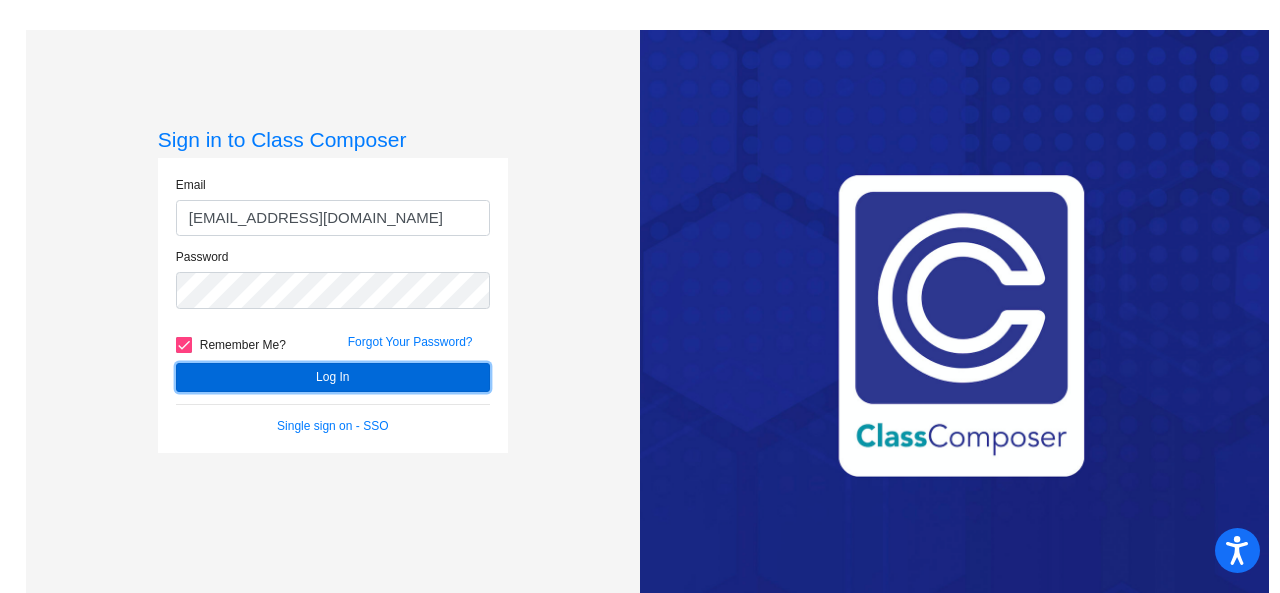 click on "Log In" 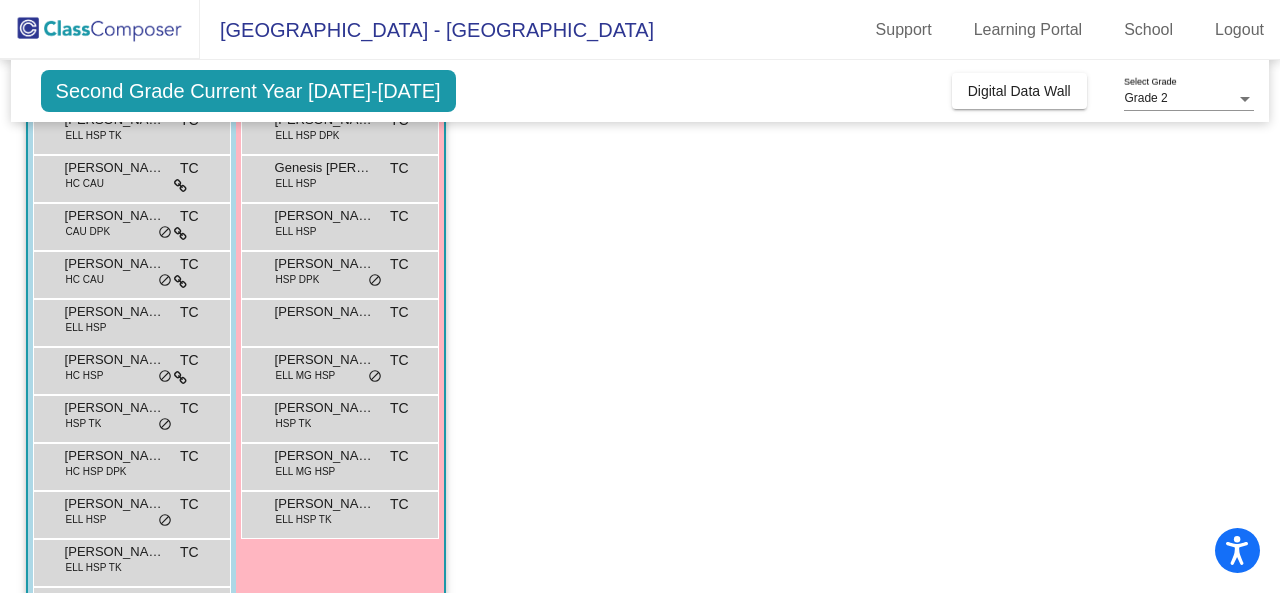 scroll, scrollTop: 264, scrollLeft: 0, axis: vertical 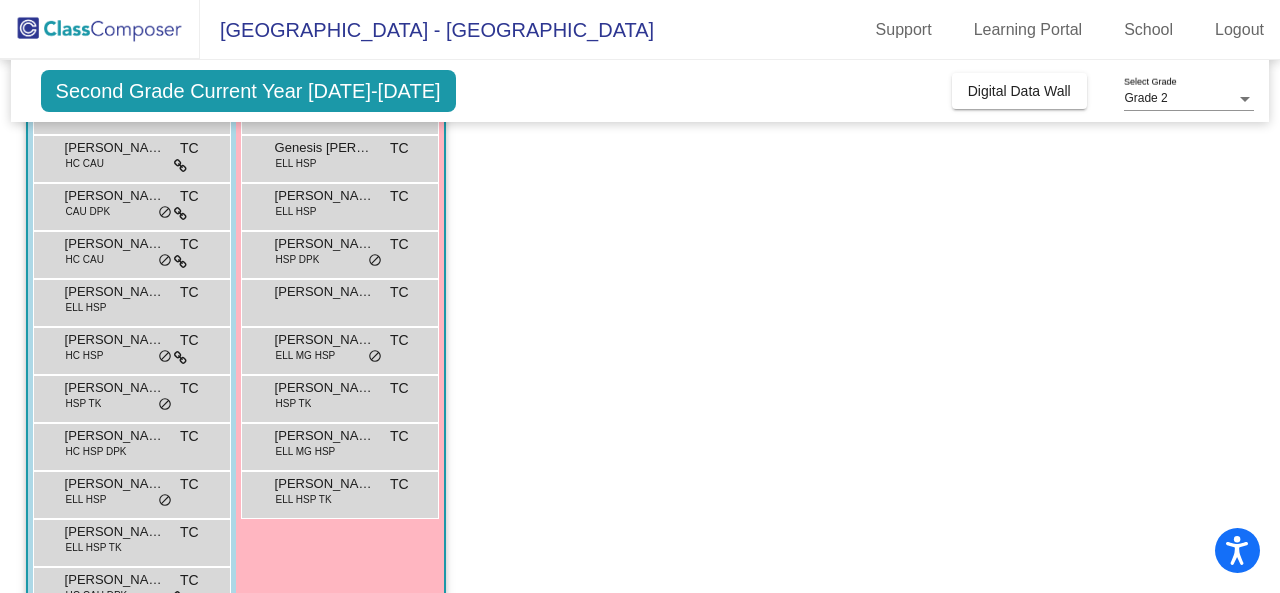 click on "Class 5   - Tonni Cameron  picture_as_pdf Tonni Cameron  Add Student  First Name Last Name Student Id  (Recommended)   Boy   Girl   Non Binary Add Close  Boys : 12  ANGEL DYLAN CRUZ RIVERA ELL MG HSP TC lock do_not_disturb_alt Alex Gama Flores ELL HSP TK TC lock do_not_disturb_alt Cody Richard Lichtenegger HC CAU TC lock do_not_disturb_alt Dean Brown CAU DPK TC lock do_not_disturb_alt Emery Dex Allred HC CAU TC lock do_not_disturb_alt Enner Arias Ruiz ELL HSP TC lock do_not_disturb_alt Gael Tovar Lopez HC HSP TC lock do_not_disturb_alt Ledger Myrick HSP TK TC lock do_not_disturb_alt Nathan Guadarrama HC HSP DPK TC lock do_not_disturb_alt Omar JR Ambrosio De La Cruz ELL HSP TC lock do_not_disturb_alt Oscar Sanchez Diaz ELL HSP TK TC lock do_not_disturb_alt Samuel Fielding HC CAU DPK TC lock do_not_disturb_alt Girls: 10 Alexia Yamilet Gonzalez Cumpl ELL HSP TC lock do_not_disturb_alt Aurora Calderon Celis ELL HSP DPK TC lock do_not_disturb_alt Genesis Sashenka Campos Parra ELL HSP TC lock do_not_disturb_alt" 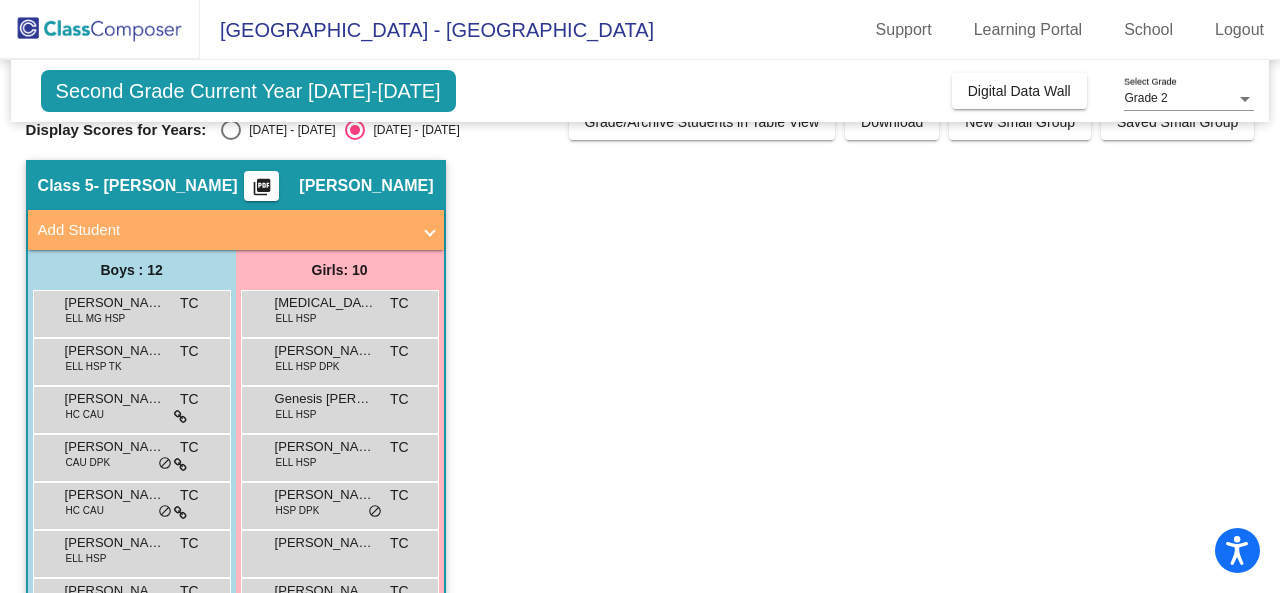 scroll, scrollTop: 0, scrollLeft: 0, axis: both 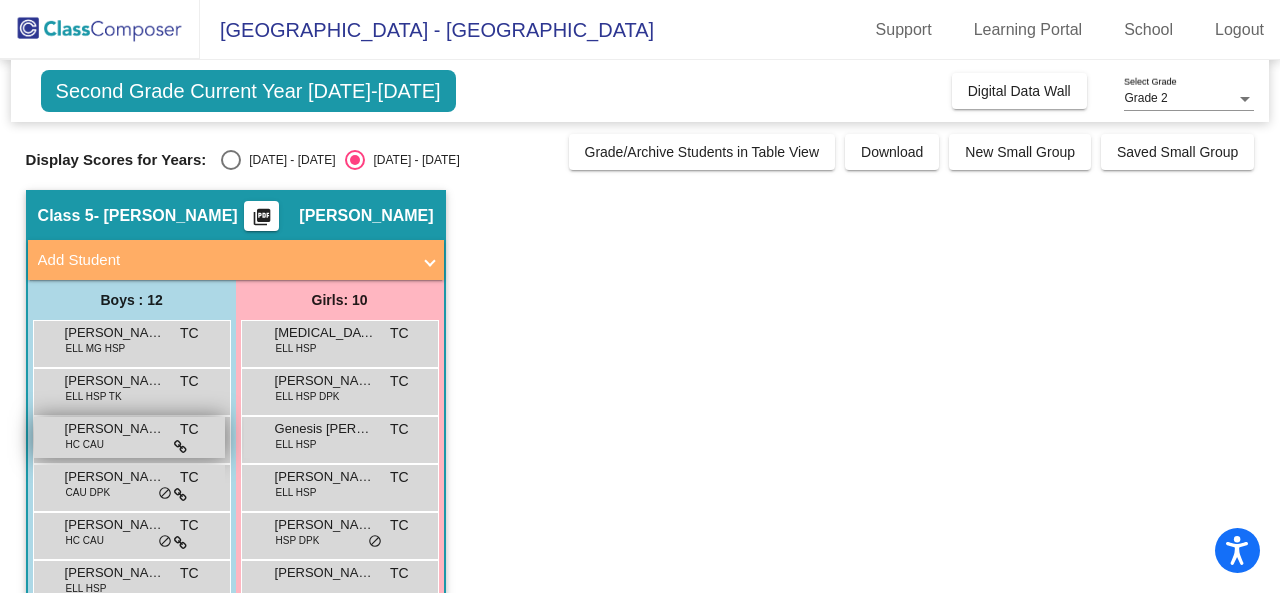 click on "Cody Richard Lichtenegger HC CAU TC lock do_not_disturb_alt" at bounding box center (129, 437) 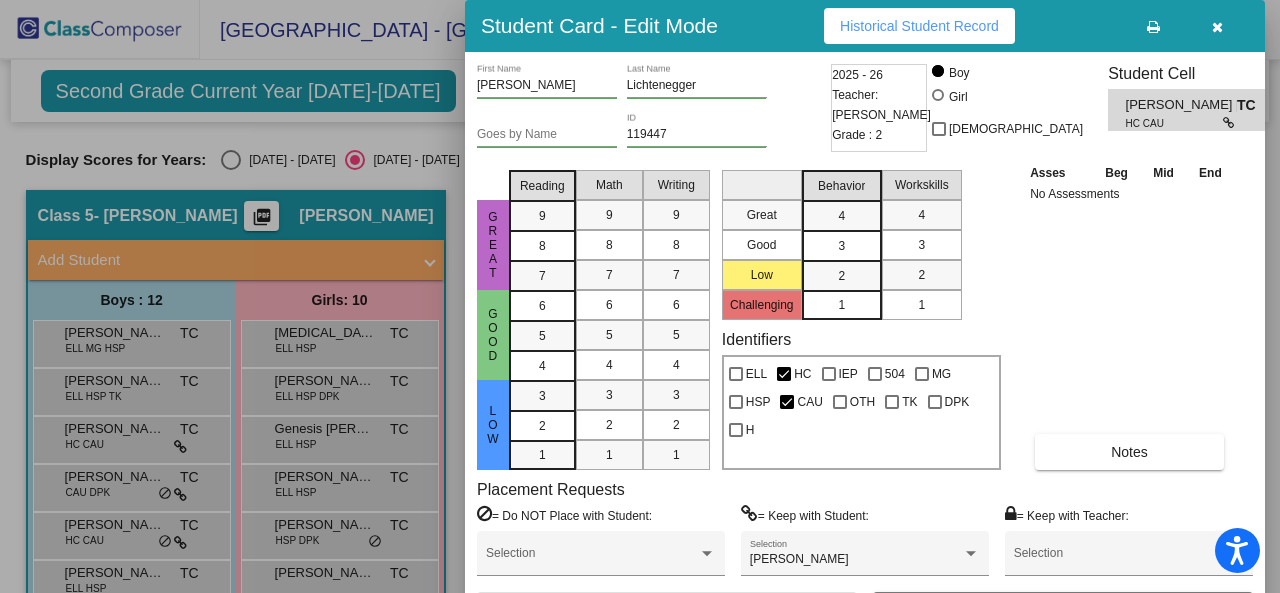 click at bounding box center (1217, 27) 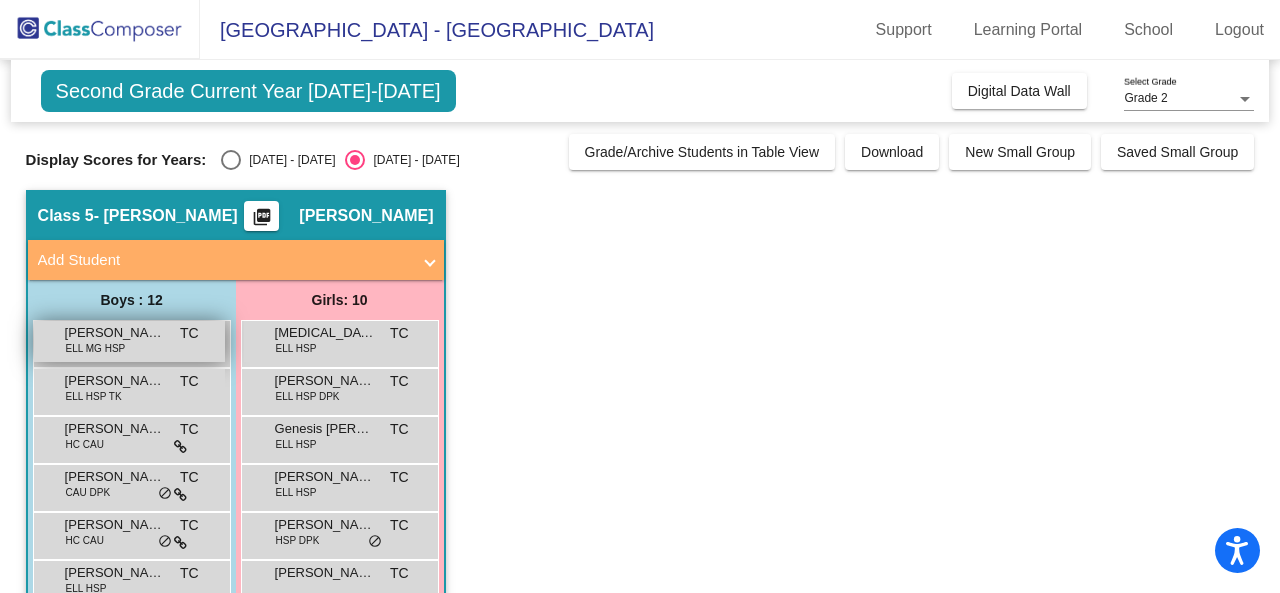 click on "ANGEL DYLAN CRUZ RIVERA ELL MG HSP TC lock do_not_disturb_alt" at bounding box center (129, 341) 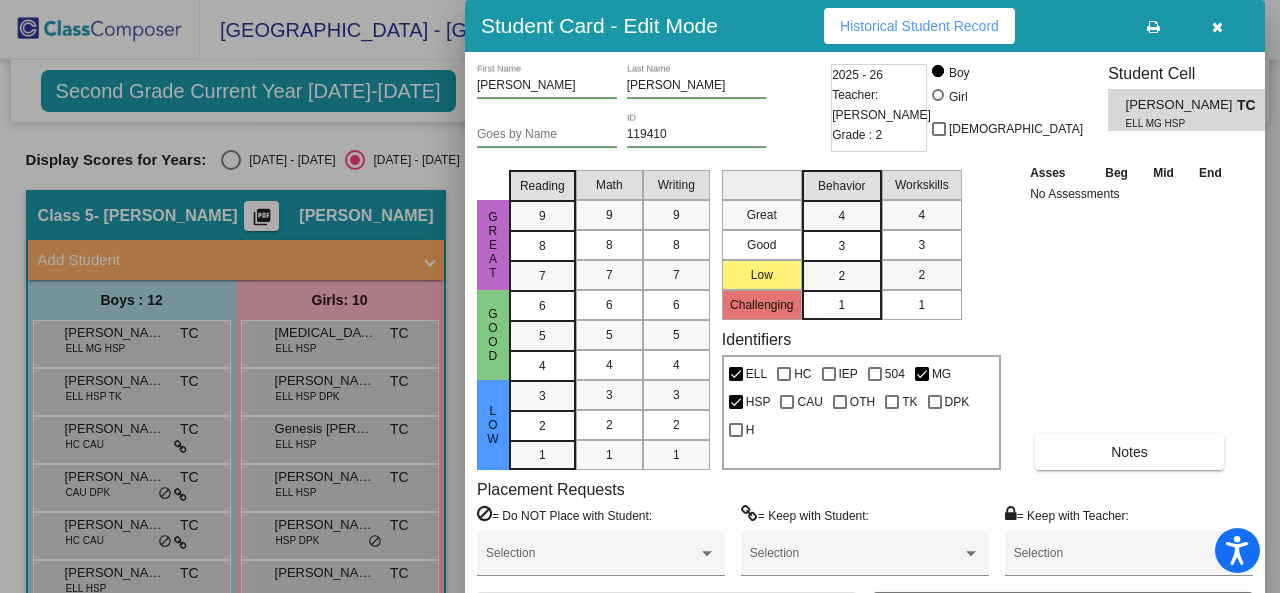 click at bounding box center (640, 296) 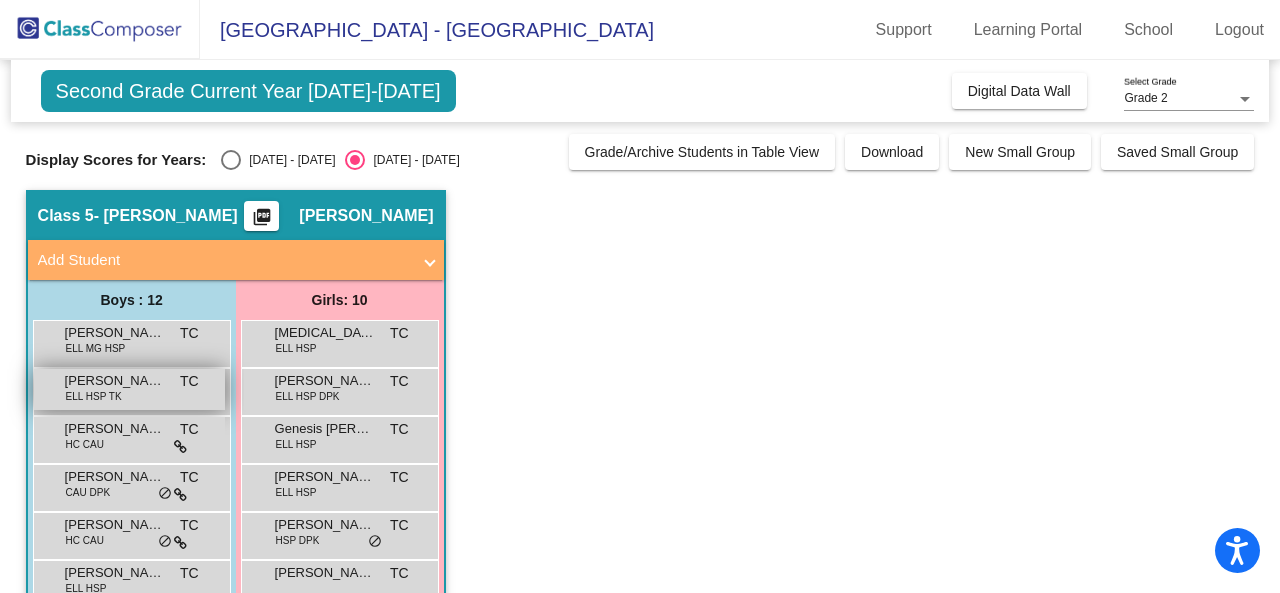 click on "Alex Gama Flores ELL HSP TK TC lock do_not_disturb_alt" at bounding box center [129, 389] 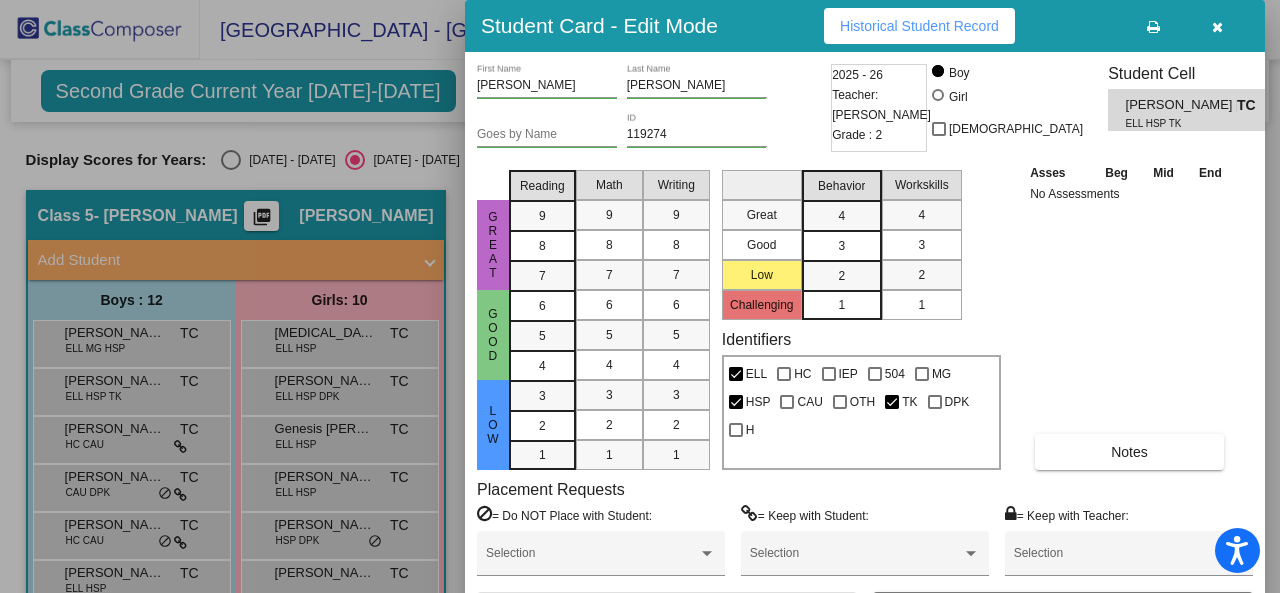 click at bounding box center (640, 296) 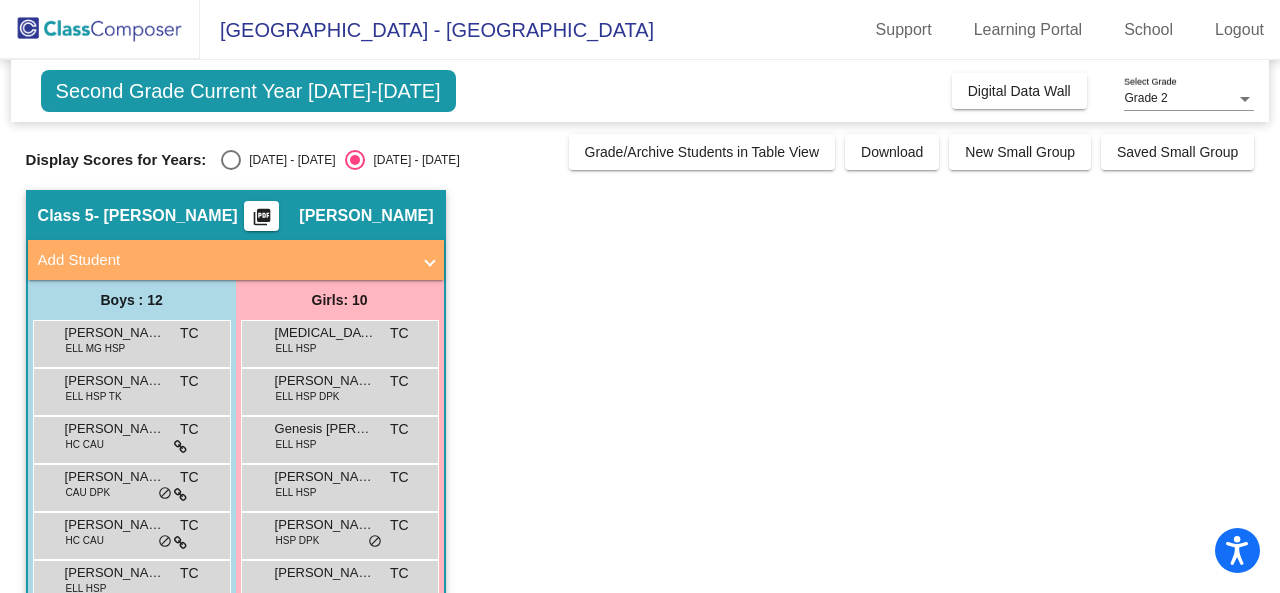 click on "Dean Brown" at bounding box center (115, 477) 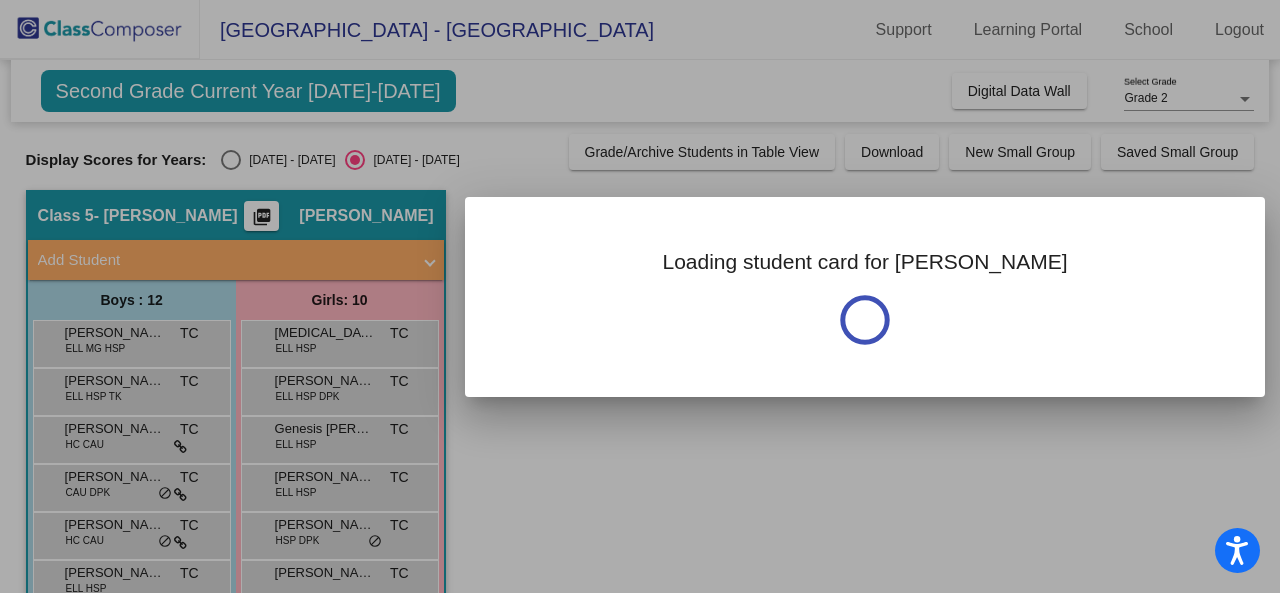 click at bounding box center [640, 296] 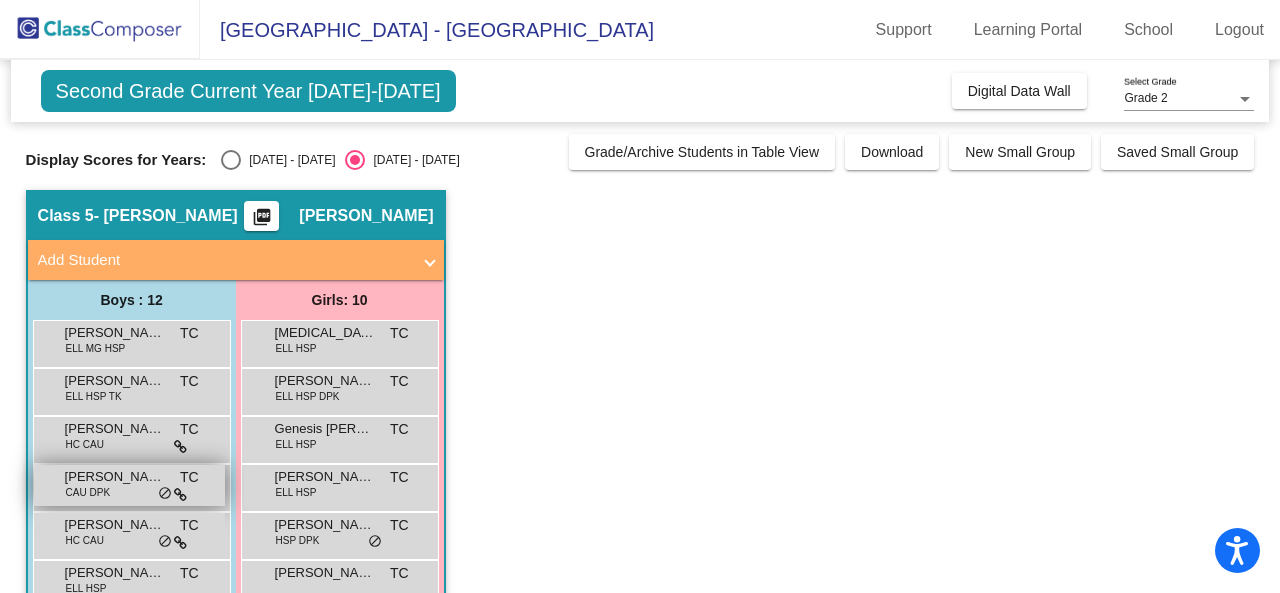 click on "Dean Brown CAU DPK TC lock do_not_disturb_alt" at bounding box center (129, 485) 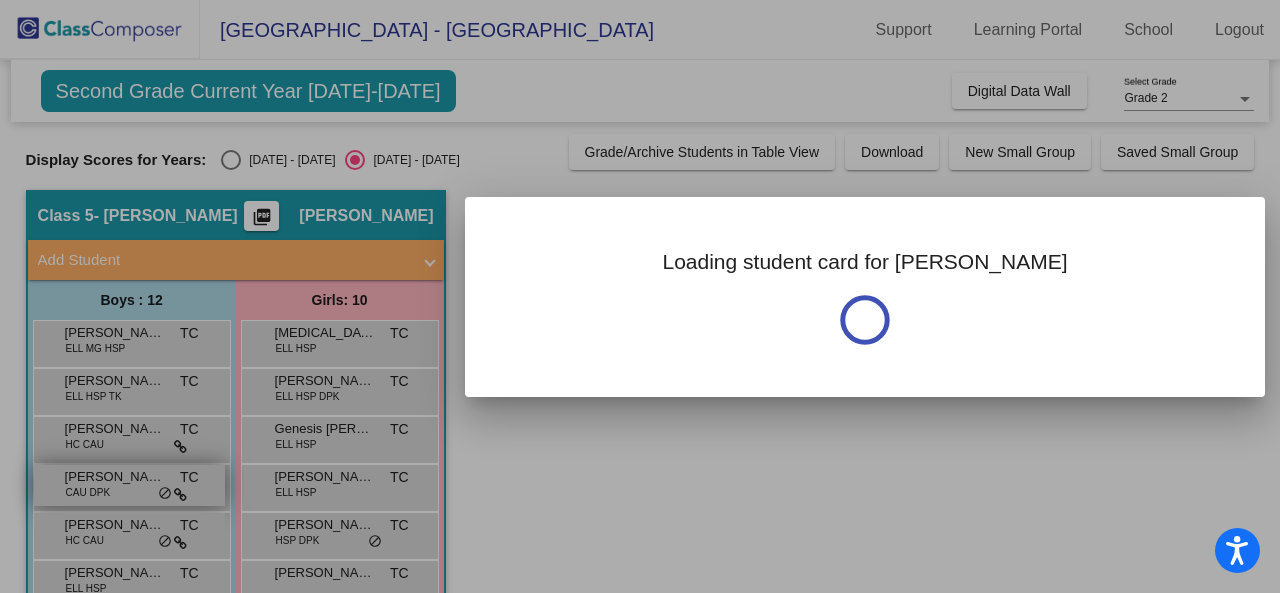 click at bounding box center (640, 296) 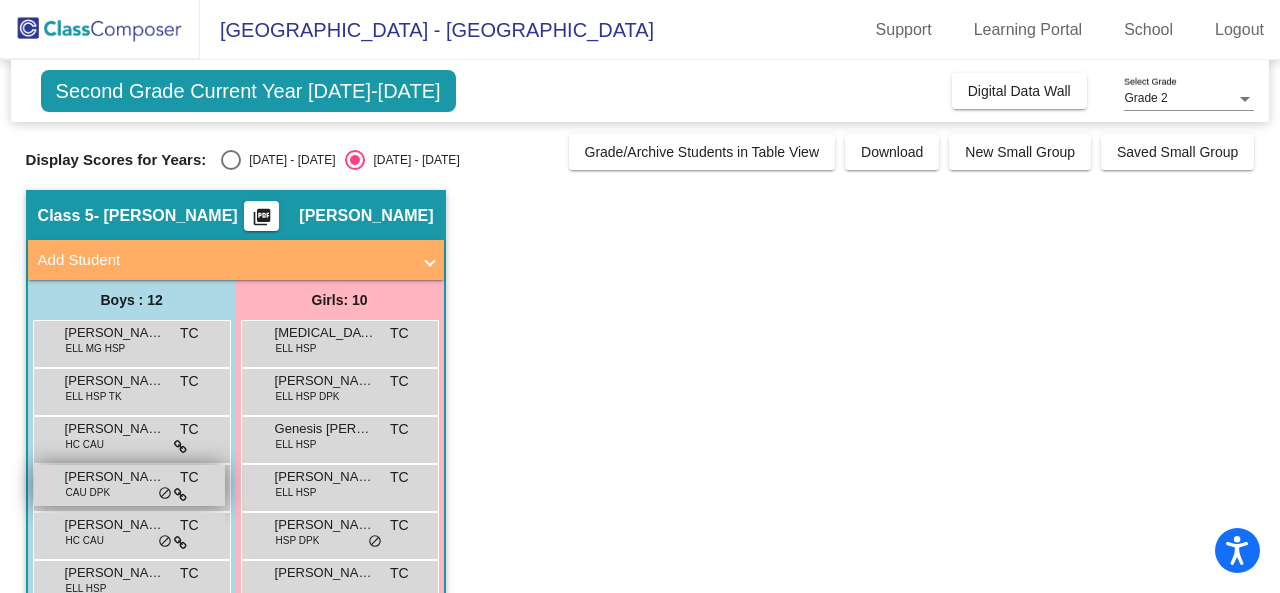 click on "Dean Brown" at bounding box center [115, 477] 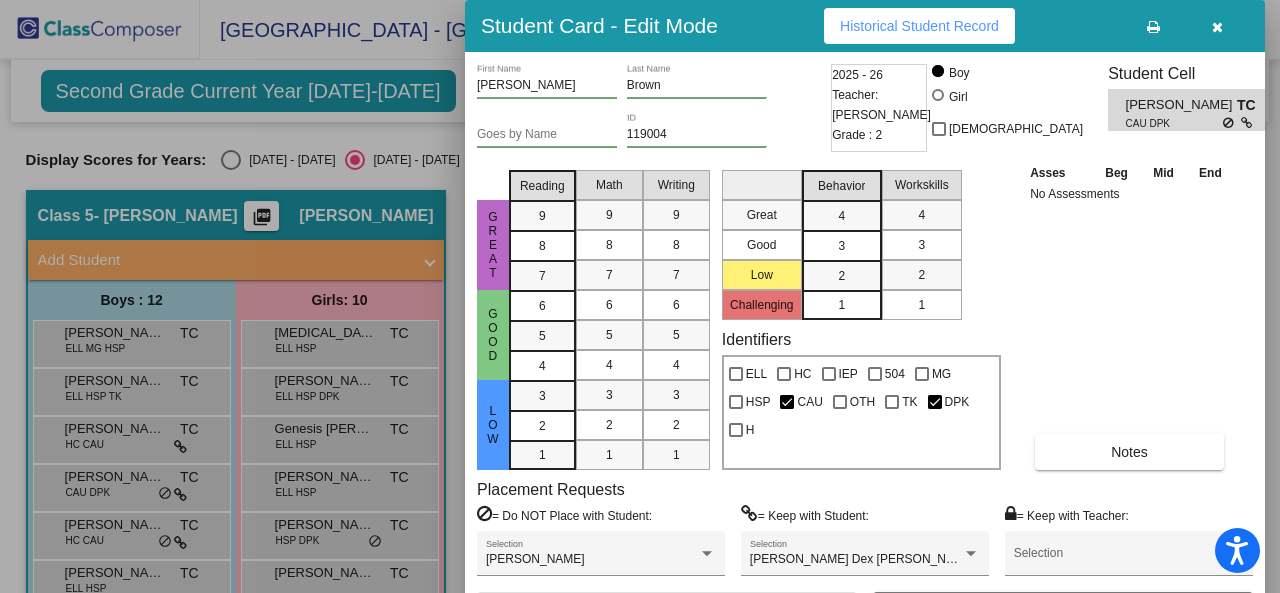 click at bounding box center (640, 296) 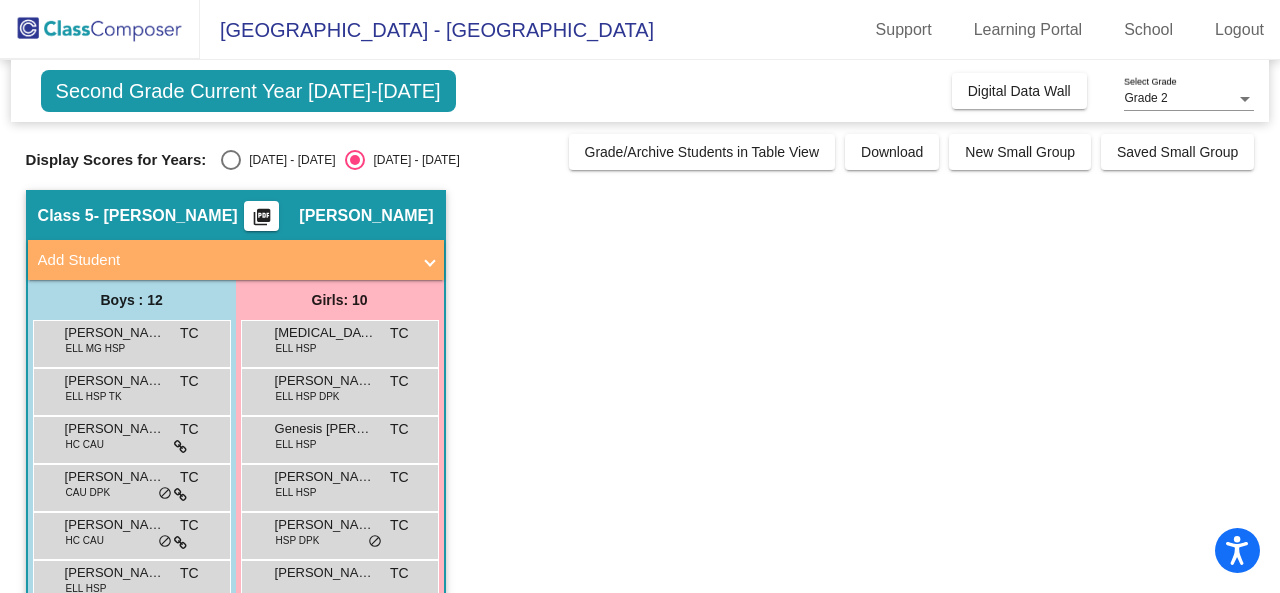 click on "Emery Dex Allred HC CAU TC lock do_not_disturb_alt" at bounding box center [129, 533] 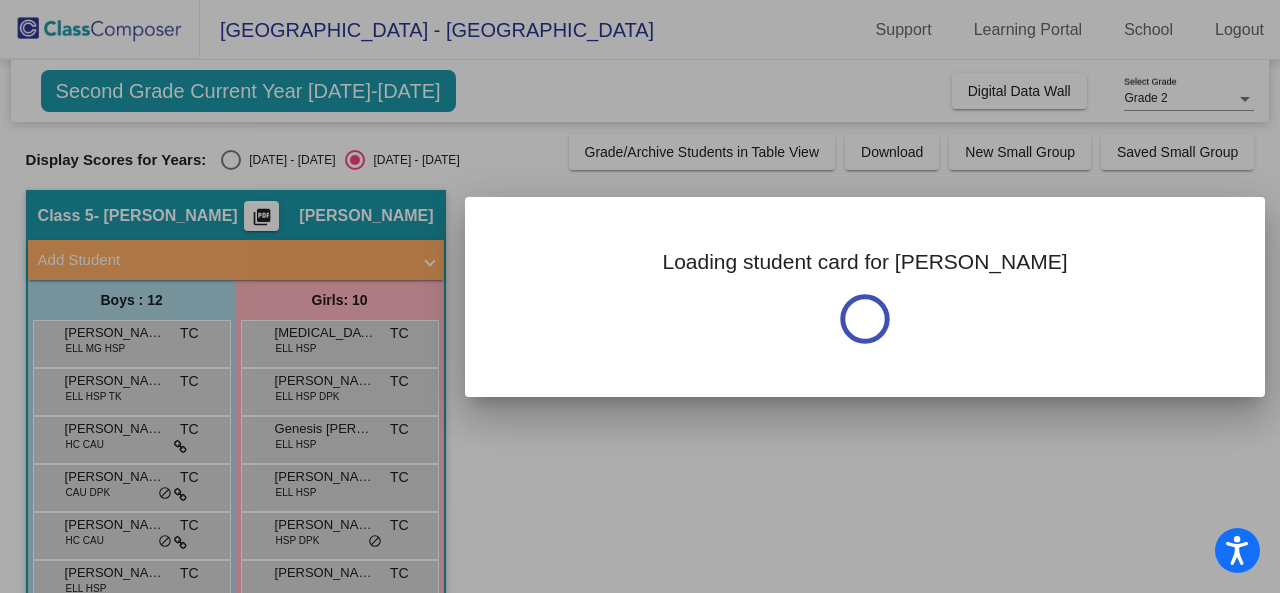 click at bounding box center [640, 296] 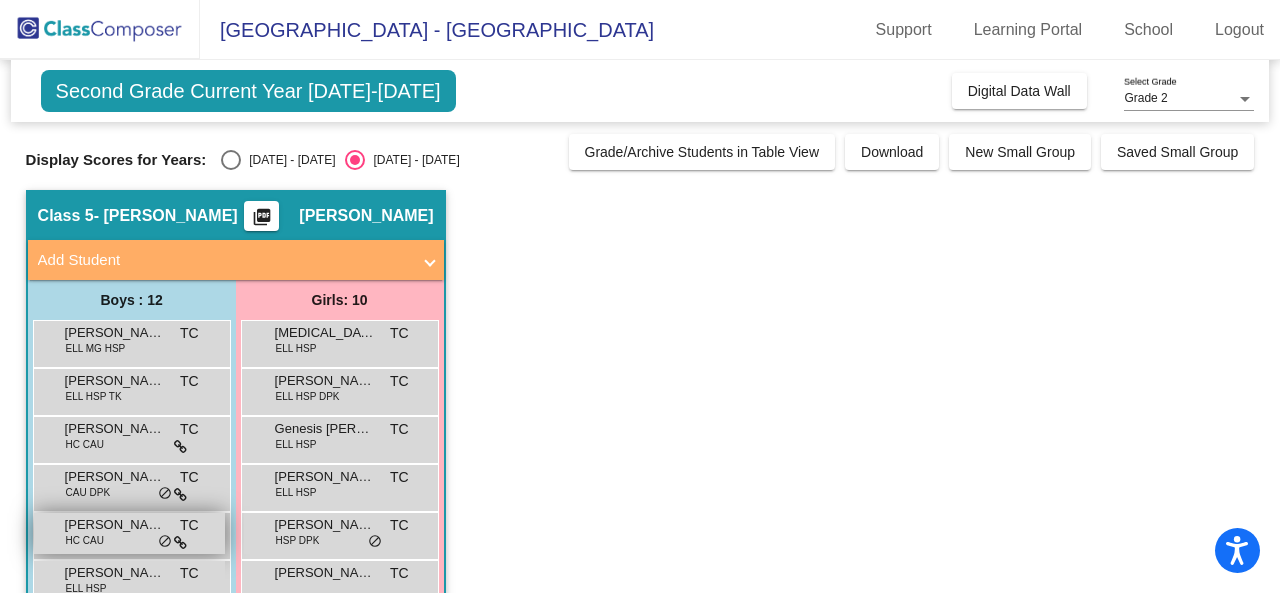 click on "Emery Dex Allred HC CAU TC lock do_not_disturb_alt" at bounding box center [129, 533] 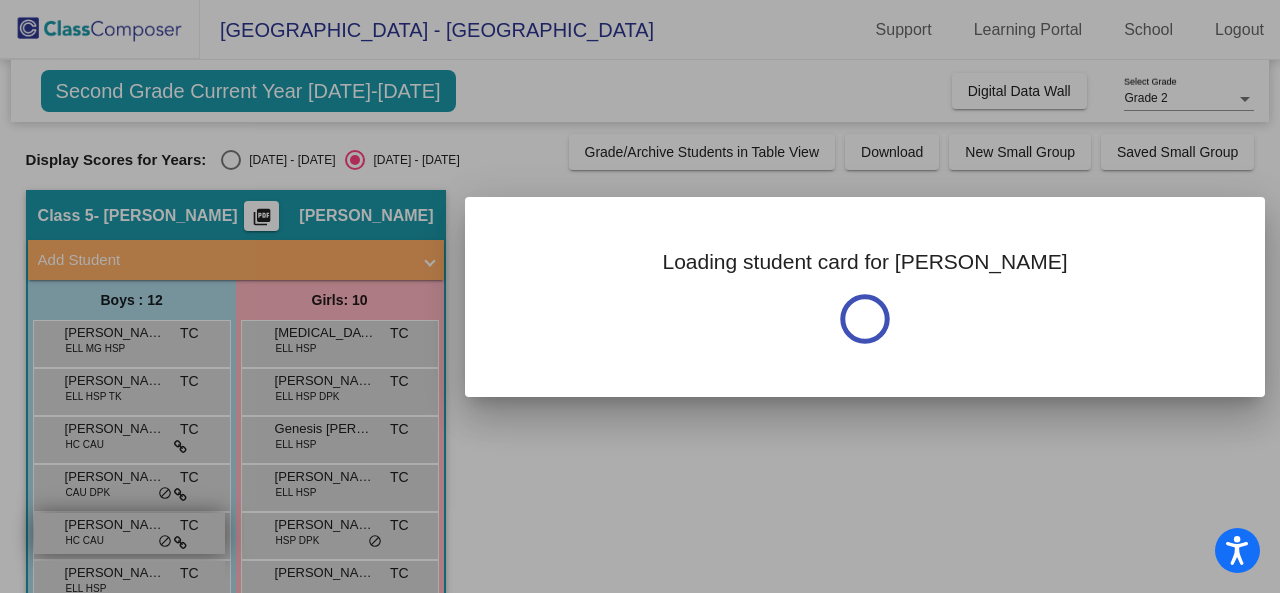 click at bounding box center [640, 296] 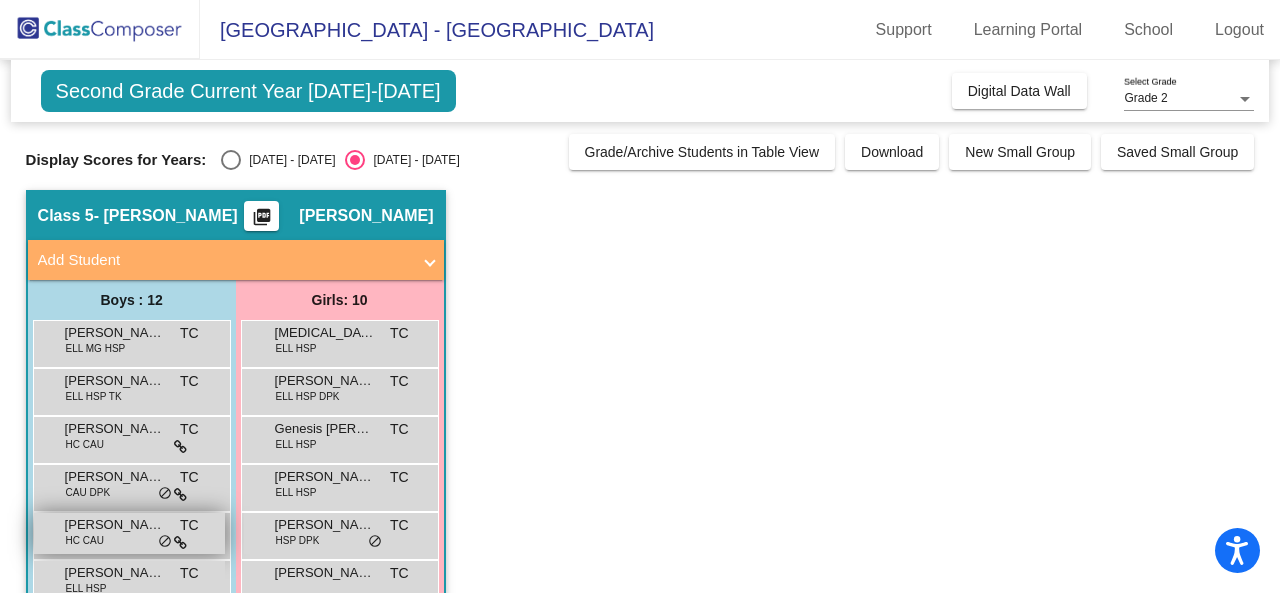 click on "Emery Dex Allred HC CAU TC lock do_not_disturb_alt" at bounding box center [129, 533] 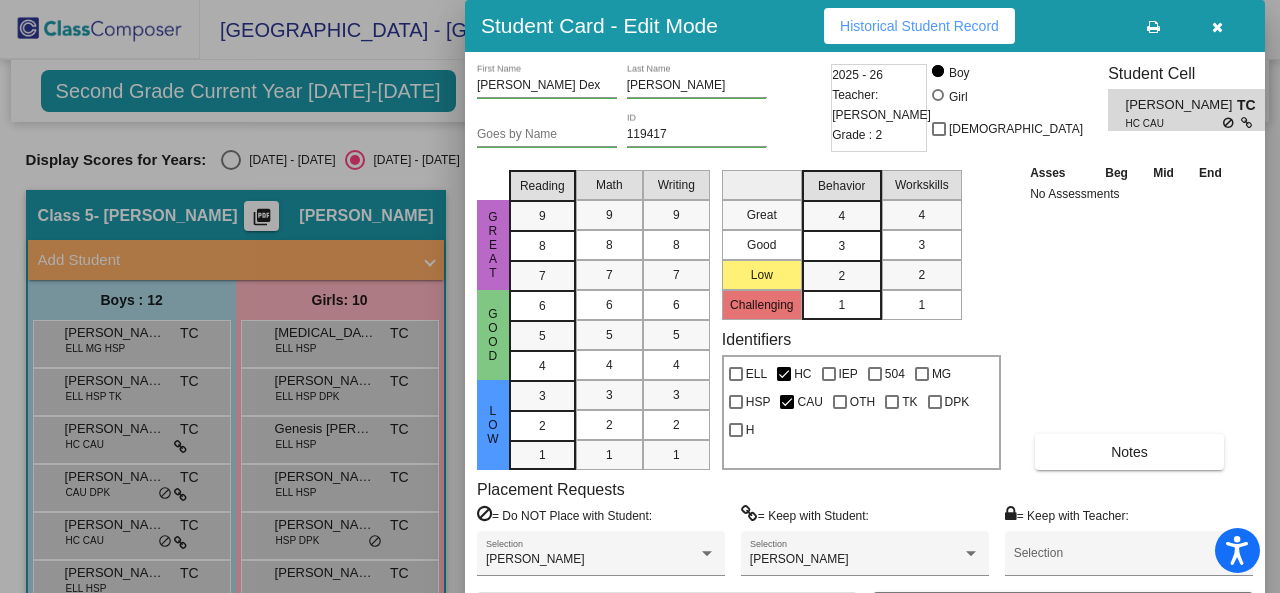 click at bounding box center [640, 296] 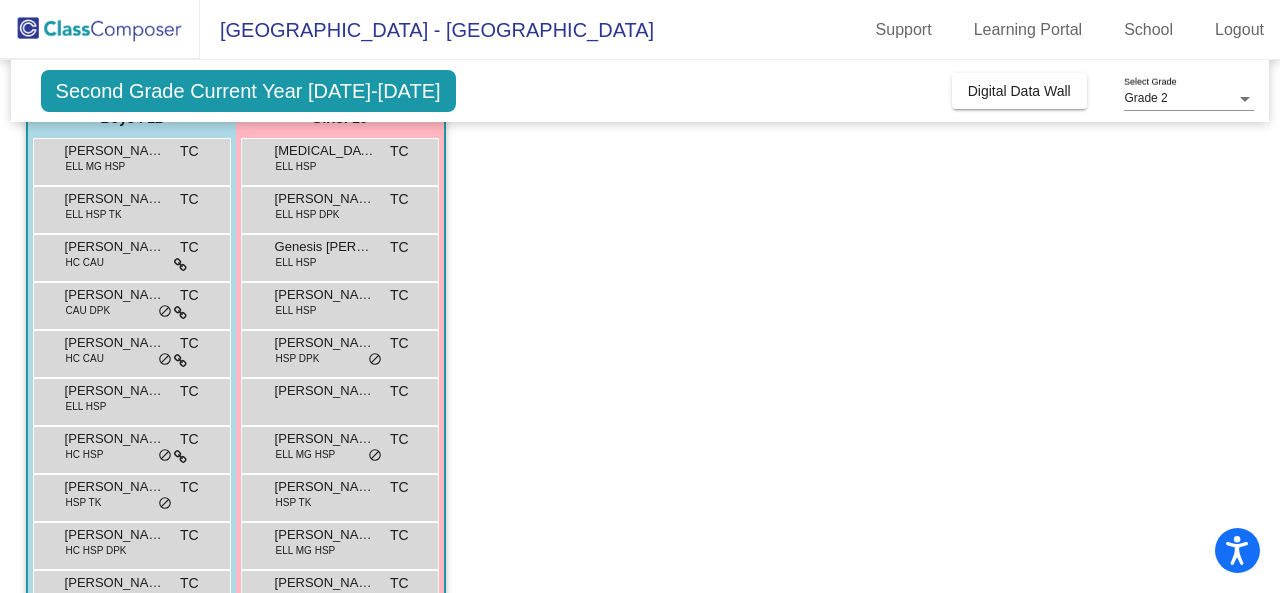 scroll, scrollTop: 208, scrollLeft: 0, axis: vertical 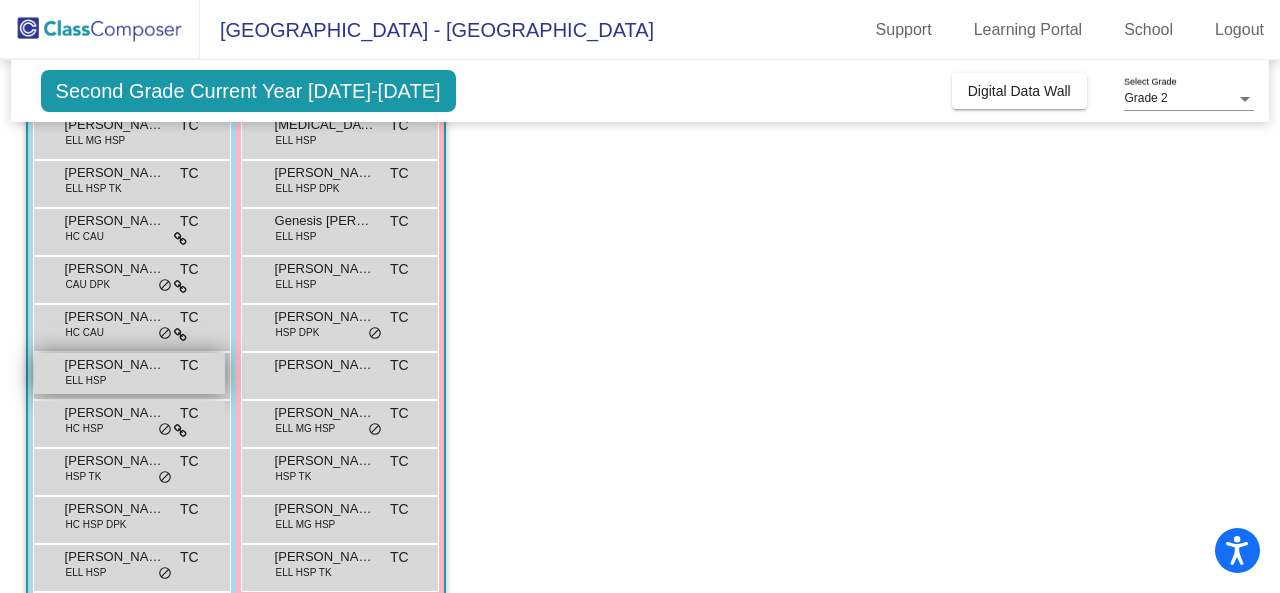 click on "Enner Arias Ruiz ELL HSP TC lock do_not_disturb_alt" at bounding box center (129, 373) 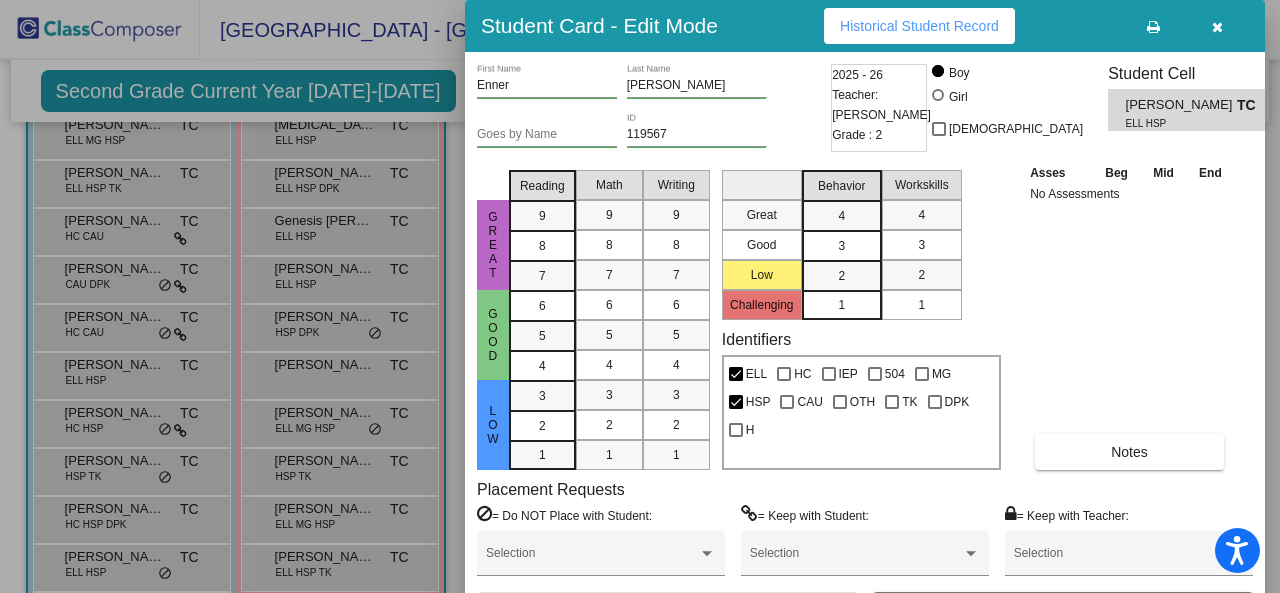 click at bounding box center [640, 296] 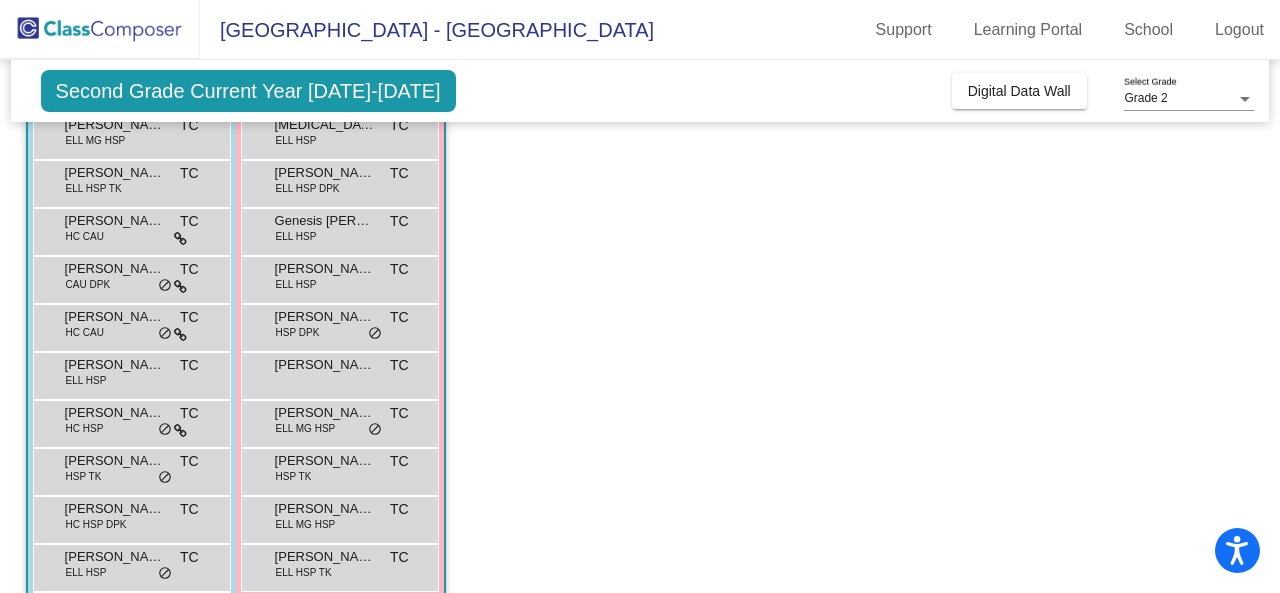 click on "Gael Tovar Lopez" at bounding box center [115, 413] 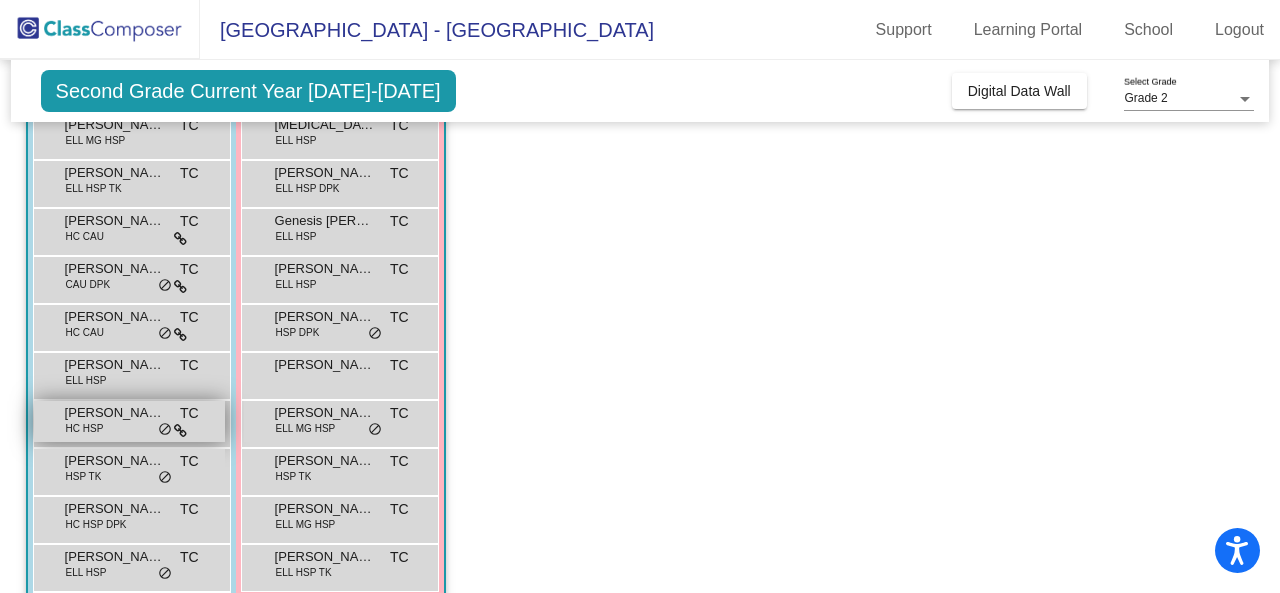 click on "Gael Tovar Lopez" at bounding box center (115, 413) 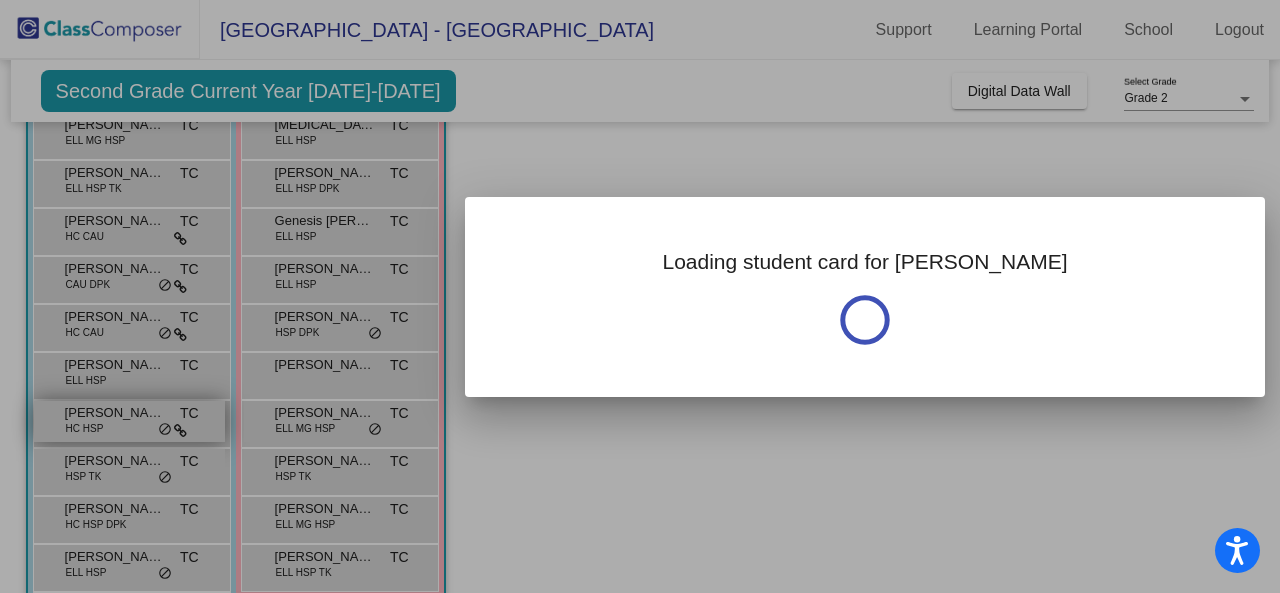 click at bounding box center [640, 296] 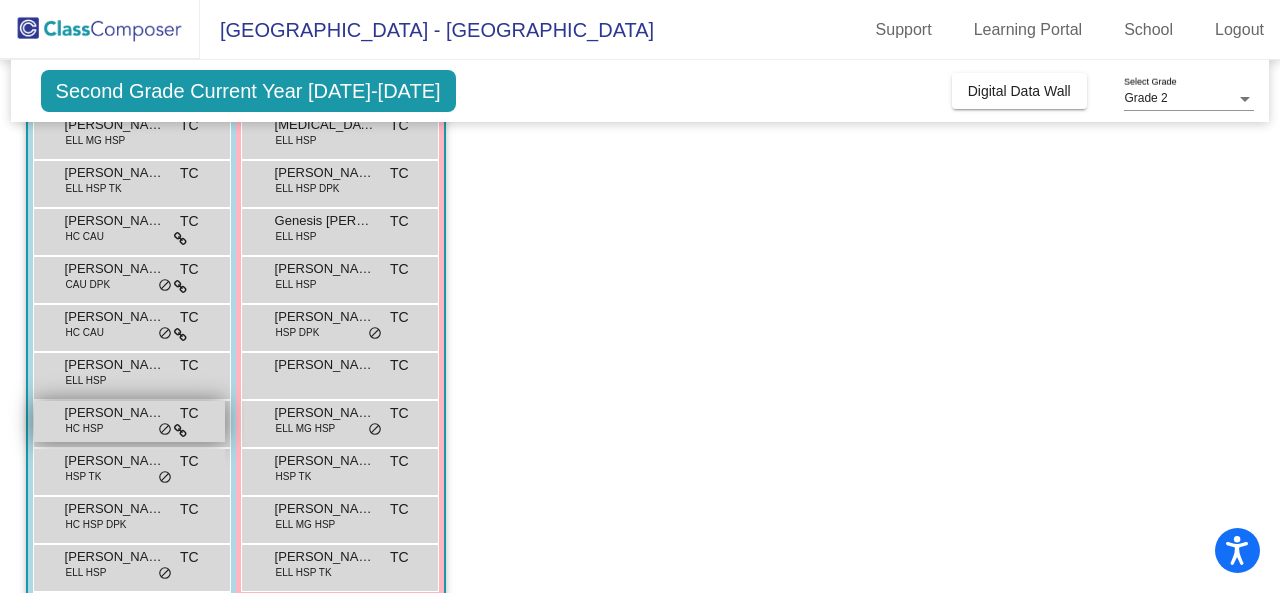 click on "Gael Tovar Lopez" at bounding box center (115, 413) 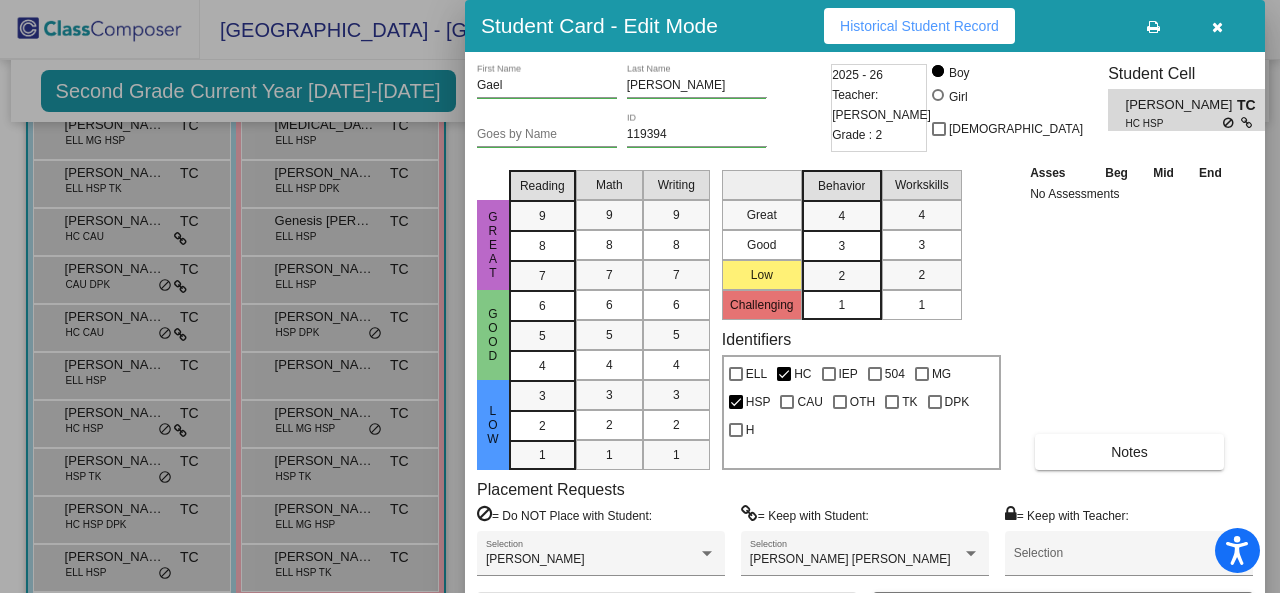 click on "Gael First Name Tovar Lopez Last Name Goes by Name 119394 ID 2025 - 26 Teacher: Tonni Cameron Grade : 2   Boy   Girl   Non Binary Student Cell Gael Tovar Lopez TC HC HSP  Great   Good   Low  Reading 9 8 7 6 5 4 3 2 1 Math 9 8 7 6 5 4 3 2 1 Writing 9 8 7 6 5 4 3 2 1 Great Good Low Challenging Behavior 4 3 2 1 Workskills 4 3 2 1 Identifiers   ELL   HC   IEP   504   MG   HSP   CAU   OTH   TK   DPK   H Asses Beg Mid End No Assessments  Notes  Placement Requests  = Do NOT Place with Student: Mia Estrada alvarez Selection  = Keep with Student: Cody Richard Lichtenegger Selection  = Keep with Teacher:   Selection  Save   Archive" at bounding box center (865, 346) 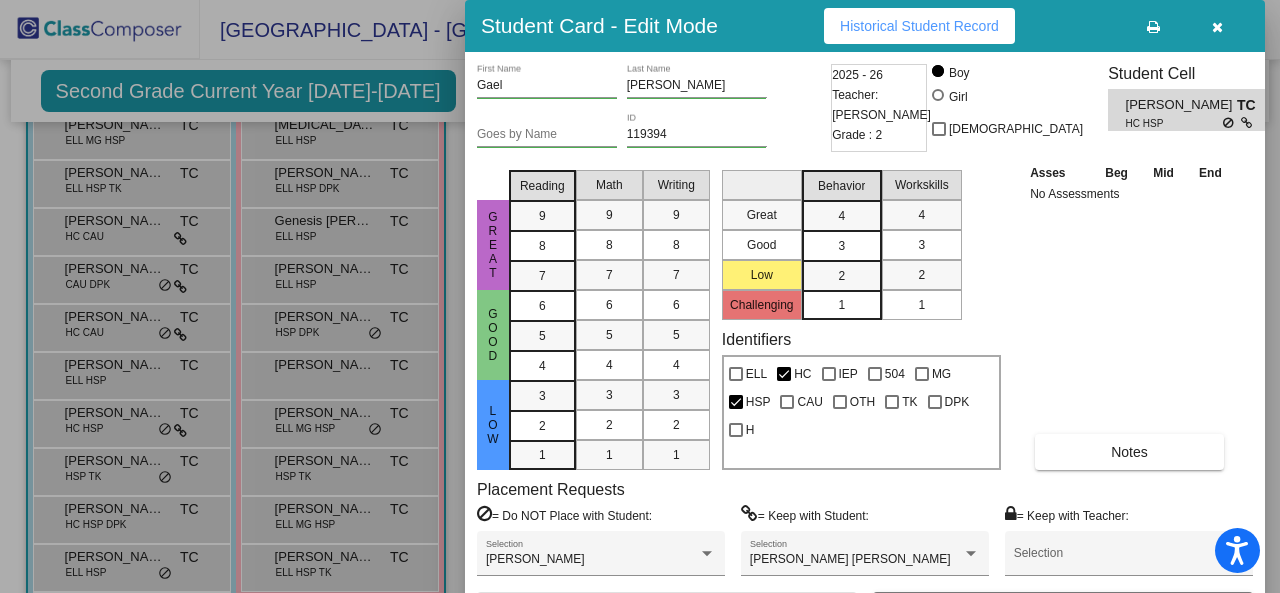 click at bounding box center (640, 296) 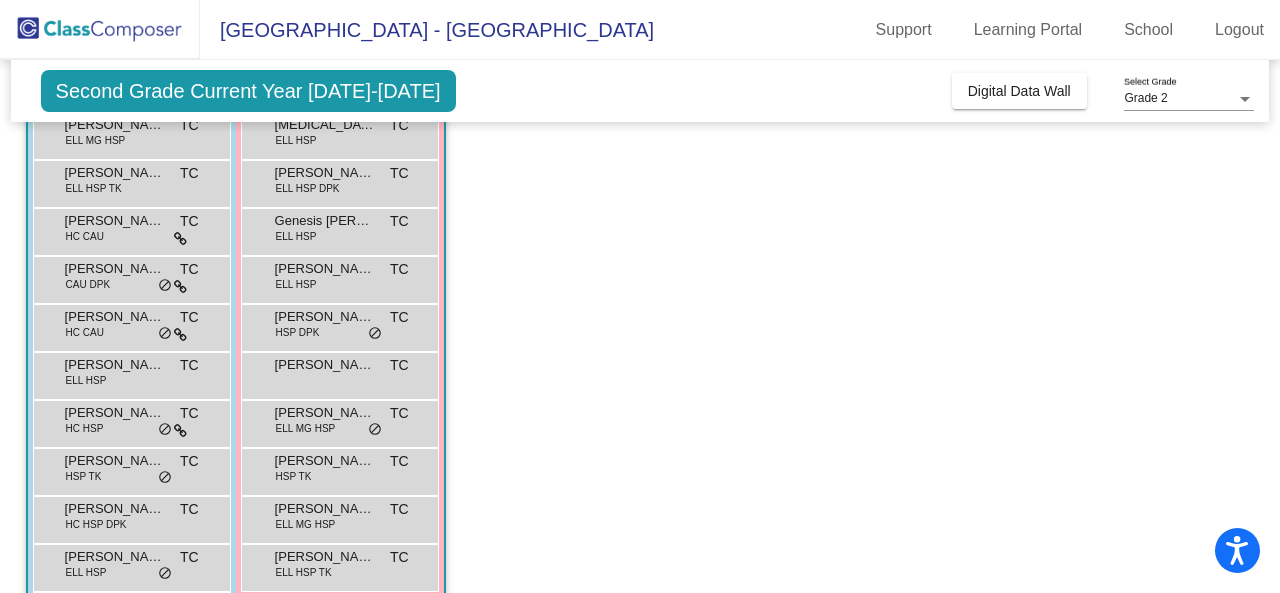 click on "HSP TK" at bounding box center [84, 476] 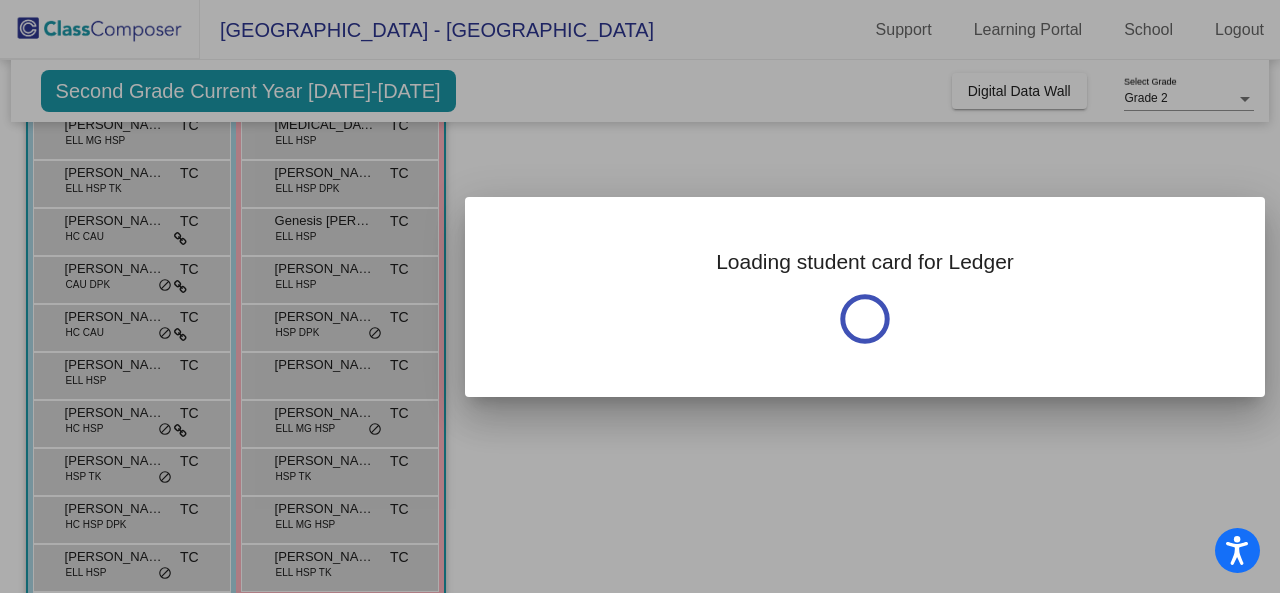 click at bounding box center [640, 296] 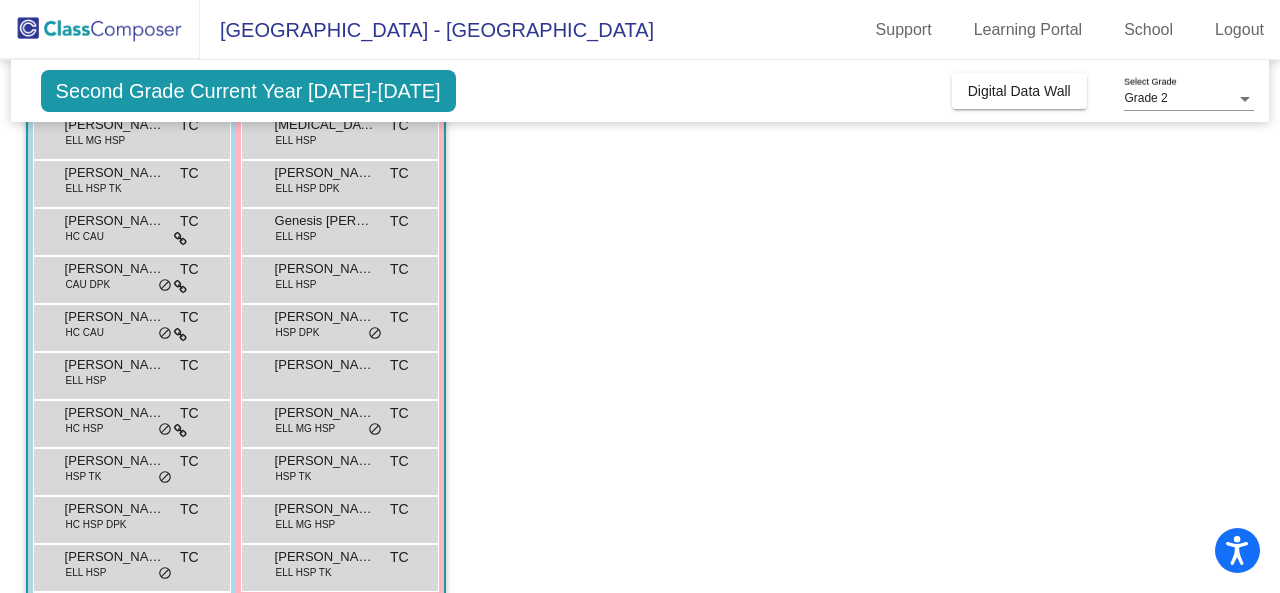 click on "HSP TK" at bounding box center [84, 476] 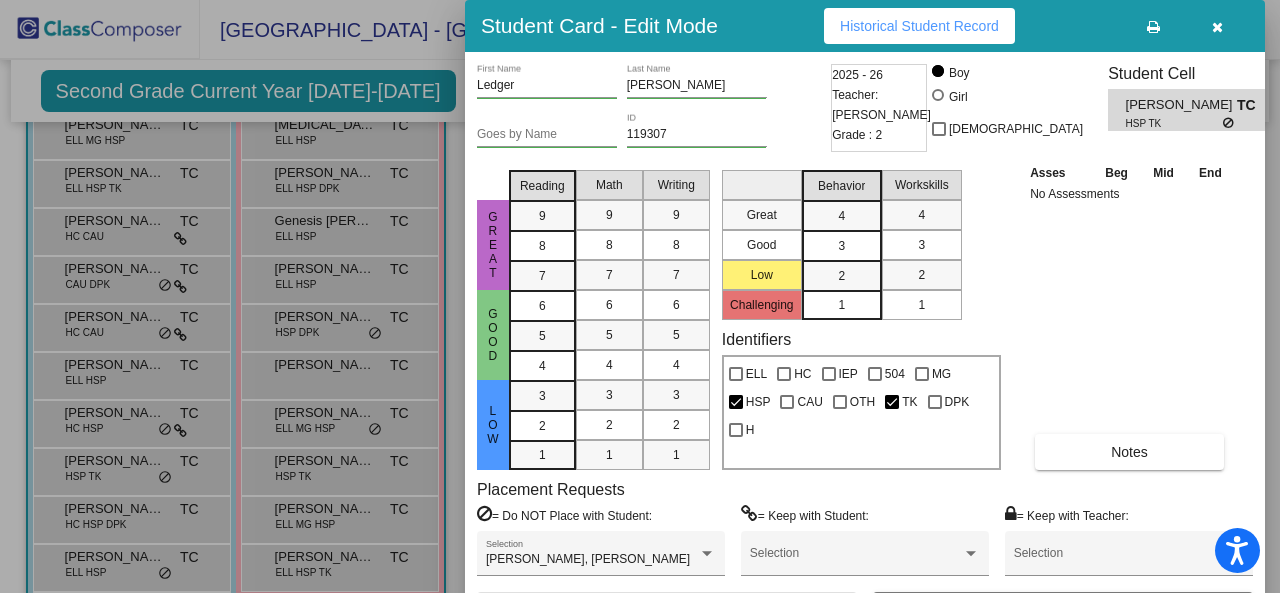 click at bounding box center [640, 296] 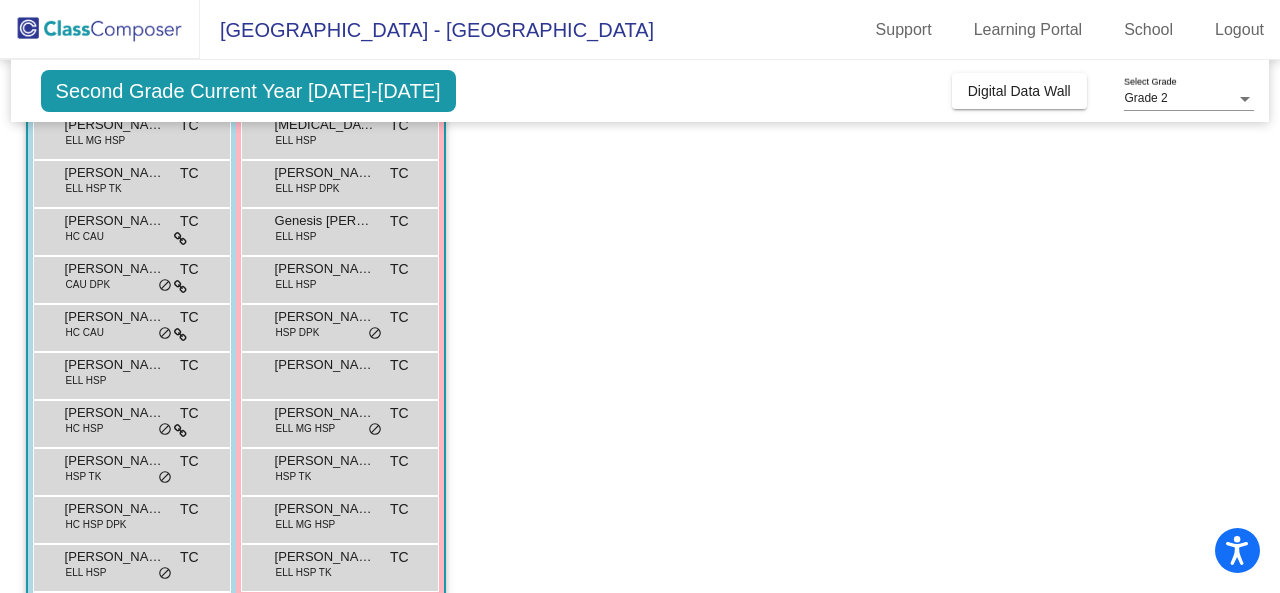 click on "Nathan Guadarrama" at bounding box center (115, 509) 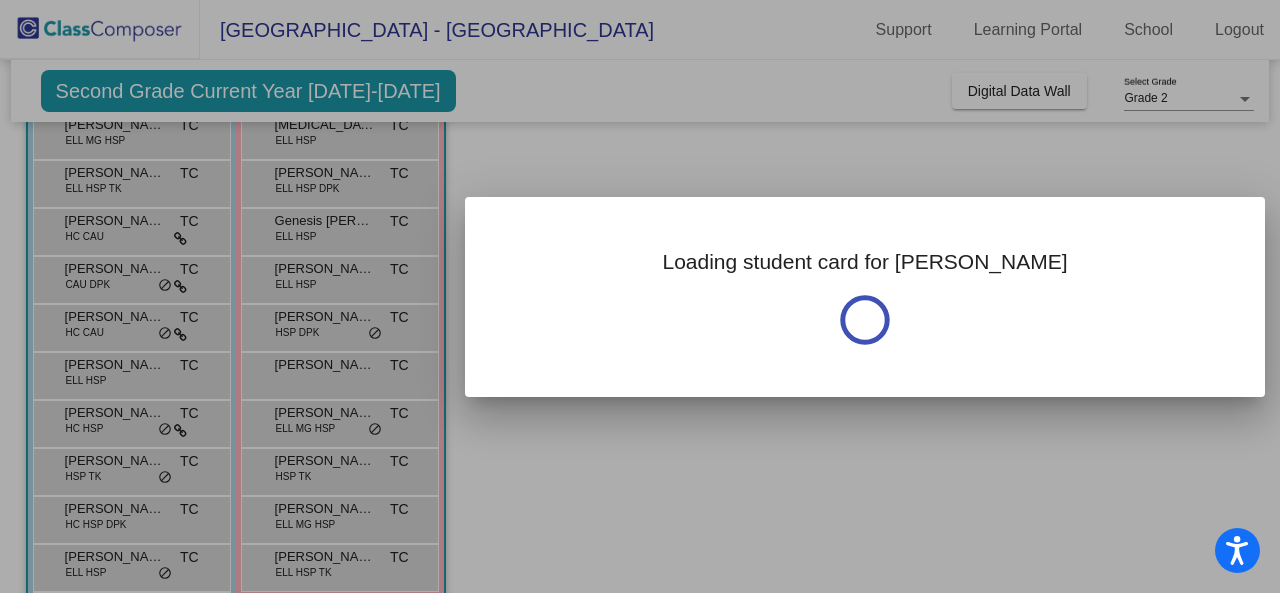 click at bounding box center (640, 296) 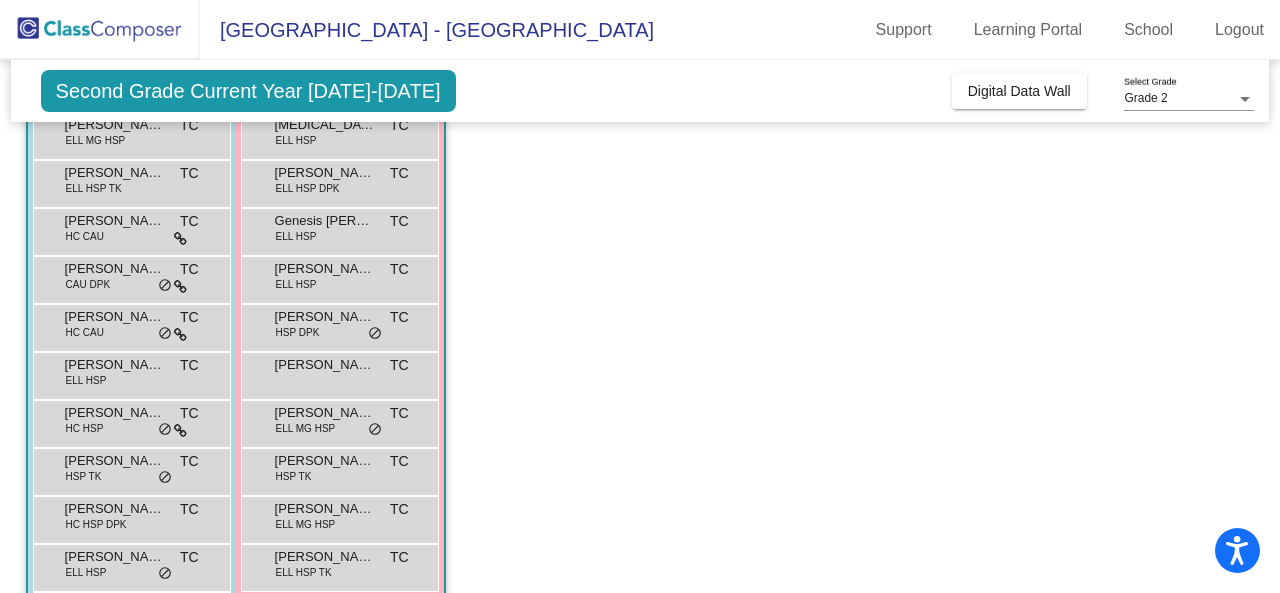 click on "Nathan Guadarrama" at bounding box center [115, 509] 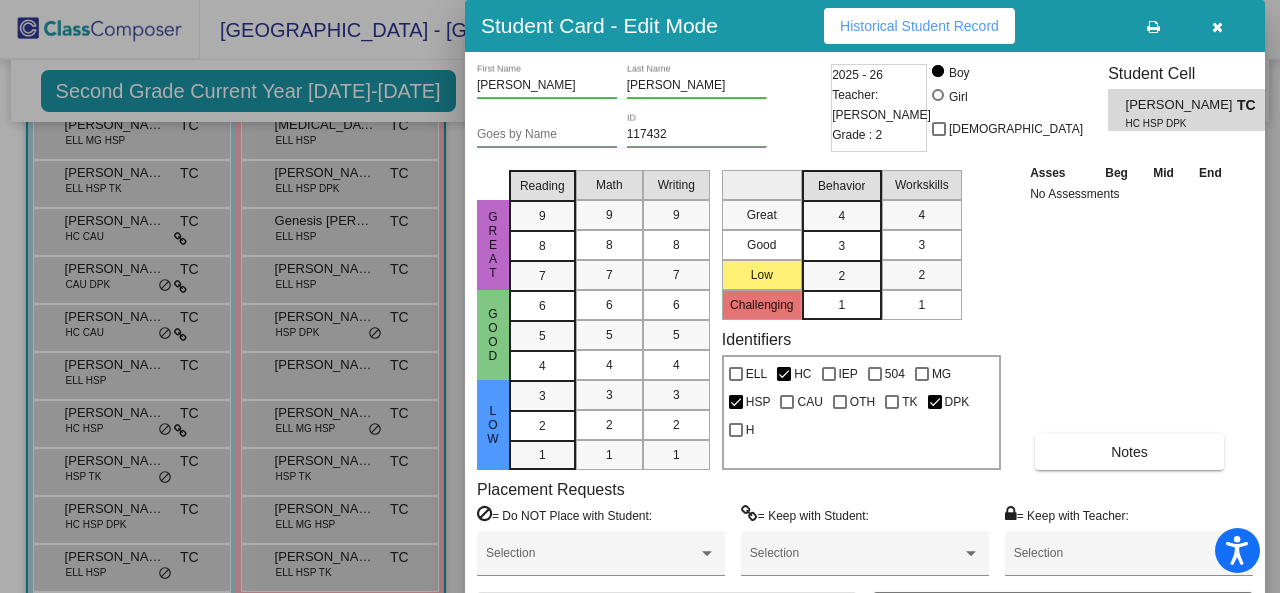 click at bounding box center [640, 296] 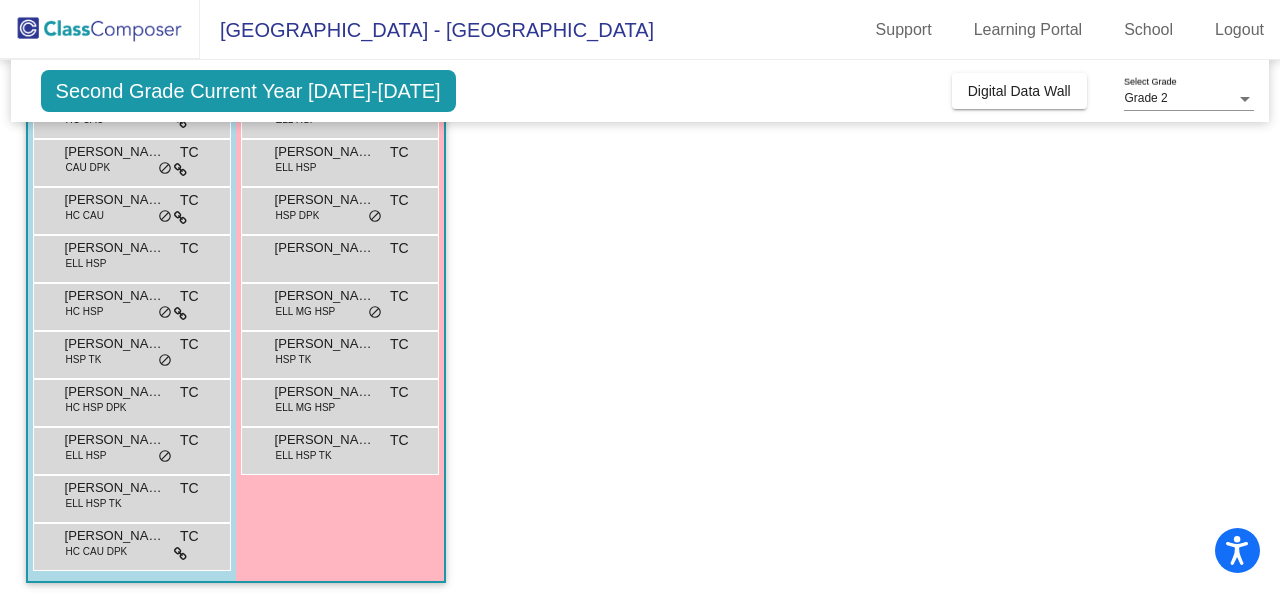 scroll, scrollTop: 334, scrollLeft: 0, axis: vertical 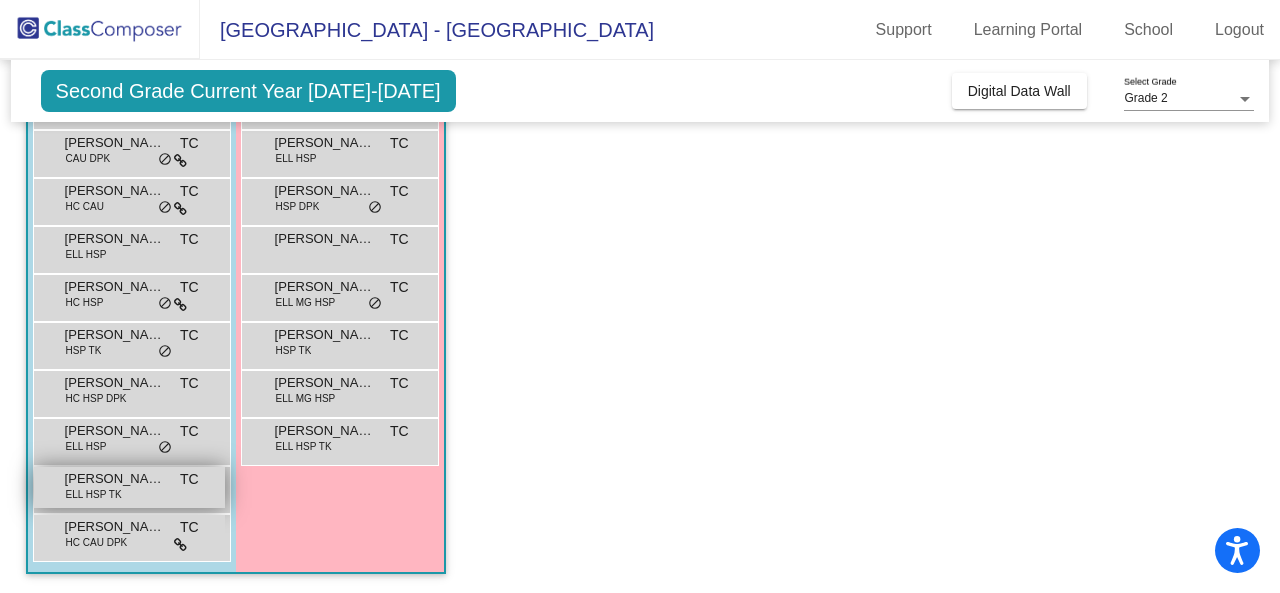 click on "Oscar Sanchez Diaz ELL HSP TK TC lock do_not_disturb_alt" at bounding box center [129, 487] 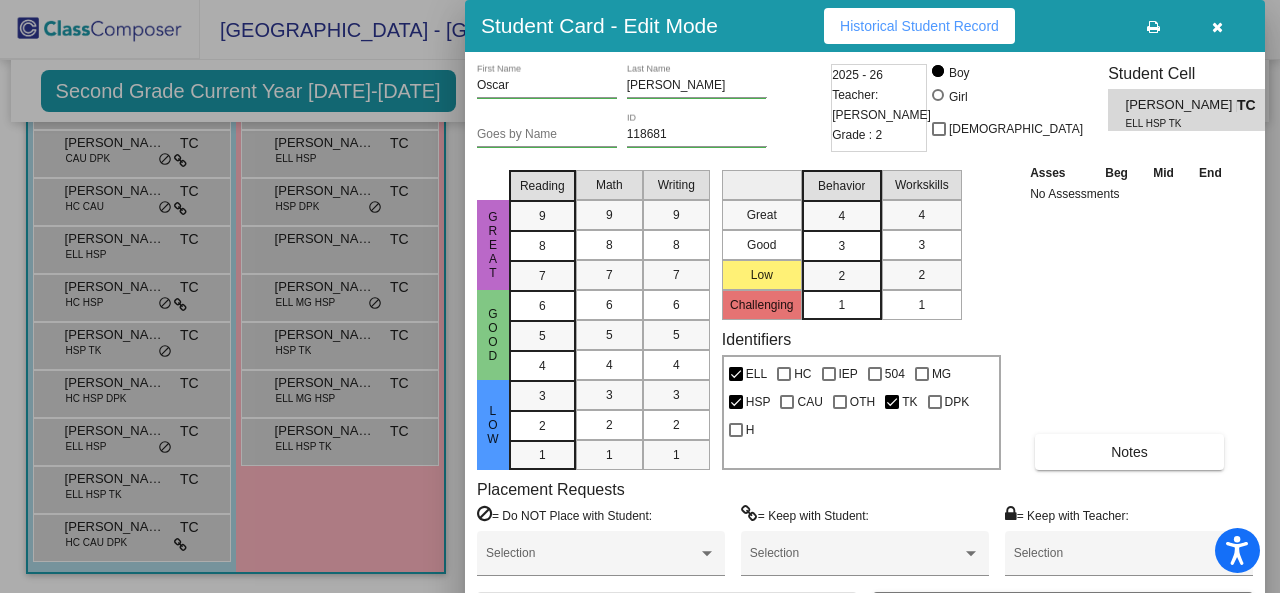 click at bounding box center (640, 296) 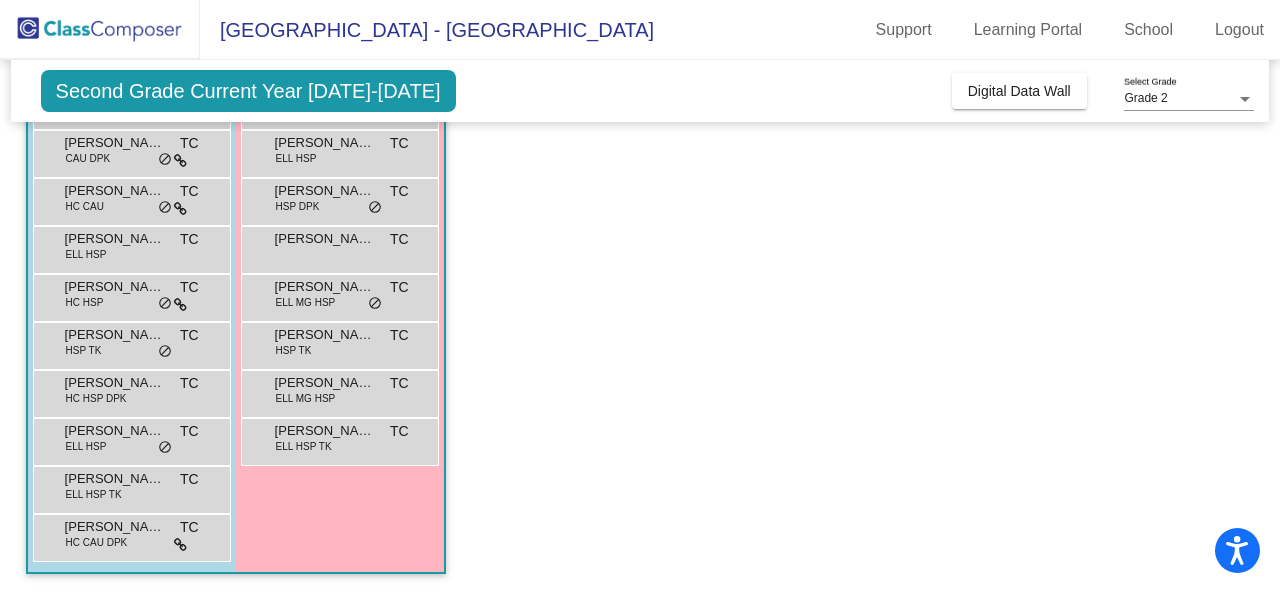 click on "Samuel Fielding" at bounding box center [115, 527] 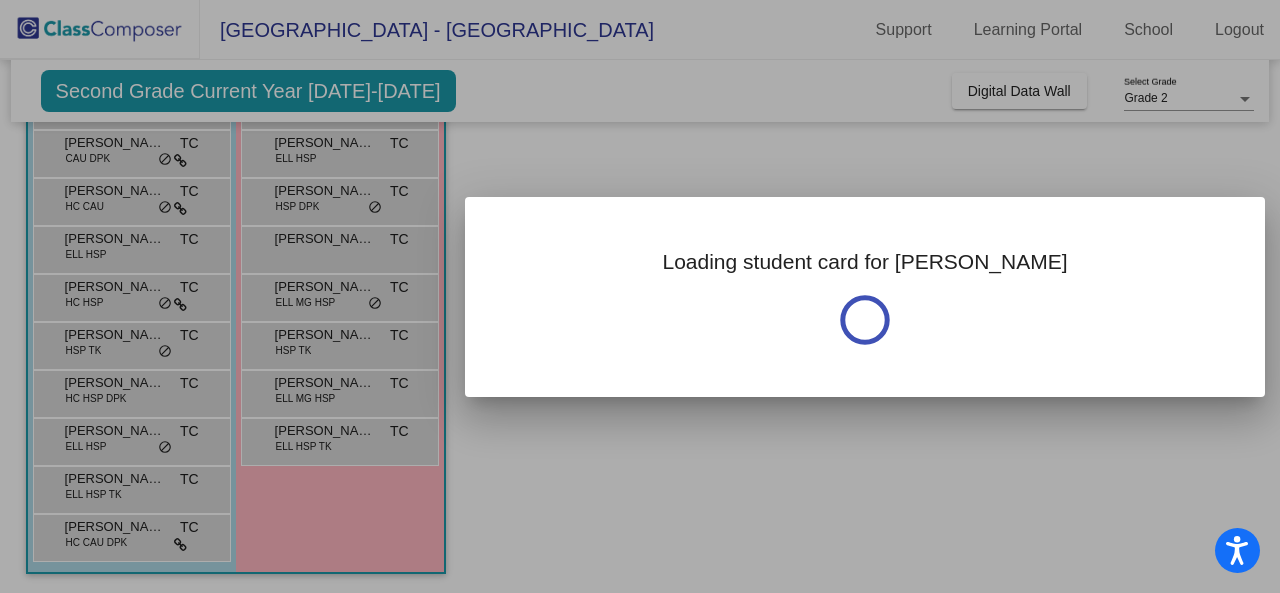 click at bounding box center (640, 296) 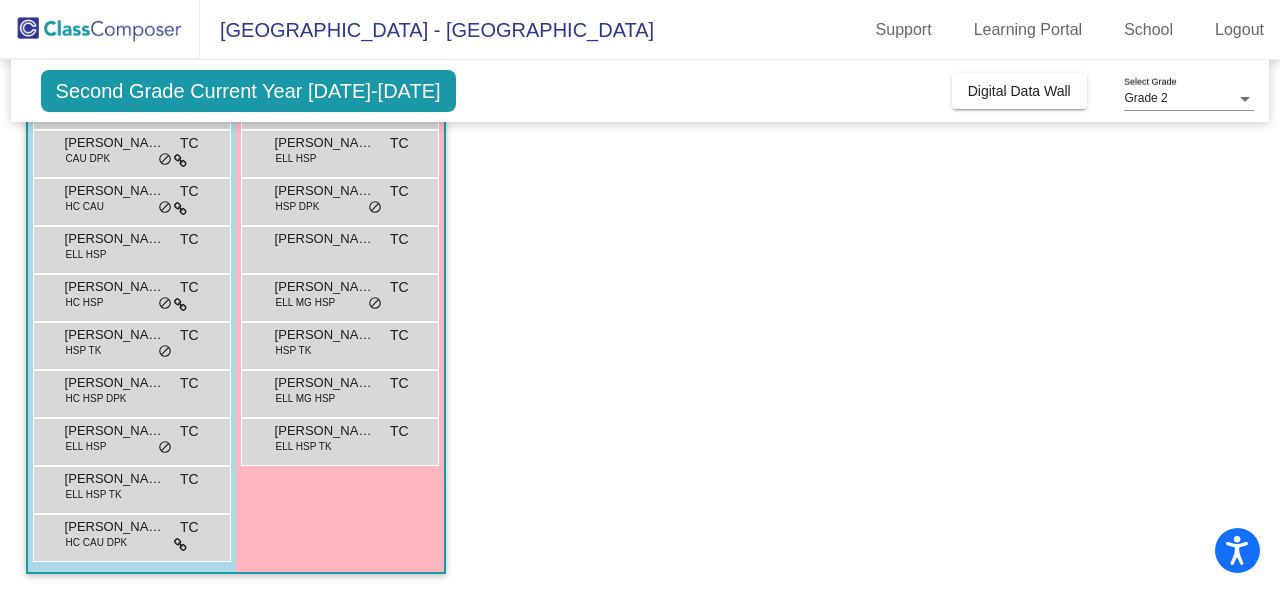 click on "Samuel Fielding" at bounding box center (115, 527) 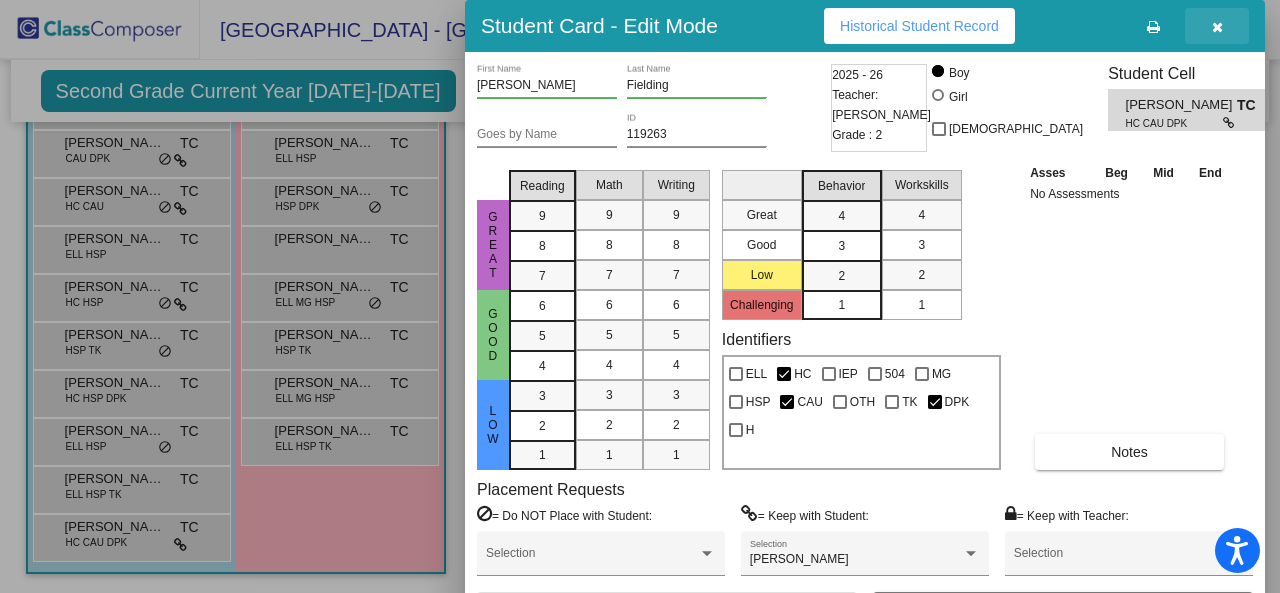 click at bounding box center [1217, 27] 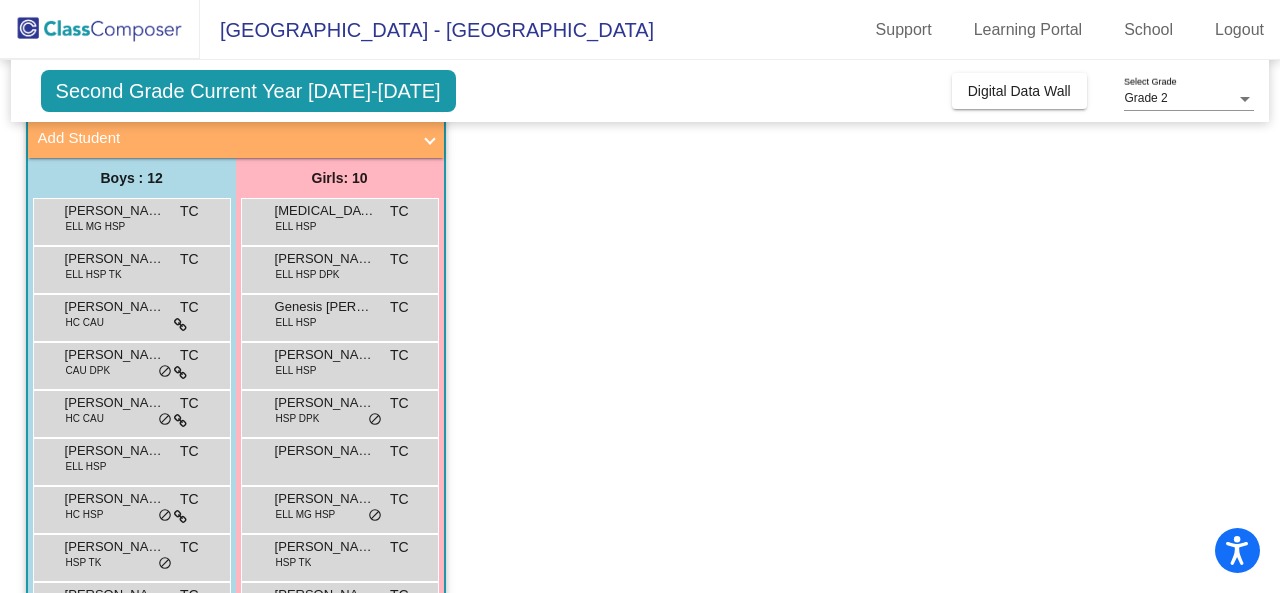 scroll, scrollTop: 124, scrollLeft: 0, axis: vertical 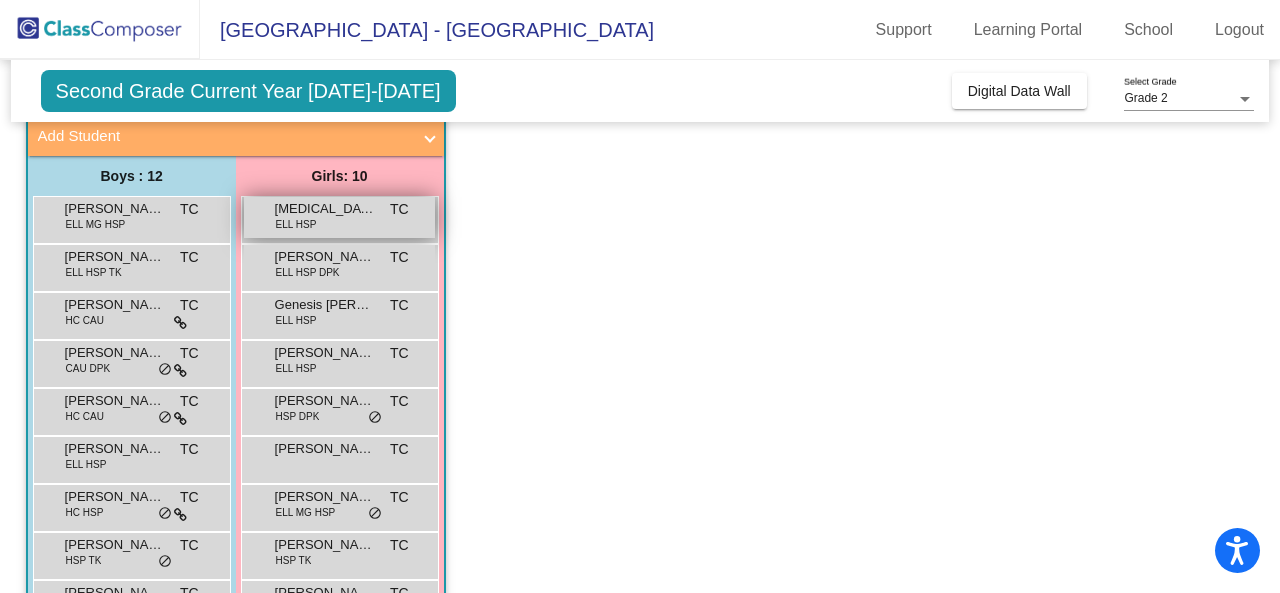 click on "Alexia Yamilet Gonzalez Cumpl ELL HSP TC lock do_not_disturb_alt" at bounding box center [339, 217] 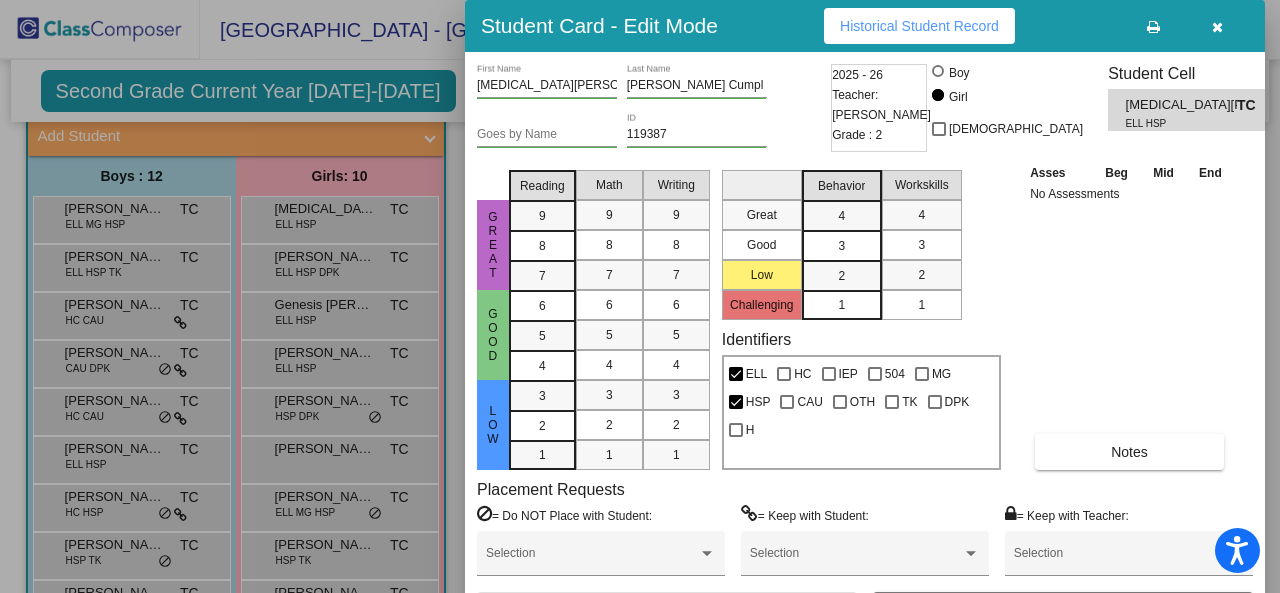 click at bounding box center [640, 296] 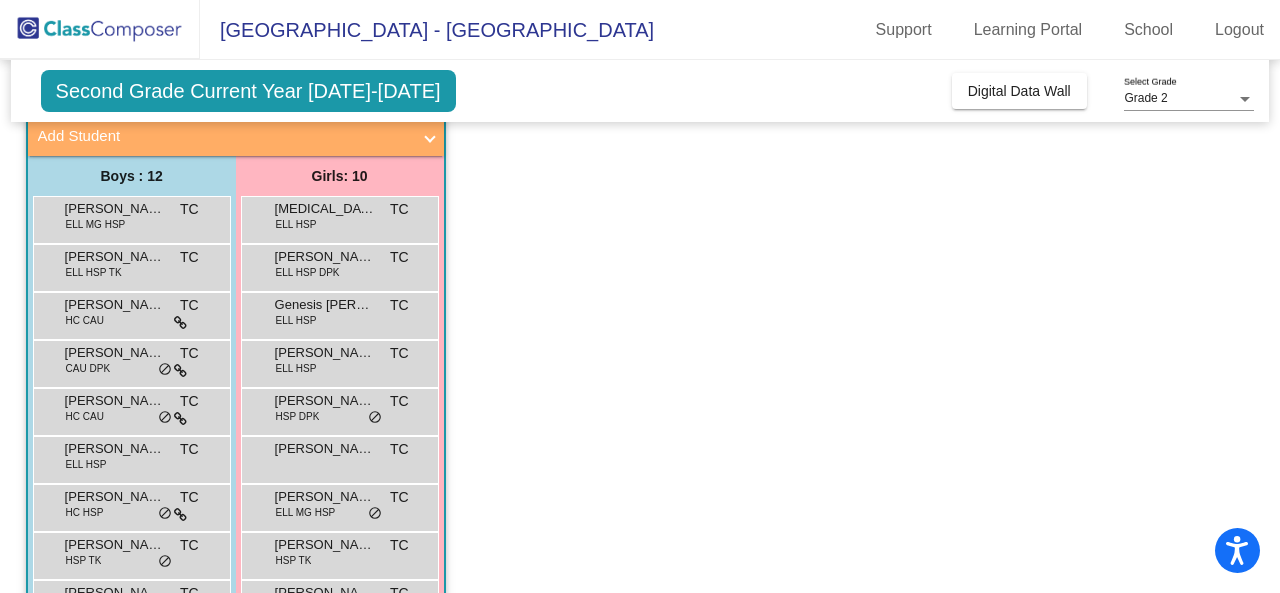 click on "Aurora Calderon Celis" at bounding box center [325, 257] 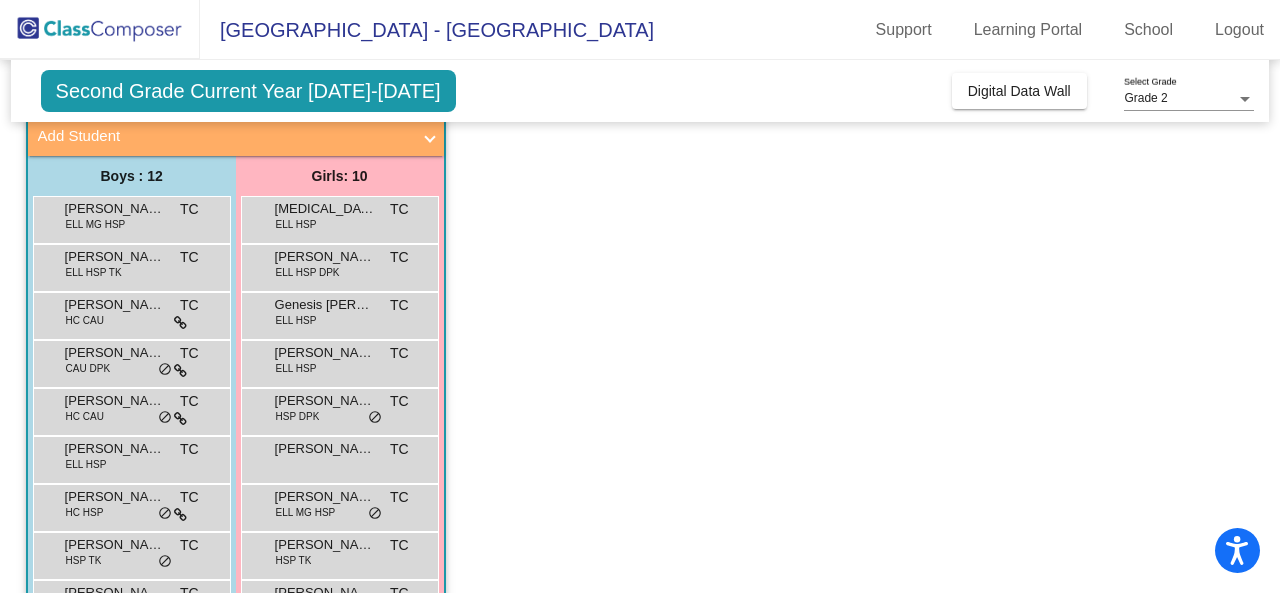 click on "Aurora Calderon Celis" at bounding box center (325, 257) 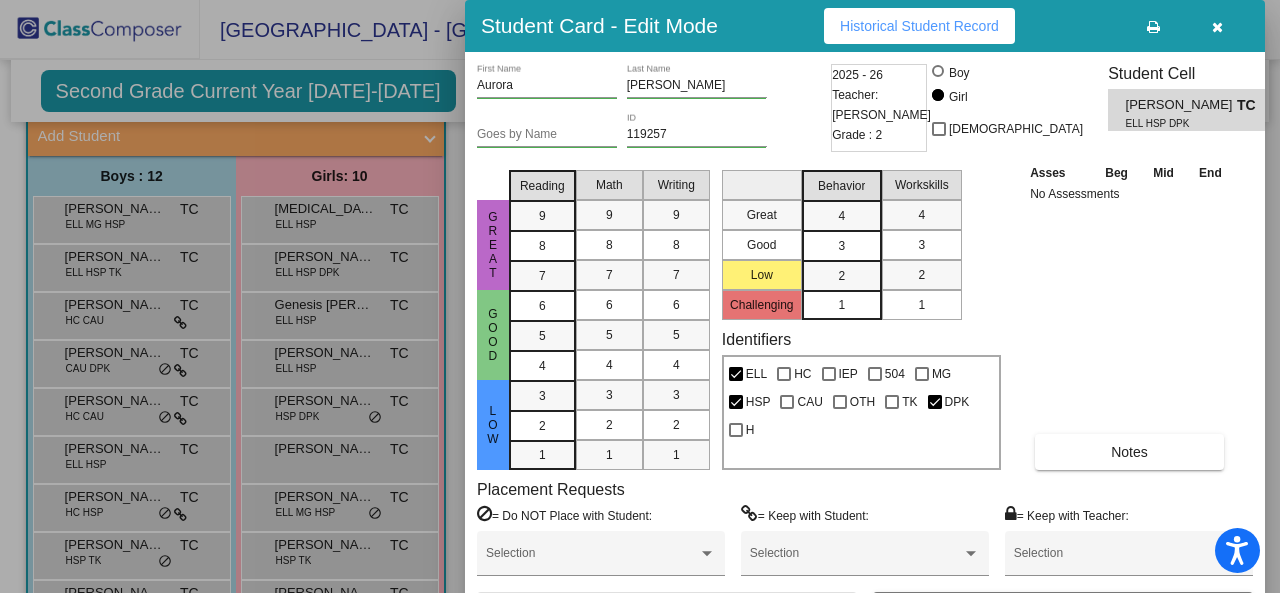 click at bounding box center [640, 296] 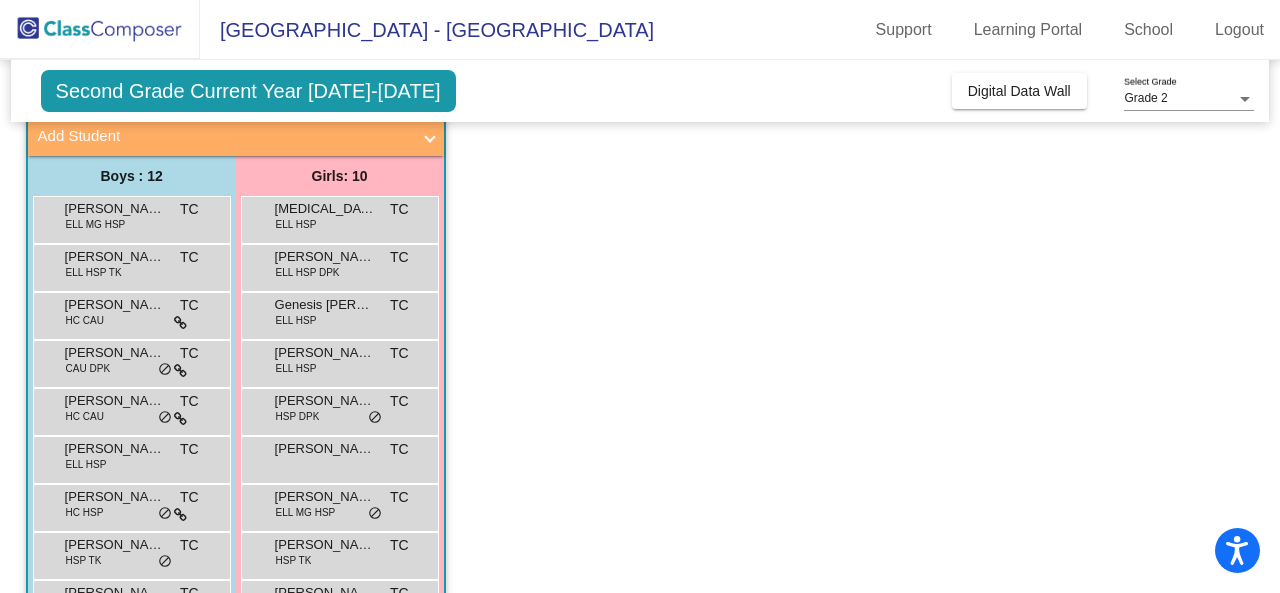 click on "Genesis Sashenka Campos Parra" at bounding box center (325, 305) 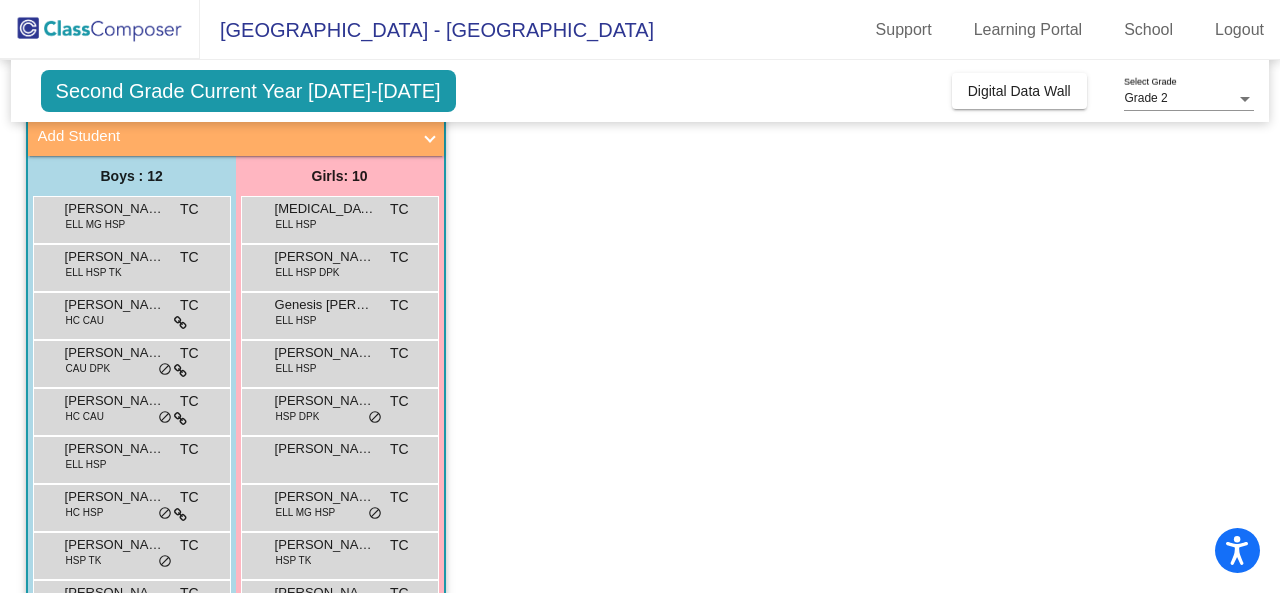 click on "Genesis Sashenka Campos Parra" at bounding box center (325, 305) 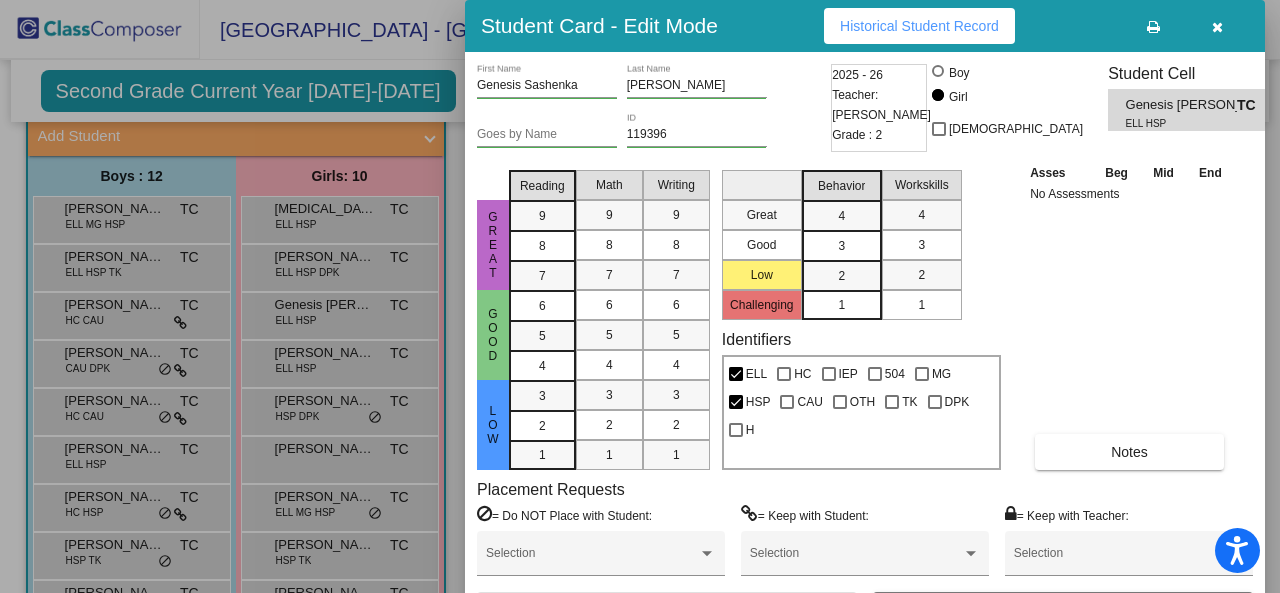 click on "Asses Beg Mid End No Assessments  Notes" at bounding box center (1130, 316) 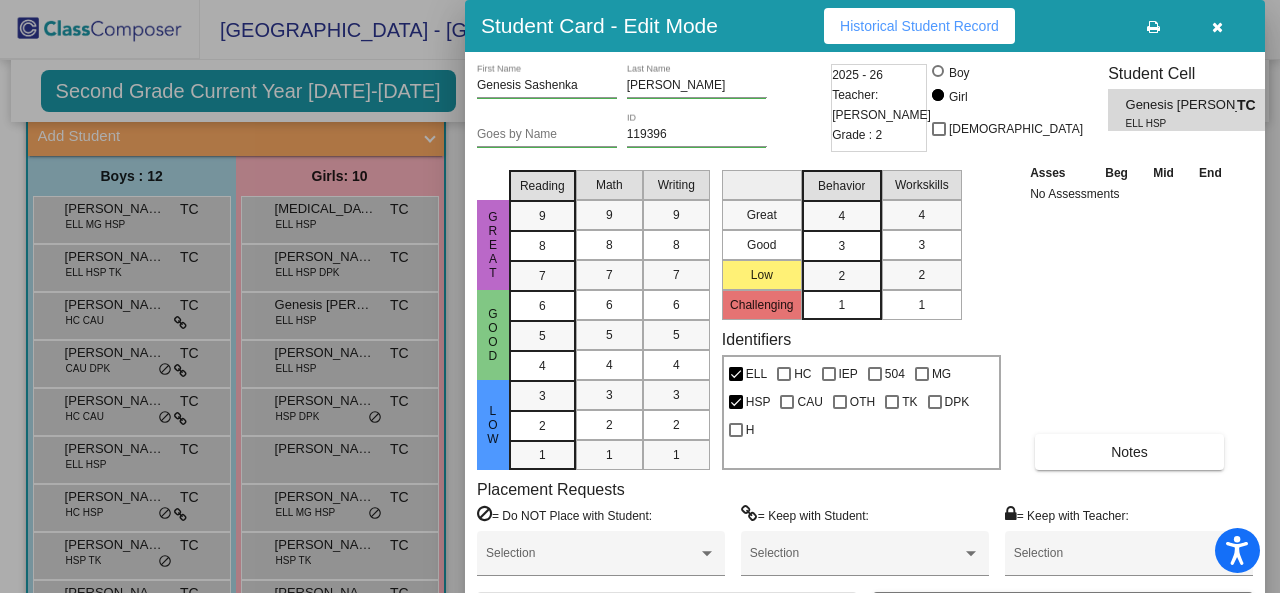 click at bounding box center [640, 296] 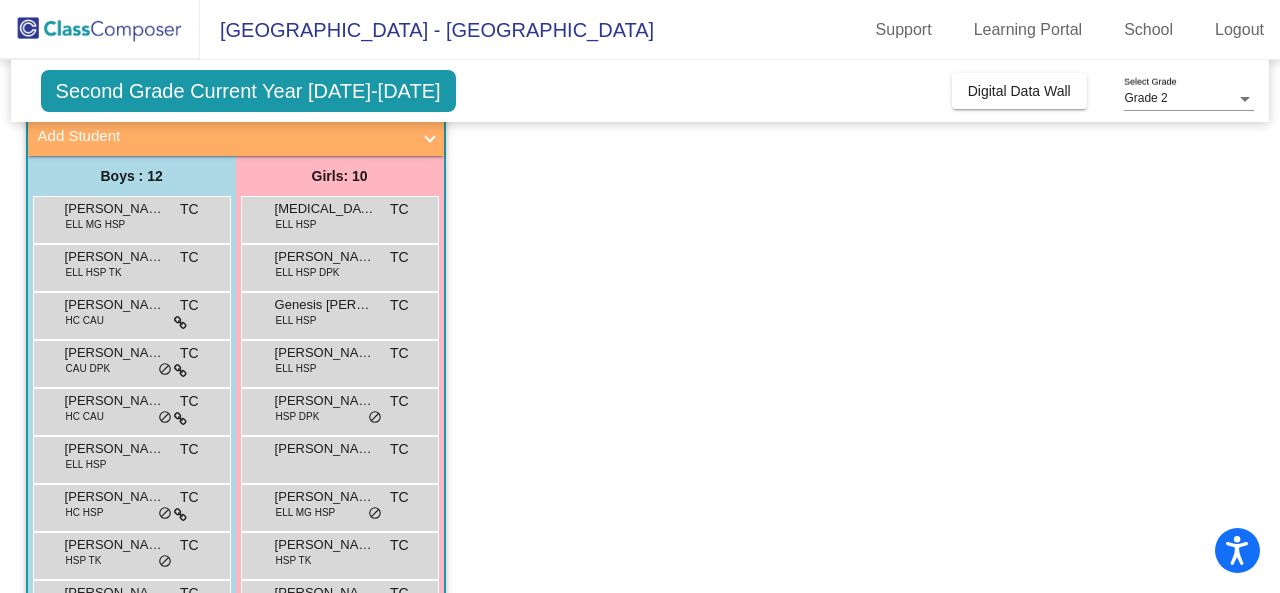 click on "ISABELLA MAGALLON MENDOZA ELL HSP TC lock do_not_disturb_alt" at bounding box center [339, 361] 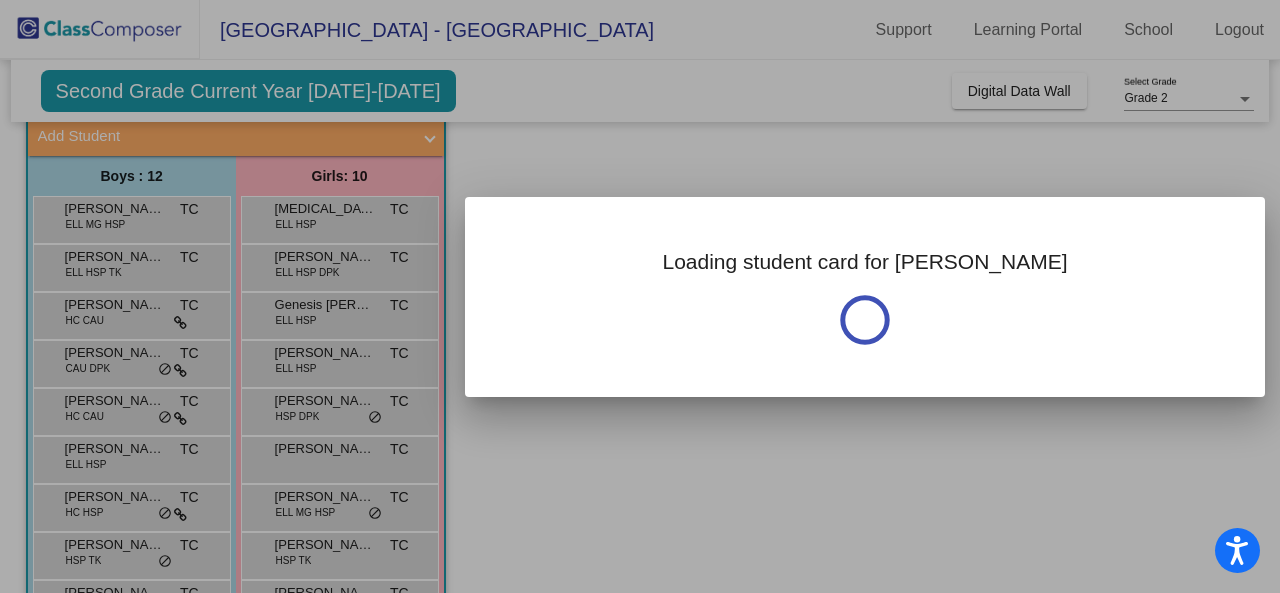 click at bounding box center [640, 296] 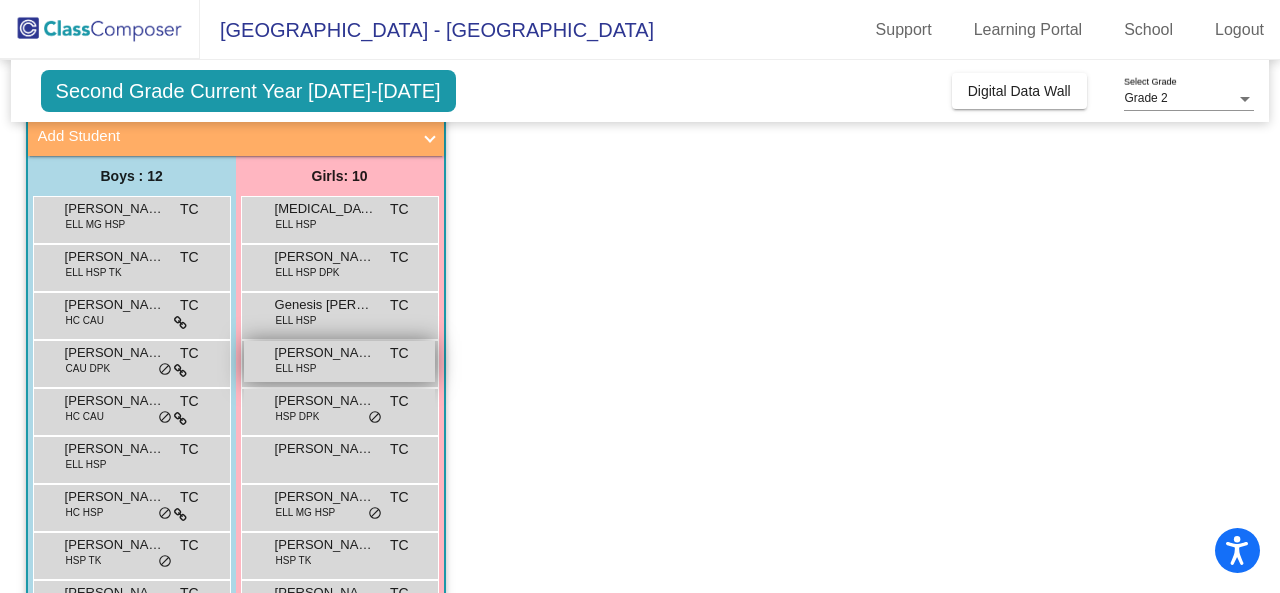 click on "ISABELLA MAGALLON MENDOZA" at bounding box center (325, 353) 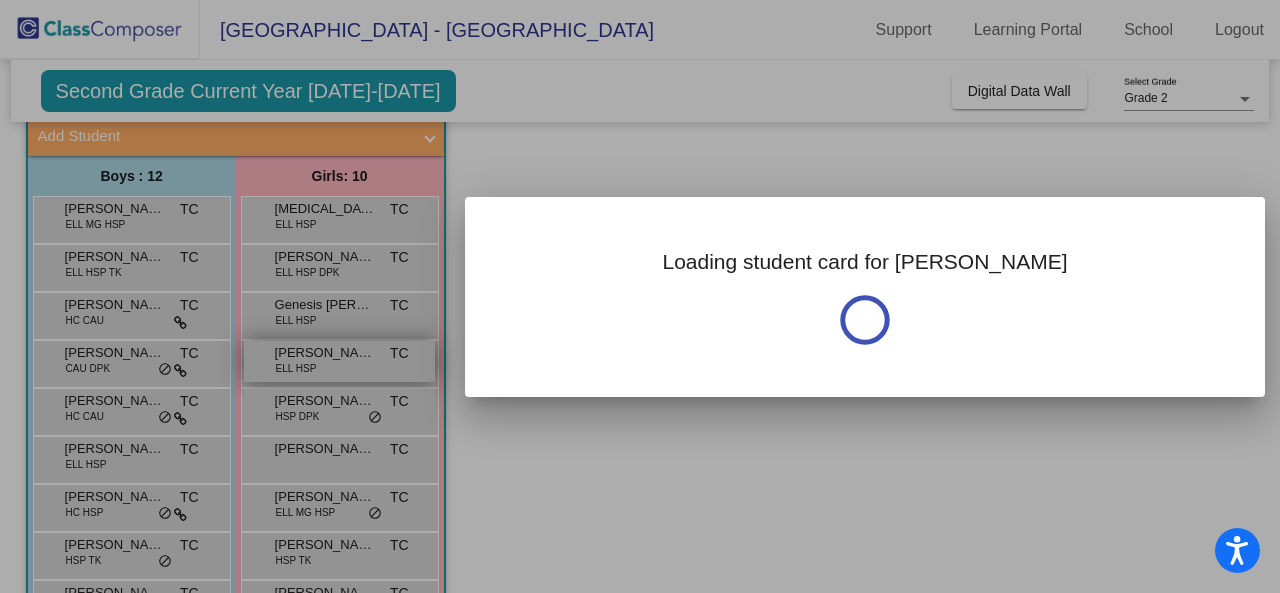 click at bounding box center (640, 296) 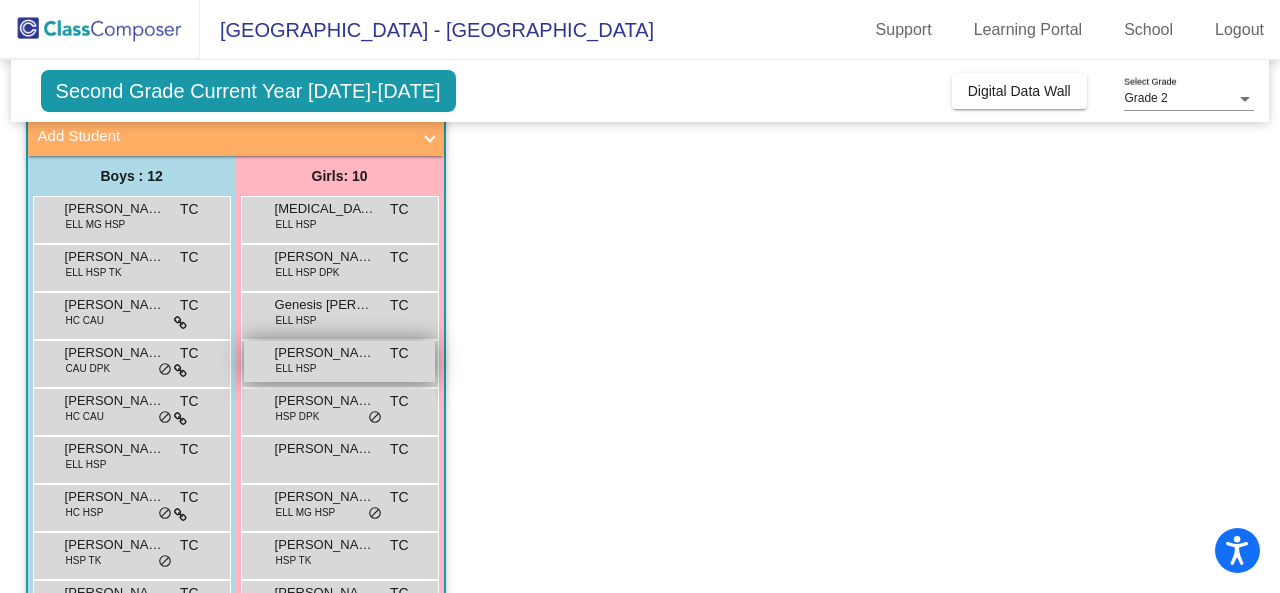 click on "ISABELLA MAGALLON MENDOZA" at bounding box center (325, 353) 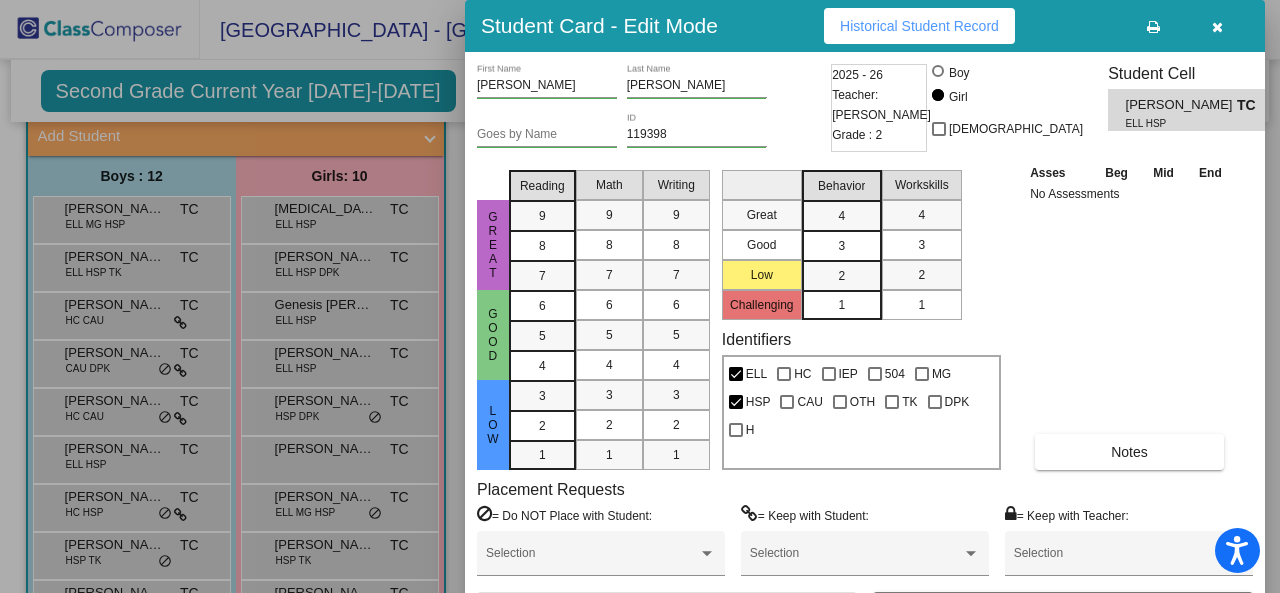 click at bounding box center [640, 296] 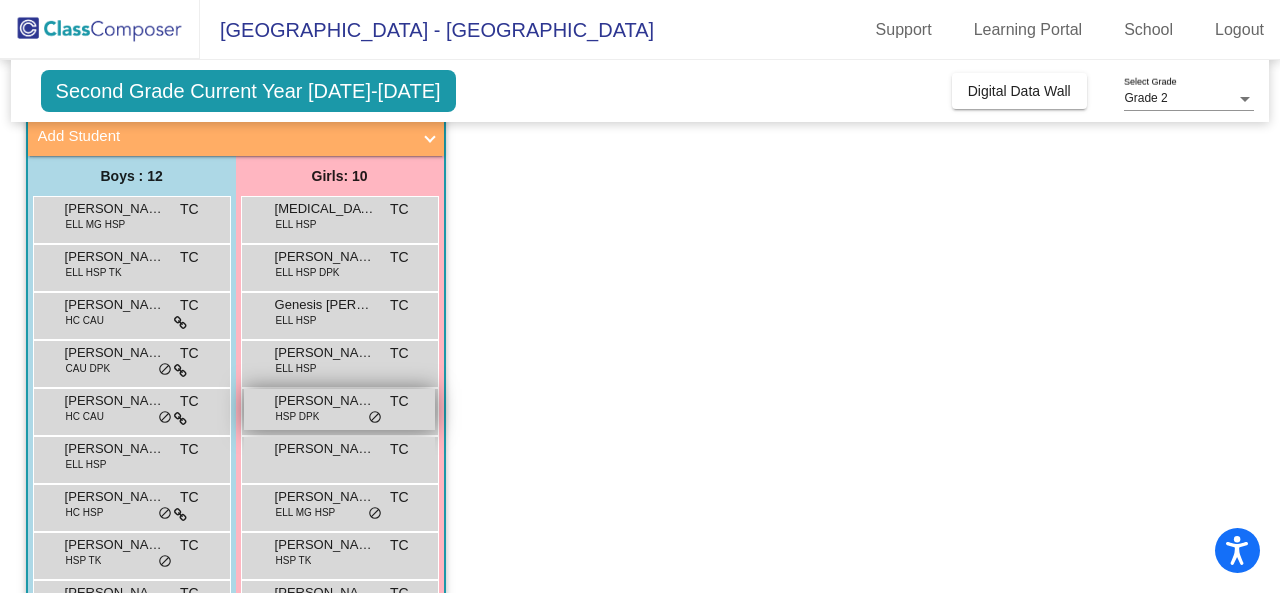click on "Irina Beltran" at bounding box center [325, 401] 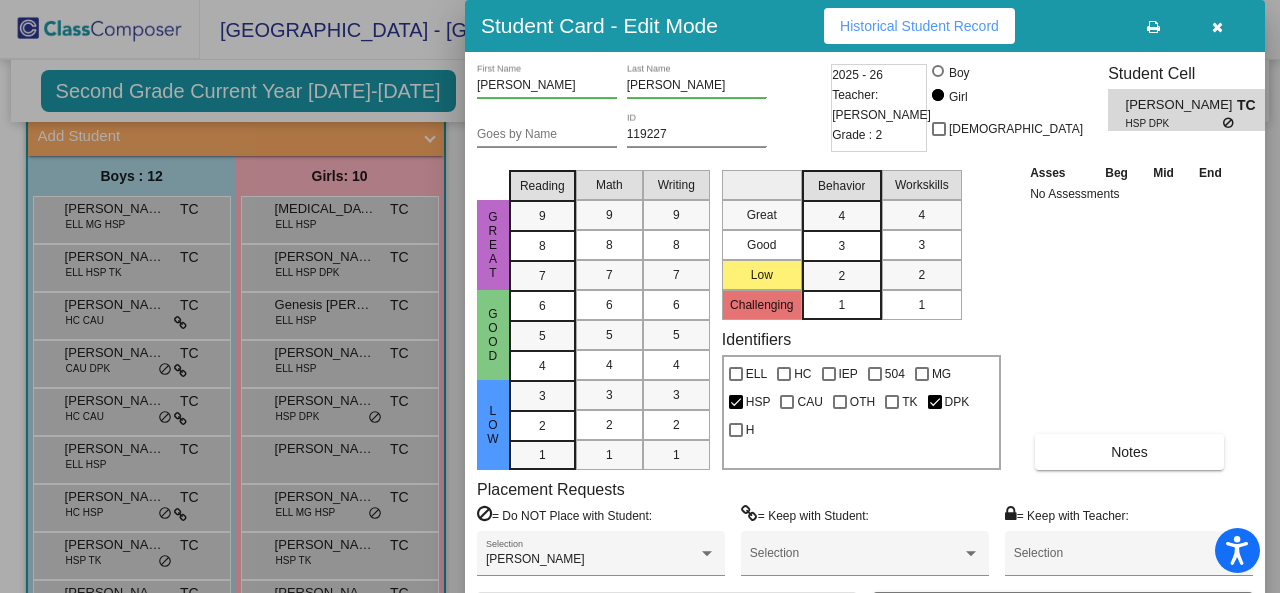 click at bounding box center (640, 296) 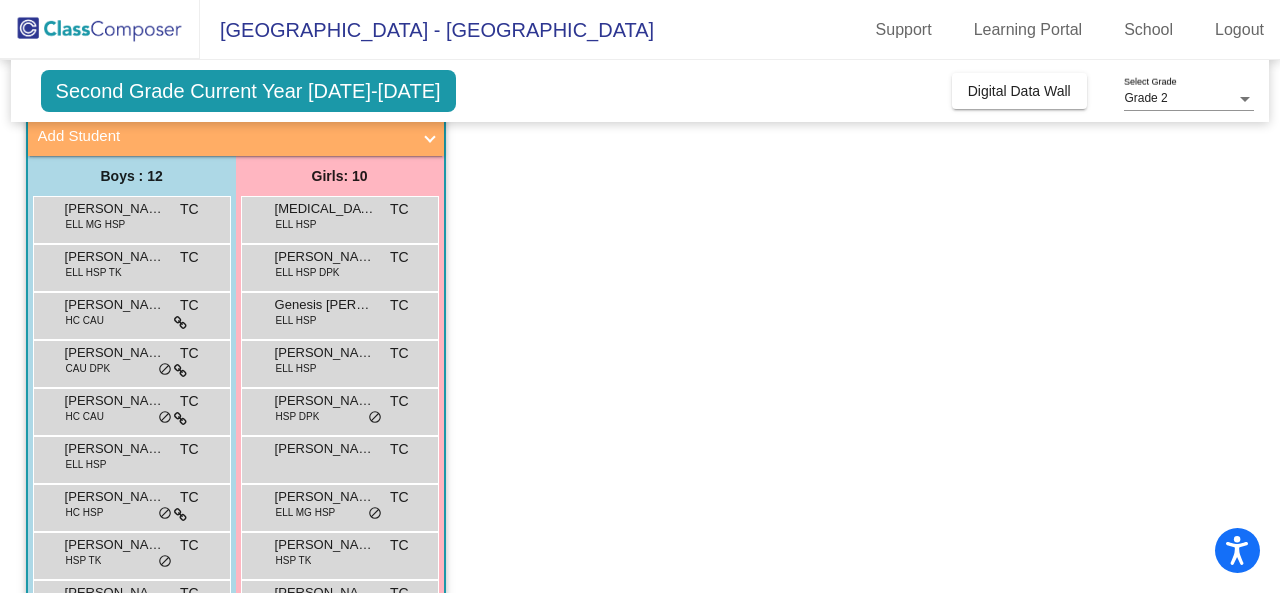 click on "Kamila Ceja Gomez TC lock do_not_disturb_alt" at bounding box center (339, 457) 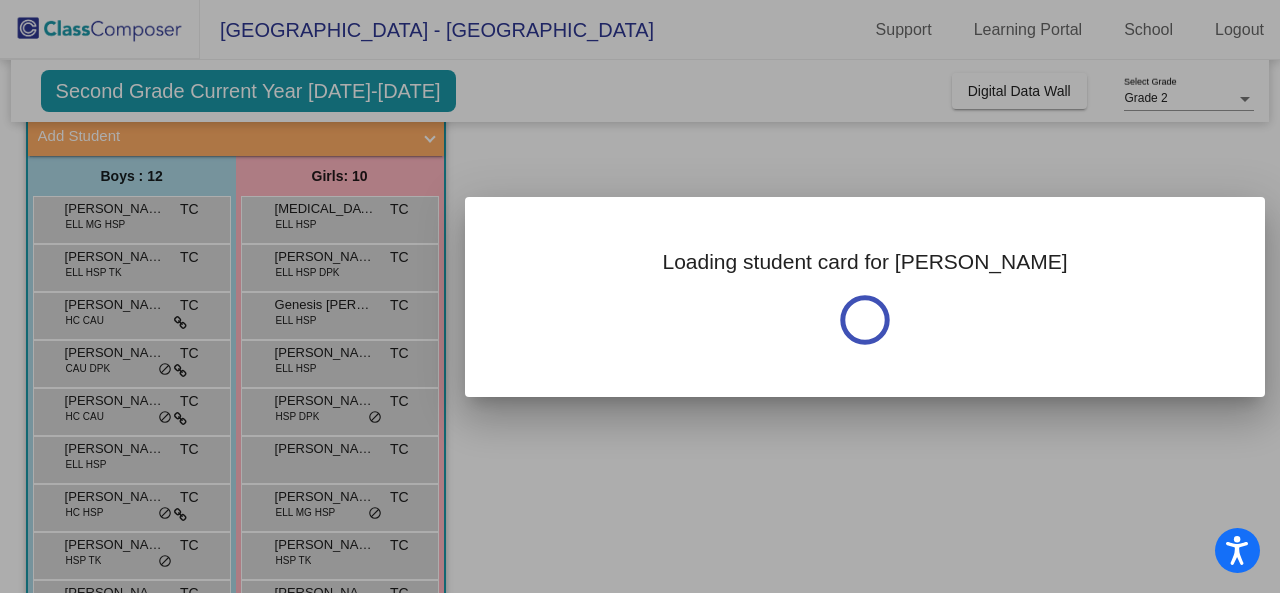 click at bounding box center (640, 296) 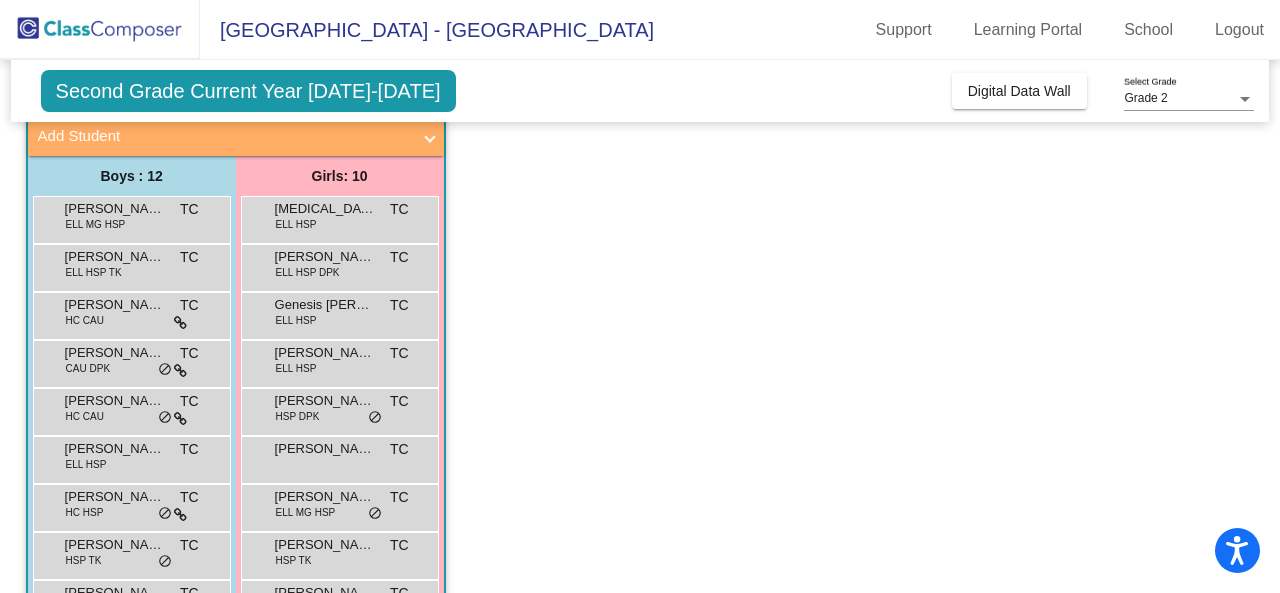 click on "Kamila Ceja Gomez TC lock do_not_disturb_alt" at bounding box center (339, 457) 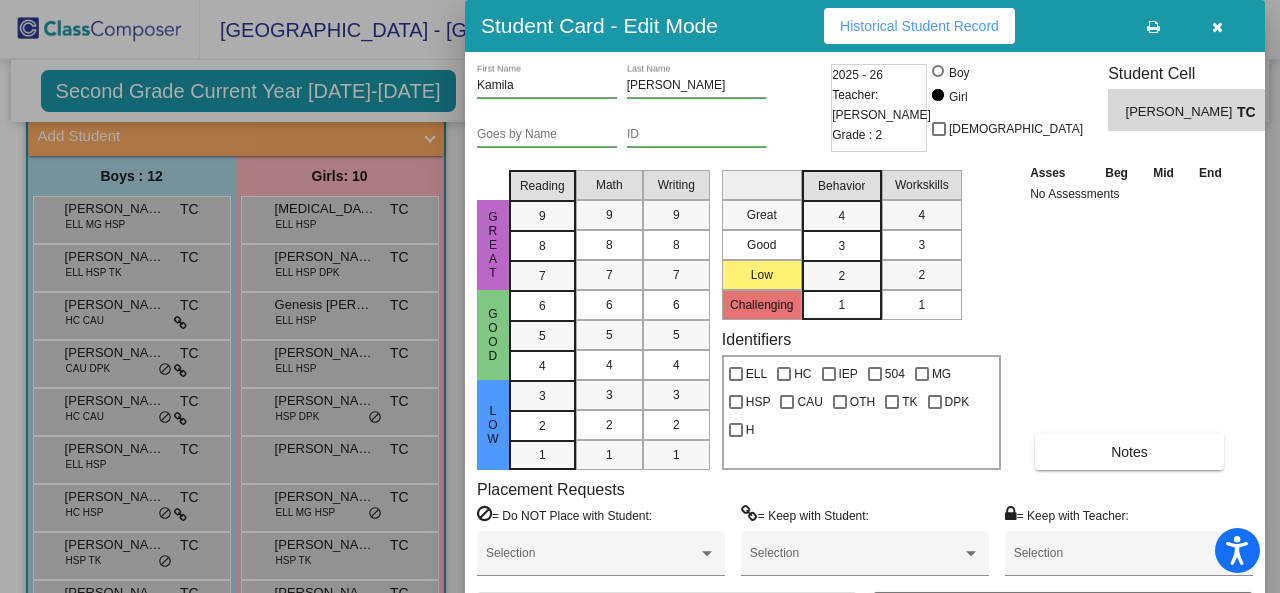 click at bounding box center [640, 296] 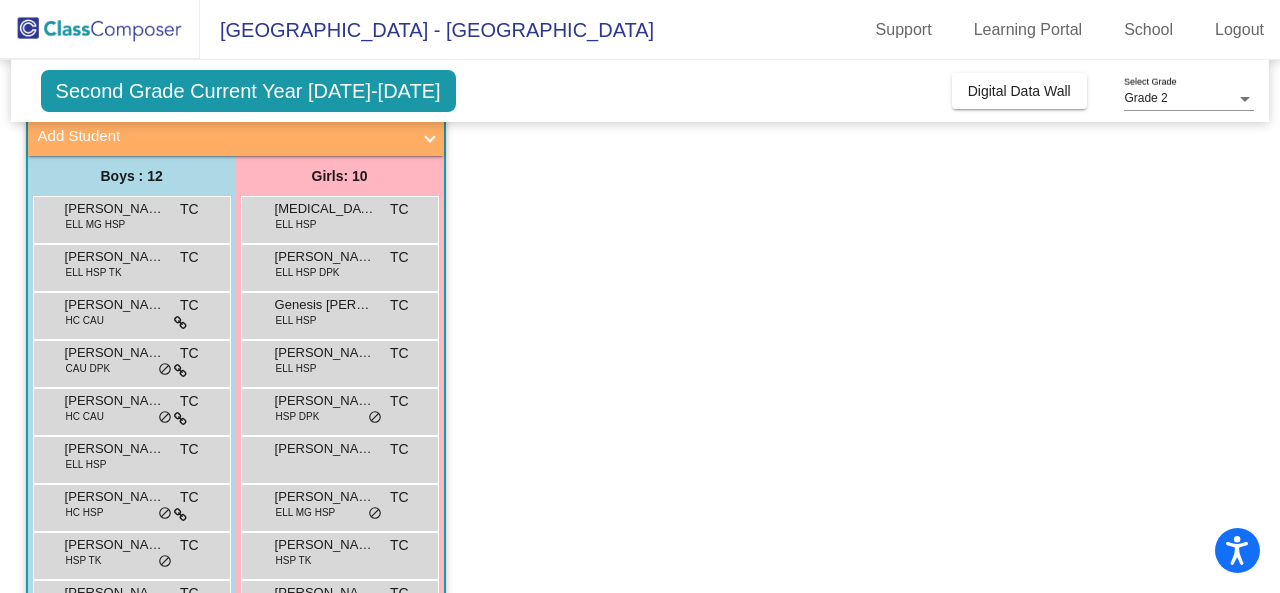 click on "ELL MG HSP" at bounding box center (306, 512) 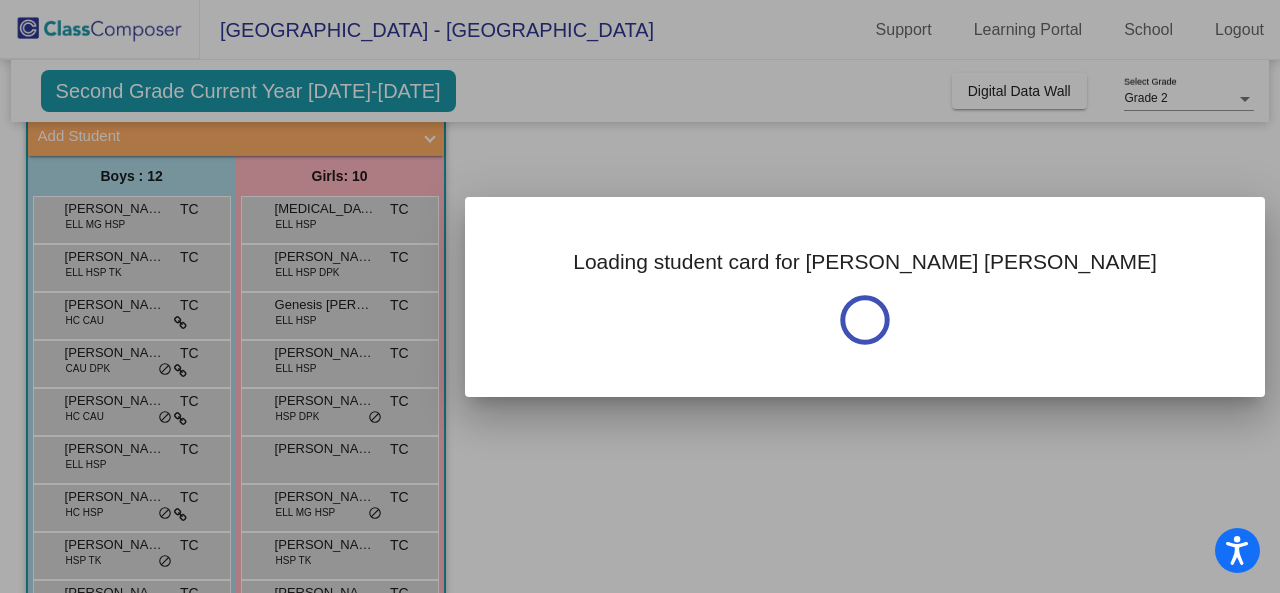 click at bounding box center [640, 296] 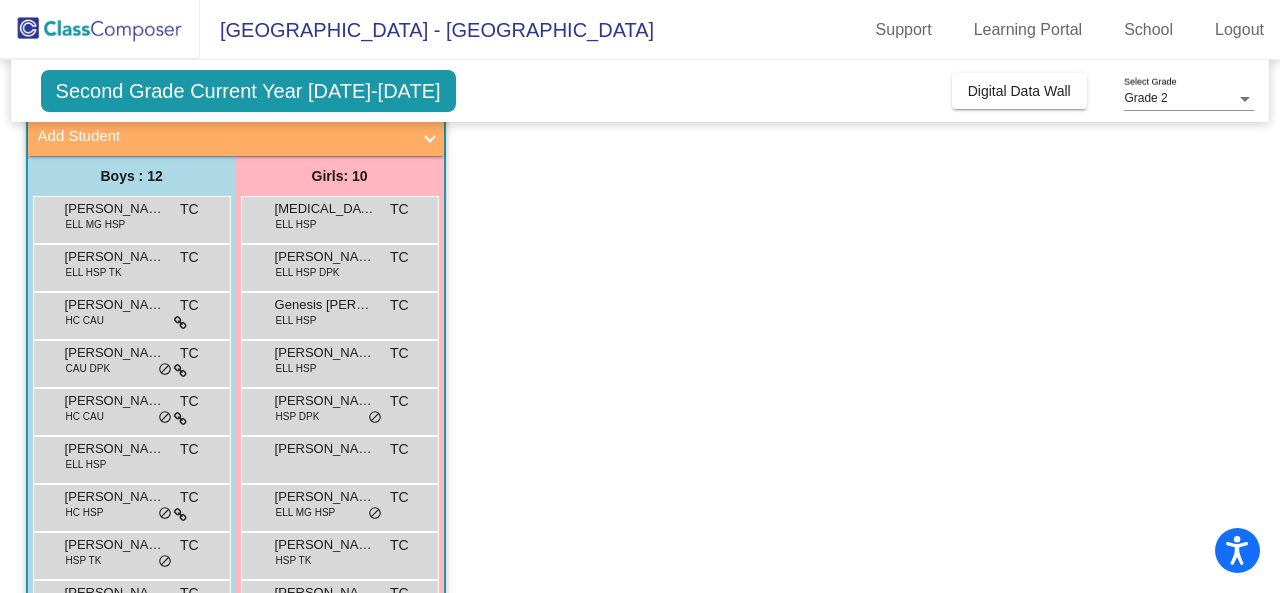 click on "ELL MG HSP" at bounding box center [306, 512] 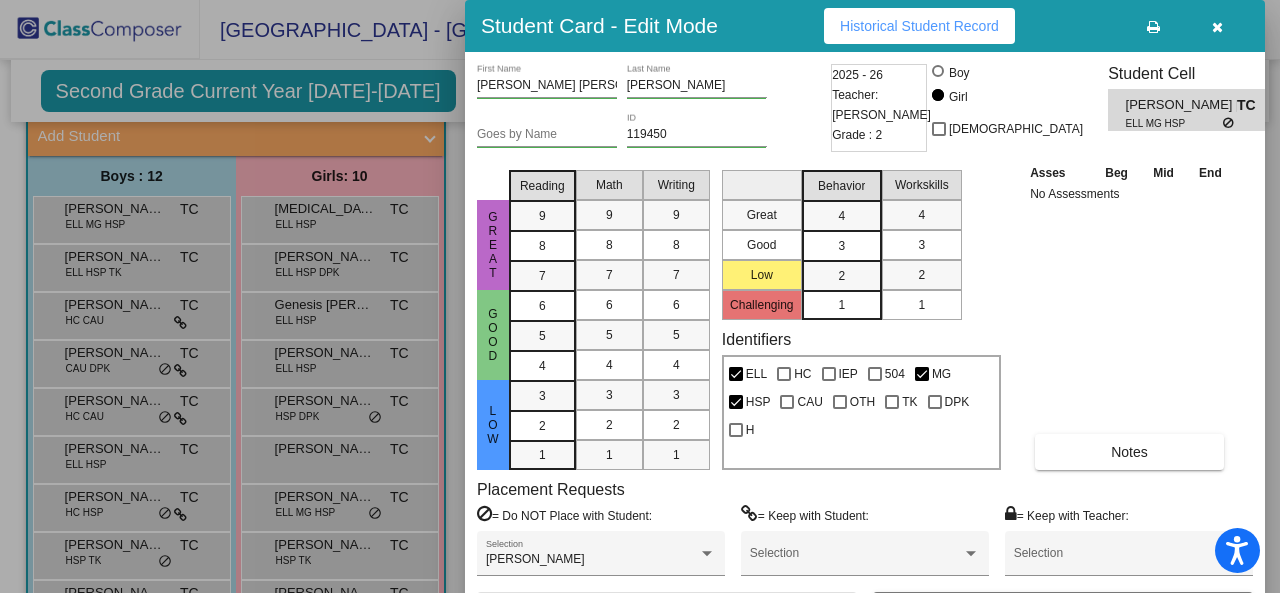click at bounding box center (640, 296) 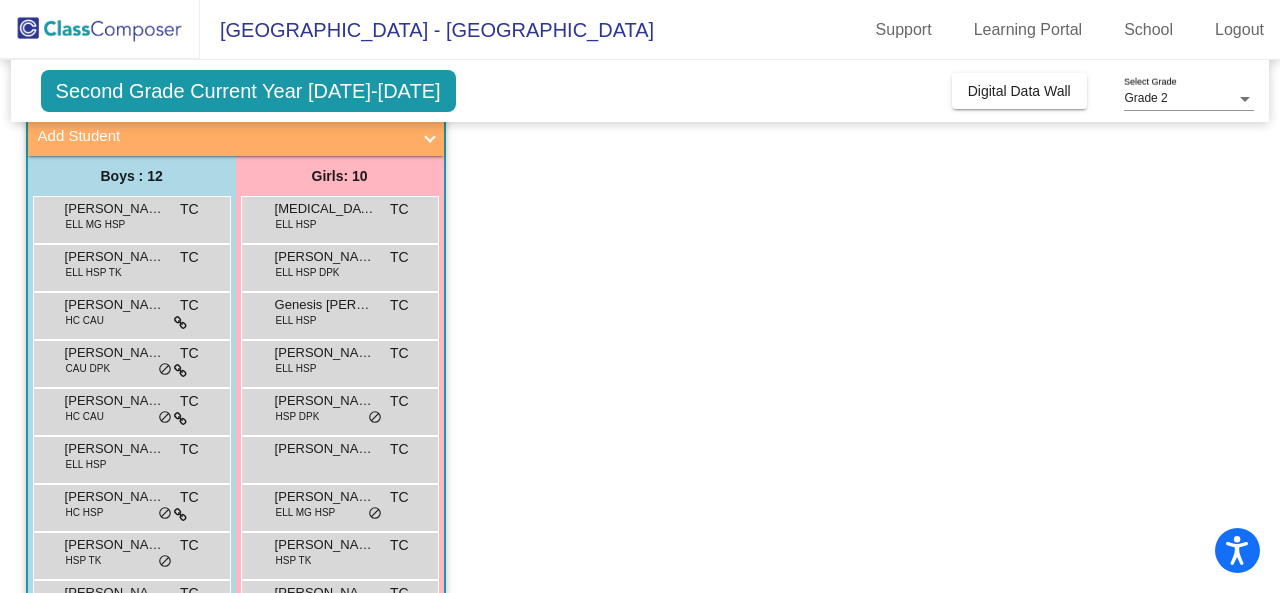 click on "Roselynn Hernandez HSP TK TC lock do_not_disturb_alt" at bounding box center (339, 553) 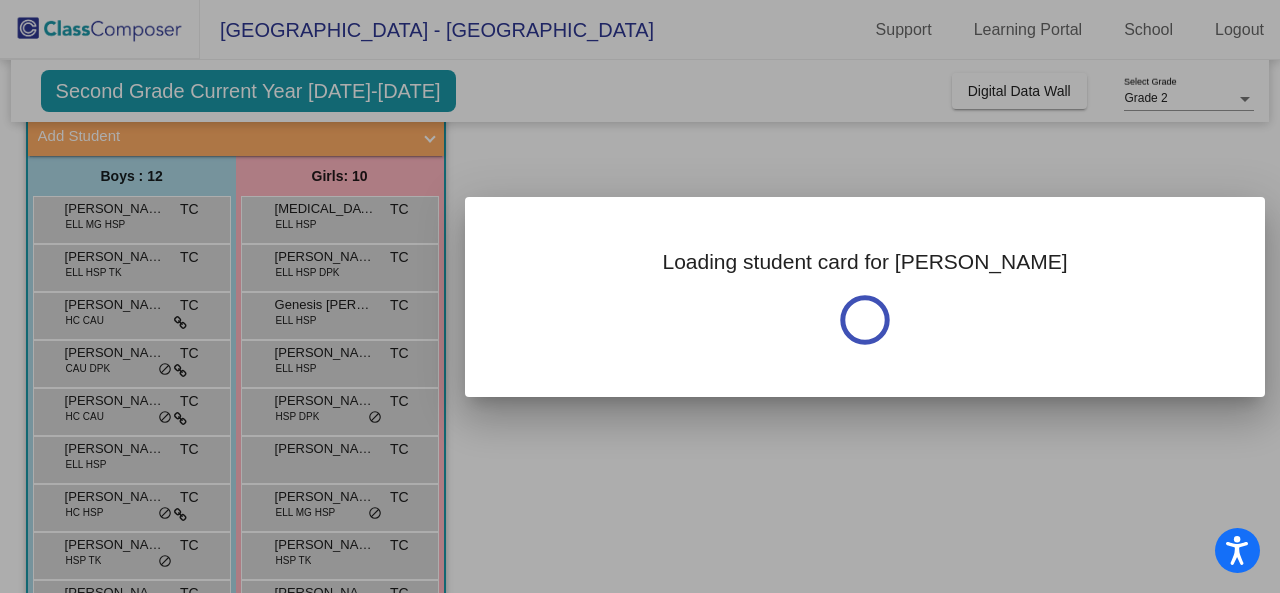 click at bounding box center [640, 296] 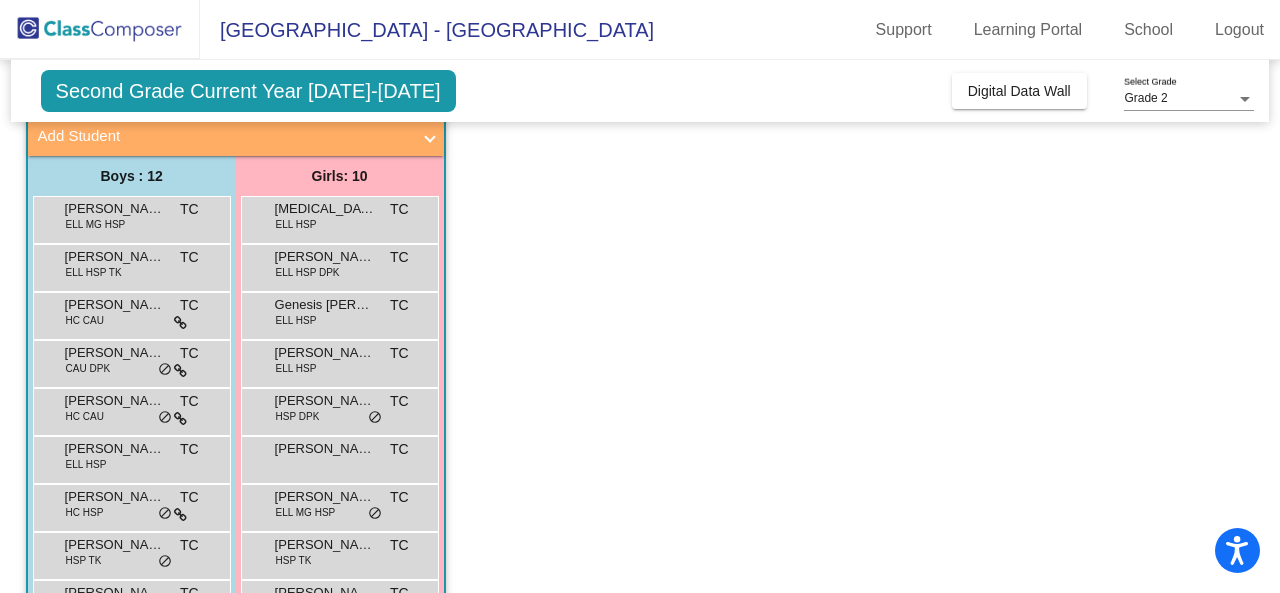click on "Roselynn Hernandez HSP TK TC lock do_not_disturb_alt" at bounding box center (339, 553) 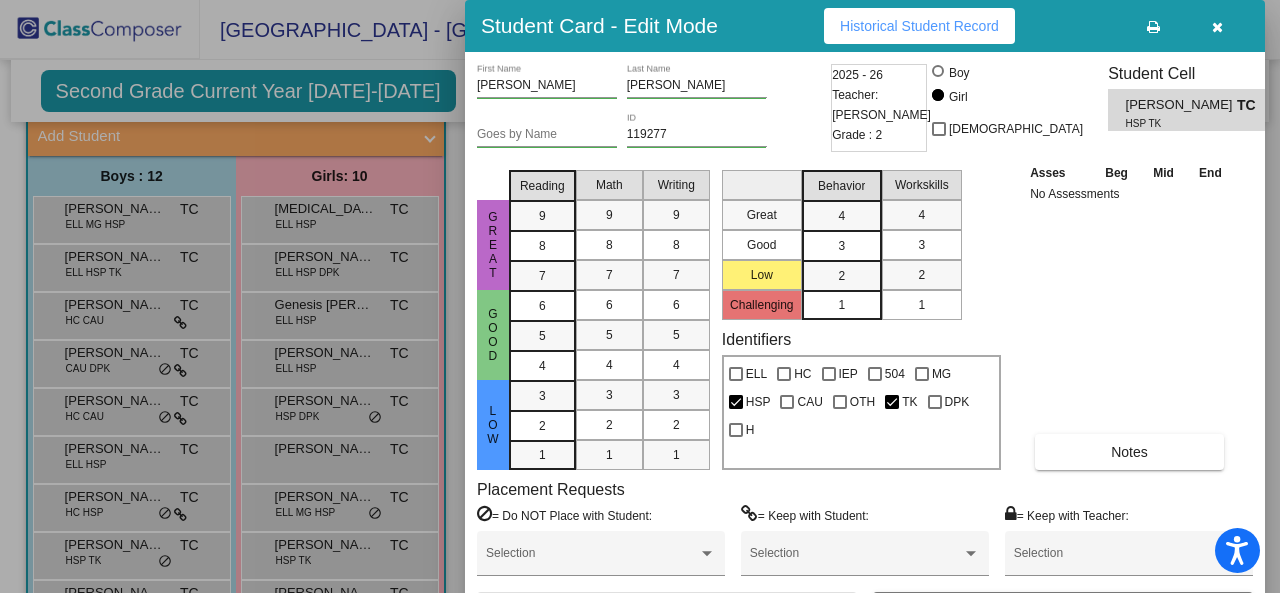 click at bounding box center [1217, 26] 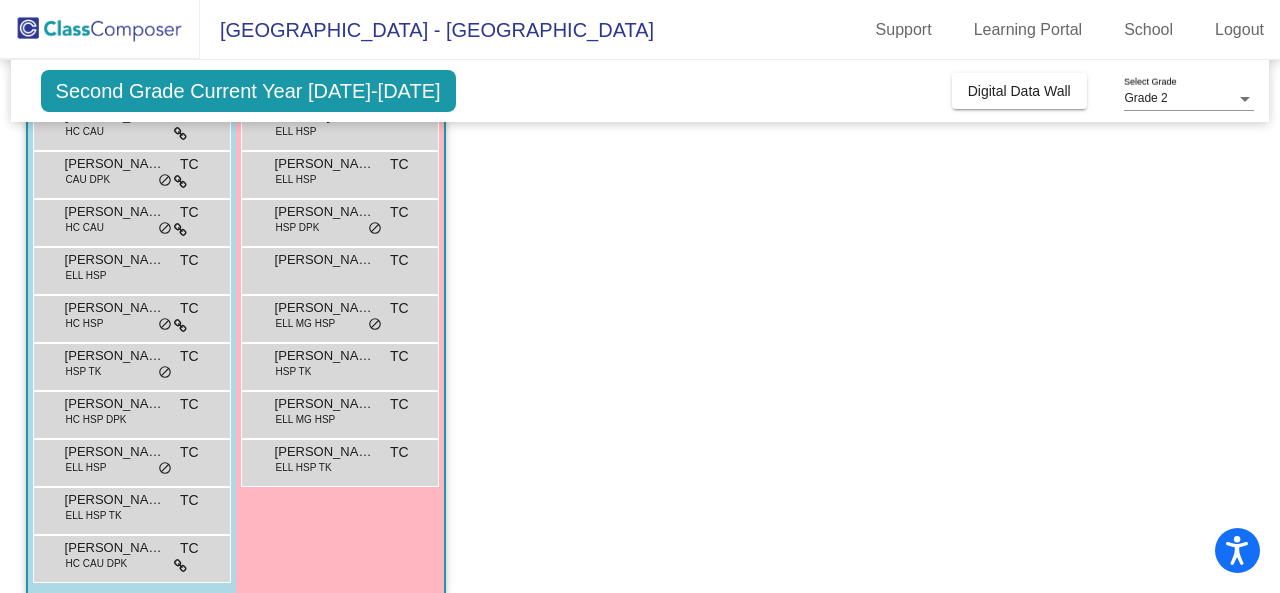 scroll, scrollTop: 323, scrollLeft: 0, axis: vertical 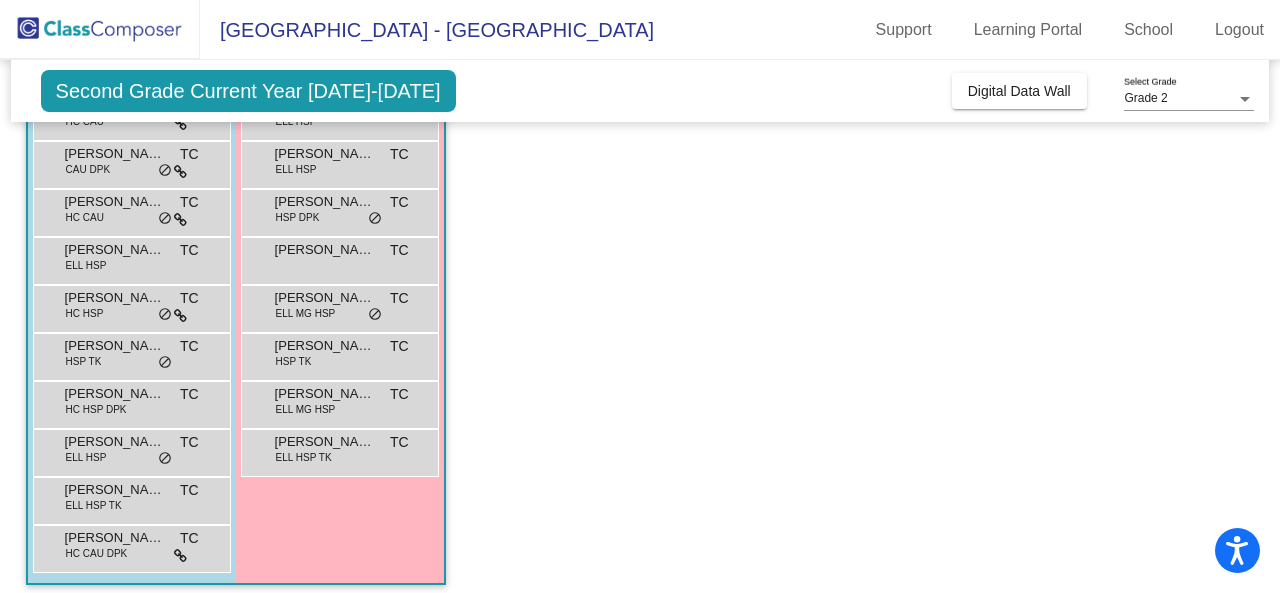 click on "Roselynn Hernandez HSP TK TC lock do_not_disturb_alt" at bounding box center [339, 354] 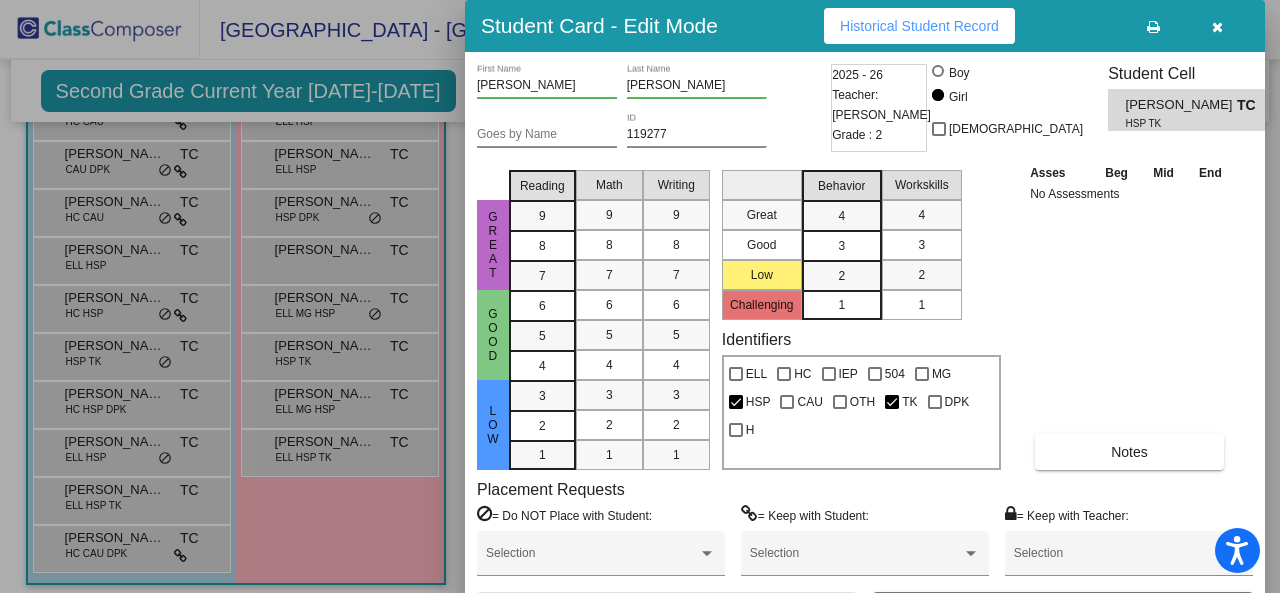 click at bounding box center (640, 296) 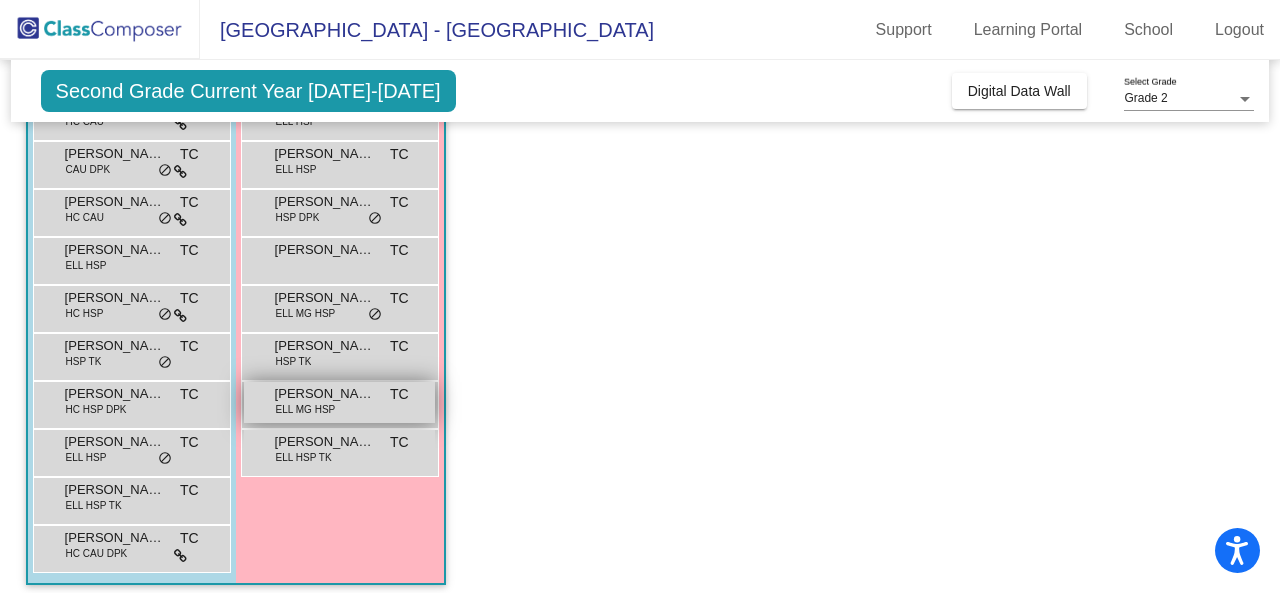 click on "STEPHANIE BUELVAS FERNANDEZ ELL MG HSP TC lock do_not_disturb_alt" at bounding box center (339, 402) 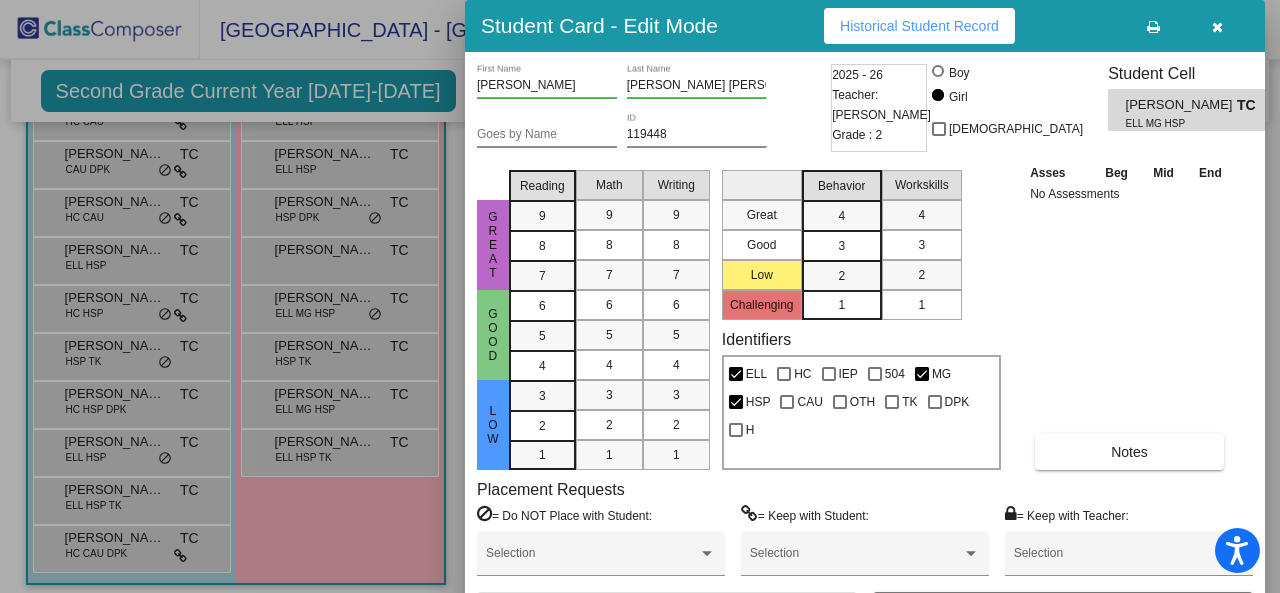 click at bounding box center [640, 296] 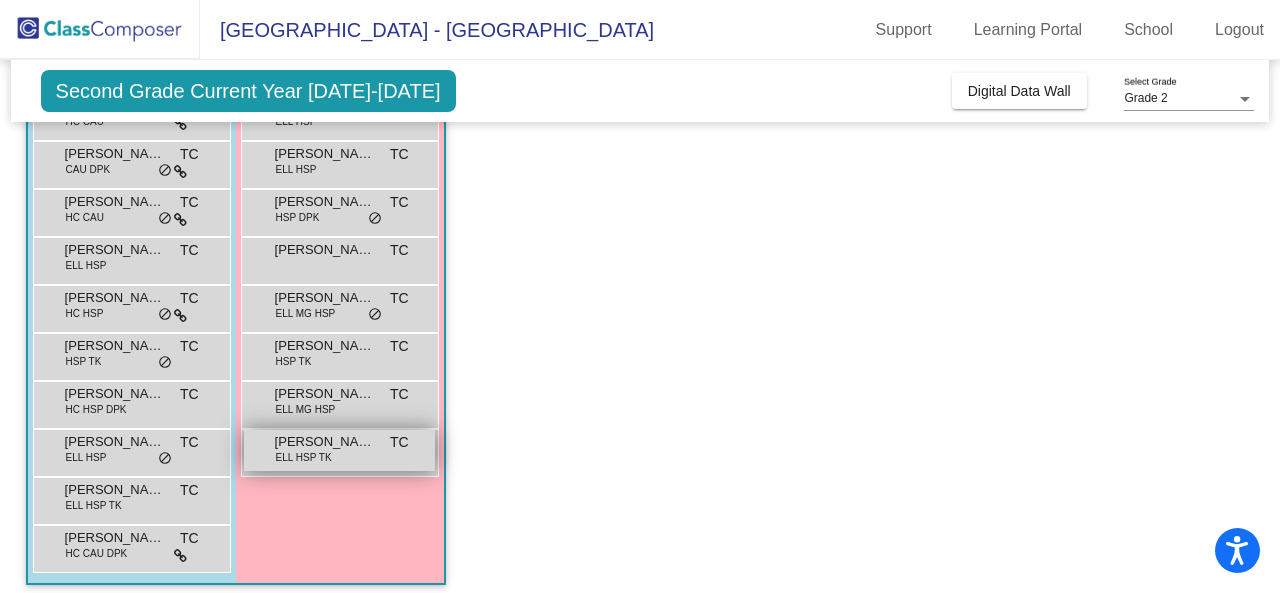 click on "Victoria Reyes Reyes ELL HSP TK TC lock do_not_disturb_alt" at bounding box center (339, 450) 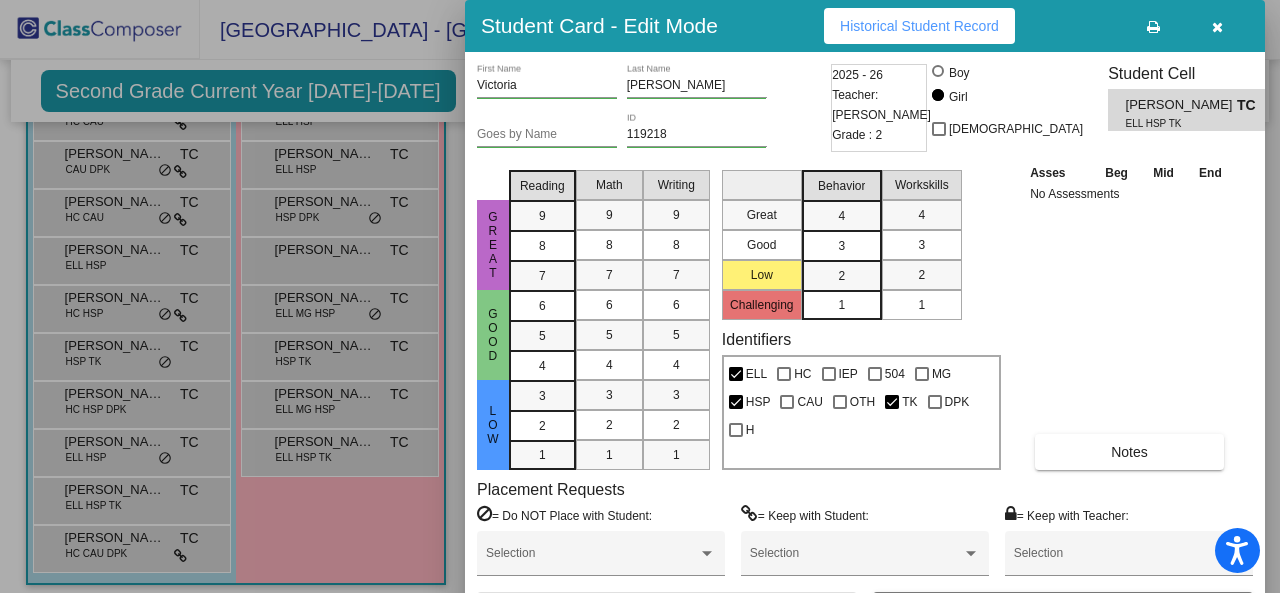click on "Asses Beg Mid End No Assessments  Notes" at bounding box center [1130, 316] 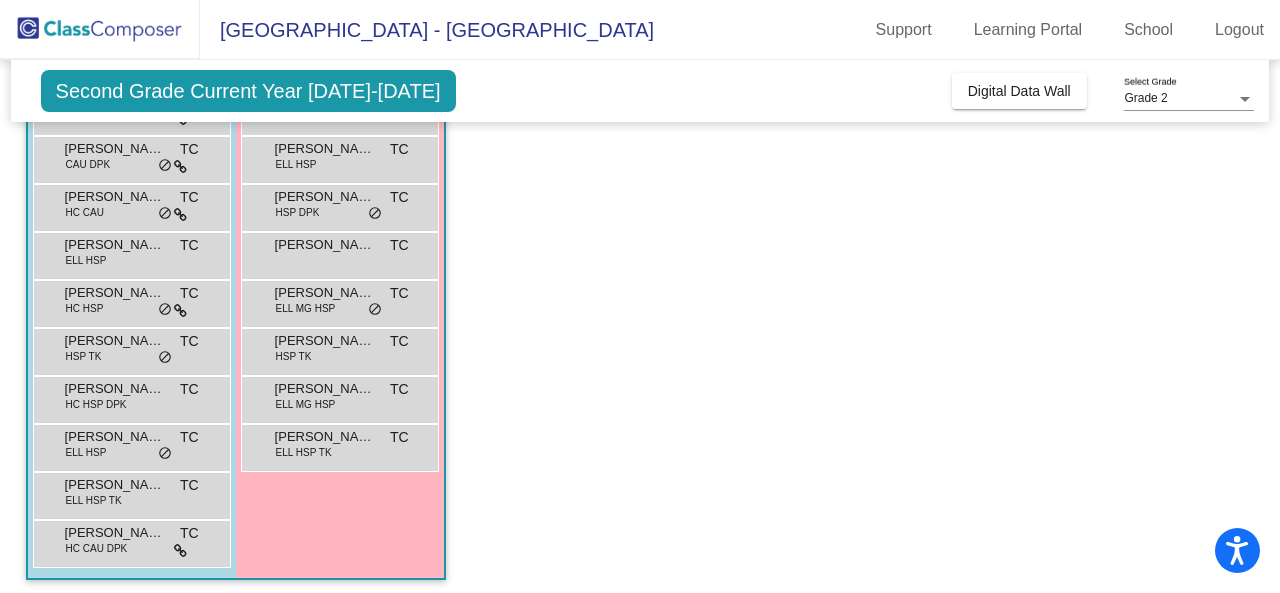 scroll, scrollTop: 334, scrollLeft: 0, axis: vertical 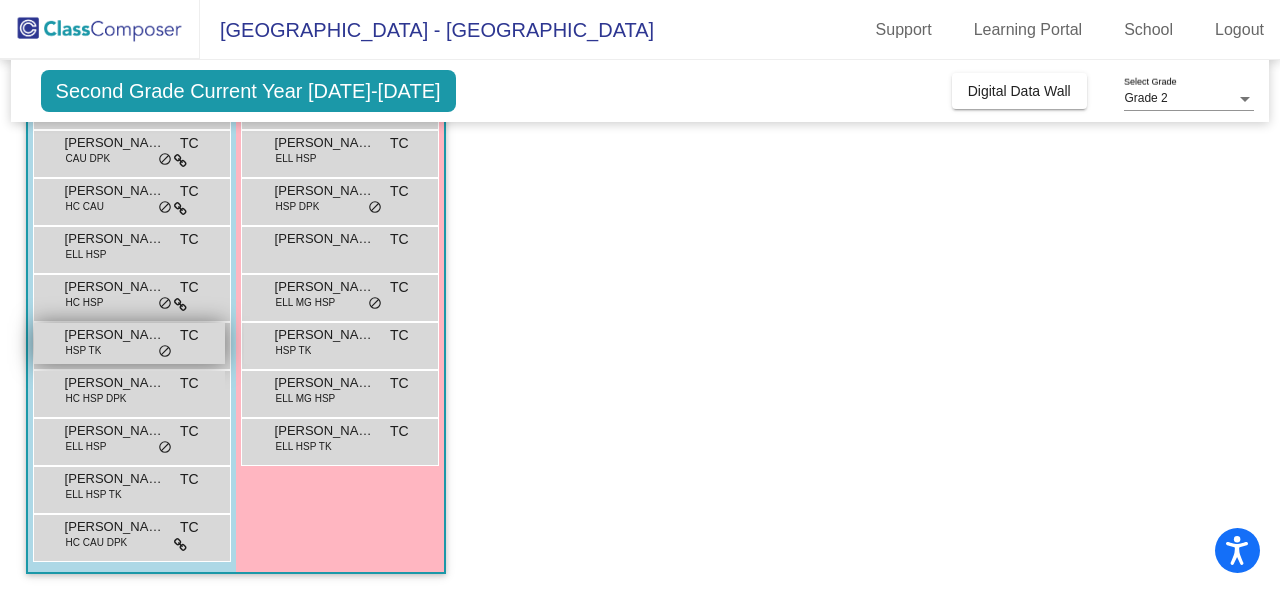 click on "do_not_disturb_alt" at bounding box center [165, 352] 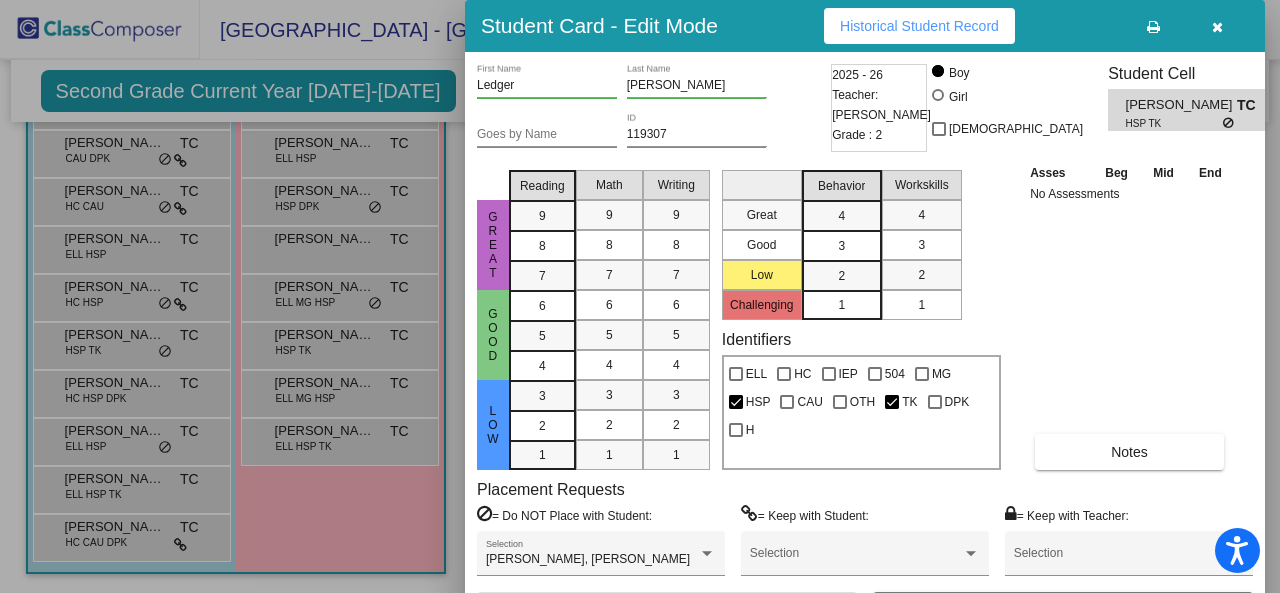 click at bounding box center [1217, 26] 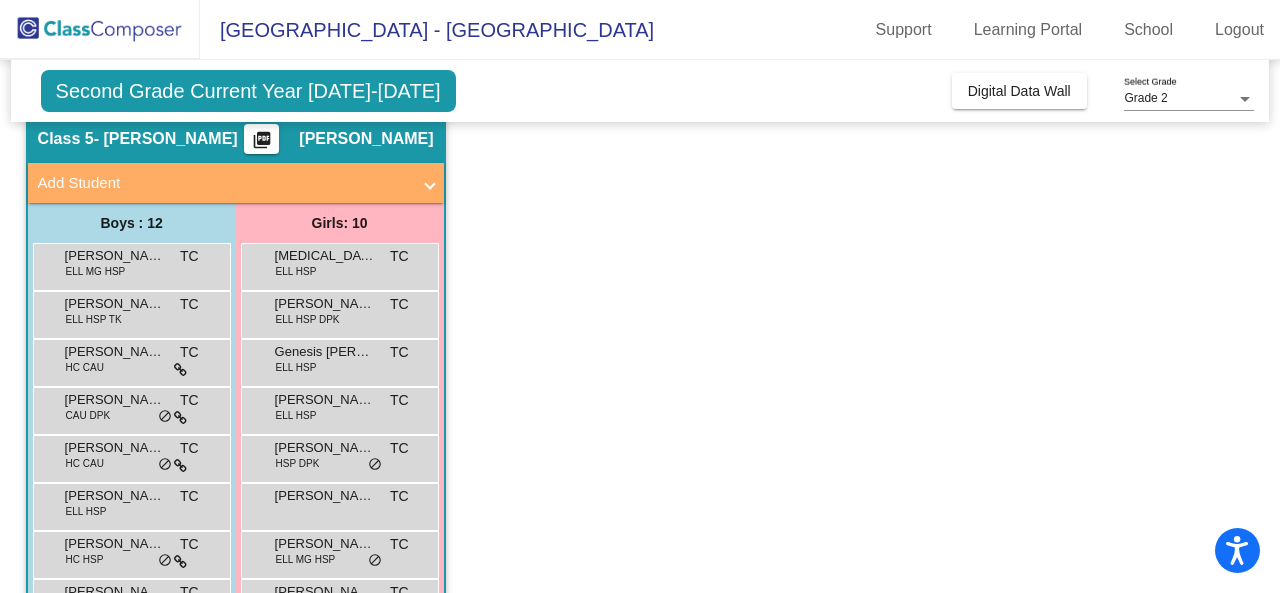 scroll, scrollTop: 76, scrollLeft: 0, axis: vertical 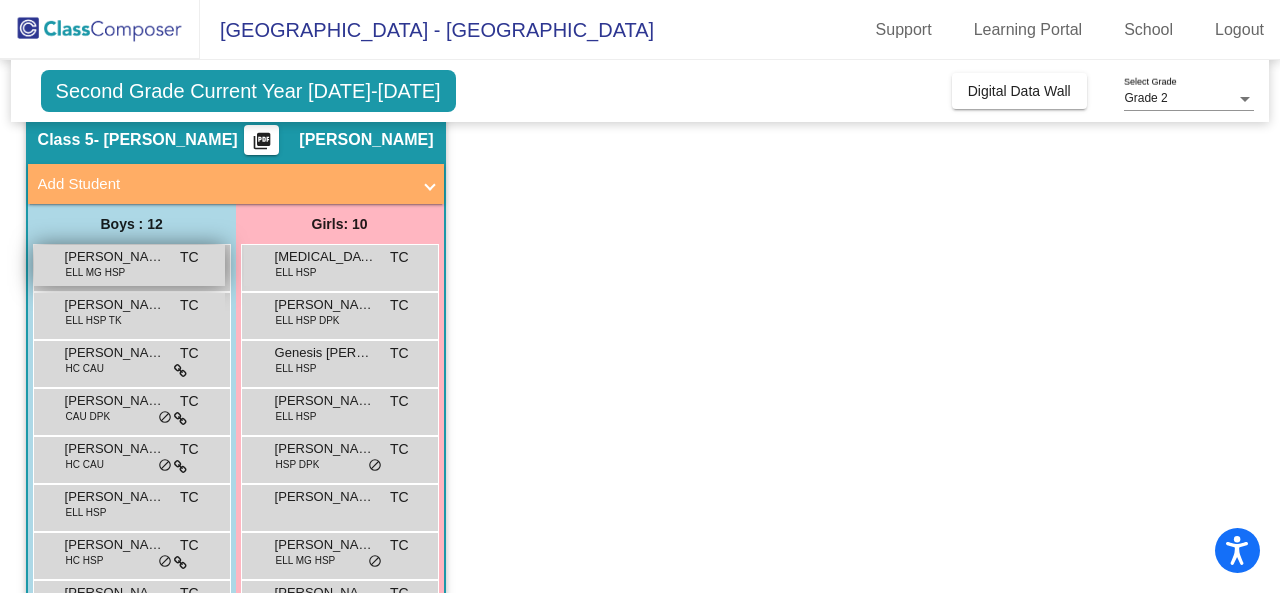 click on "ANGEL DYLAN CRUZ RIVERA ELL MG HSP TC lock do_not_disturb_alt" at bounding box center [129, 265] 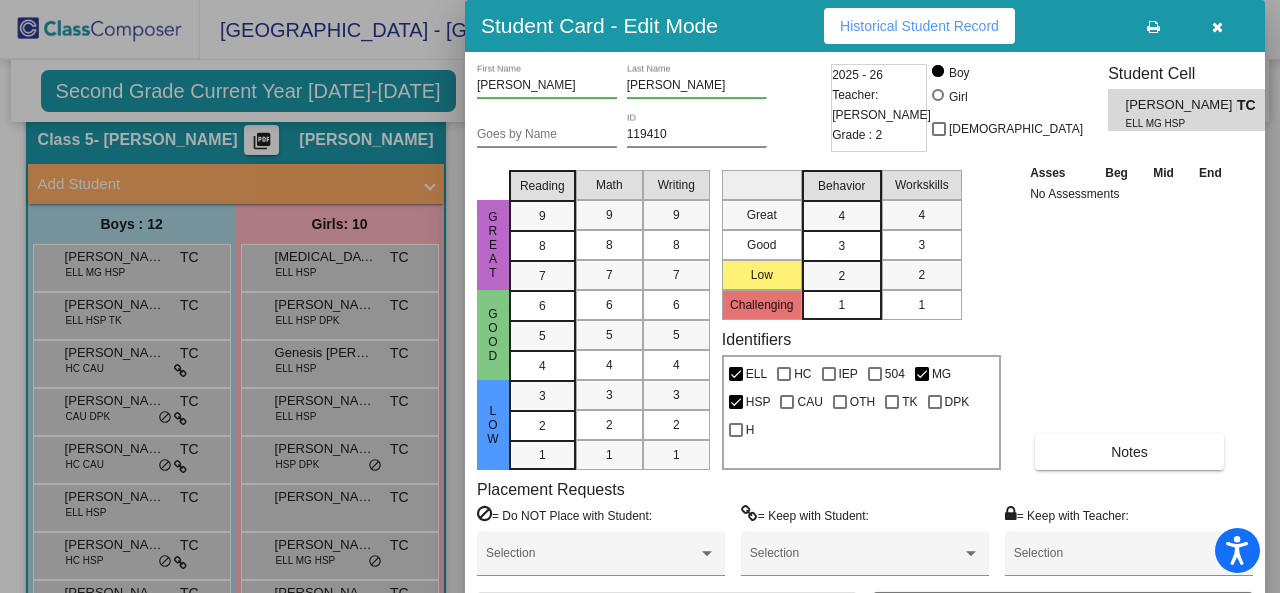 click on "ANGEL DYLAN First Name CRUZ RIVERA Last Name Goes by Name 119410 ID 2025 - 26 Teacher: Tonni Cameron Grade : 2   Boy   Girl   Non Binary Student Cell ANGEL DYLAN CRUZ RIVERA TC ELL MG HSP  Great   Good   Low  Reading 9 8 7 6 5 4 3 2 1 Math 9 8 7 6 5 4 3 2 1 Writing 9 8 7 6 5 4 3 2 1 Great Good Low Challenging Behavior 4 3 2 1 Workskills 4 3 2 1 Identifiers   ELL   HC   IEP   504   MG   HSP   CAU   OTH   TK   DPK   H Asses Beg Mid End No Assessments  Notes  Placement Requests  = Do NOT Place with Student:   Selection  = Keep with Student:   Selection  = Keep with Teacher:   Selection  Save   Archive" at bounding box center (865, 346) 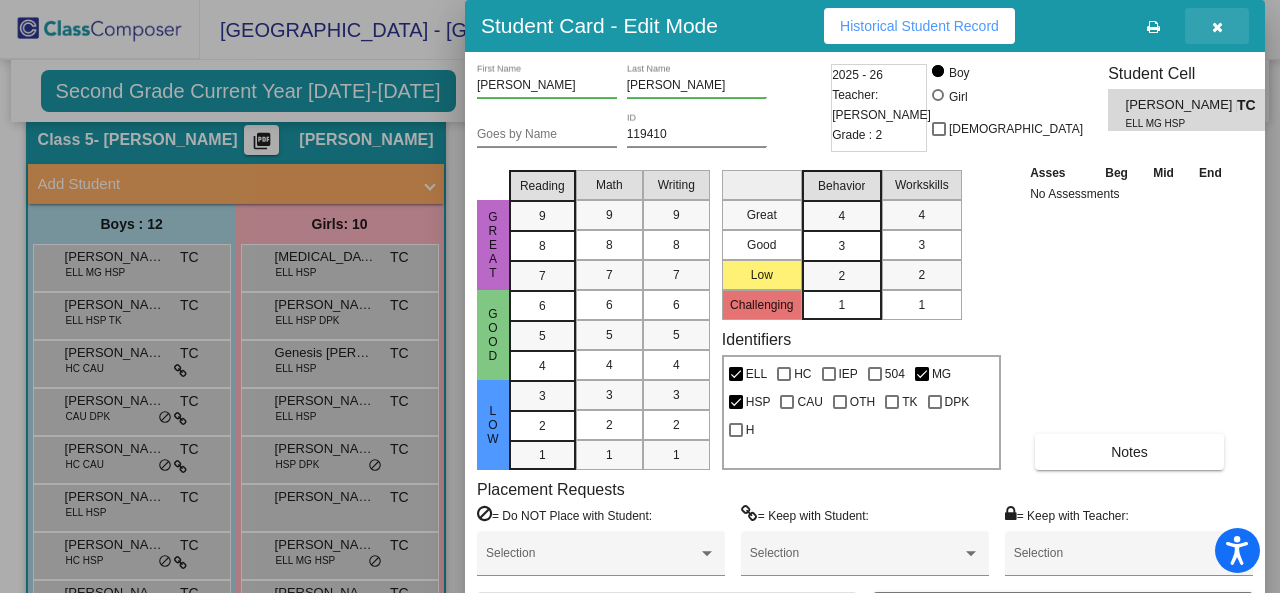 click at bounding box center [1217, 27] 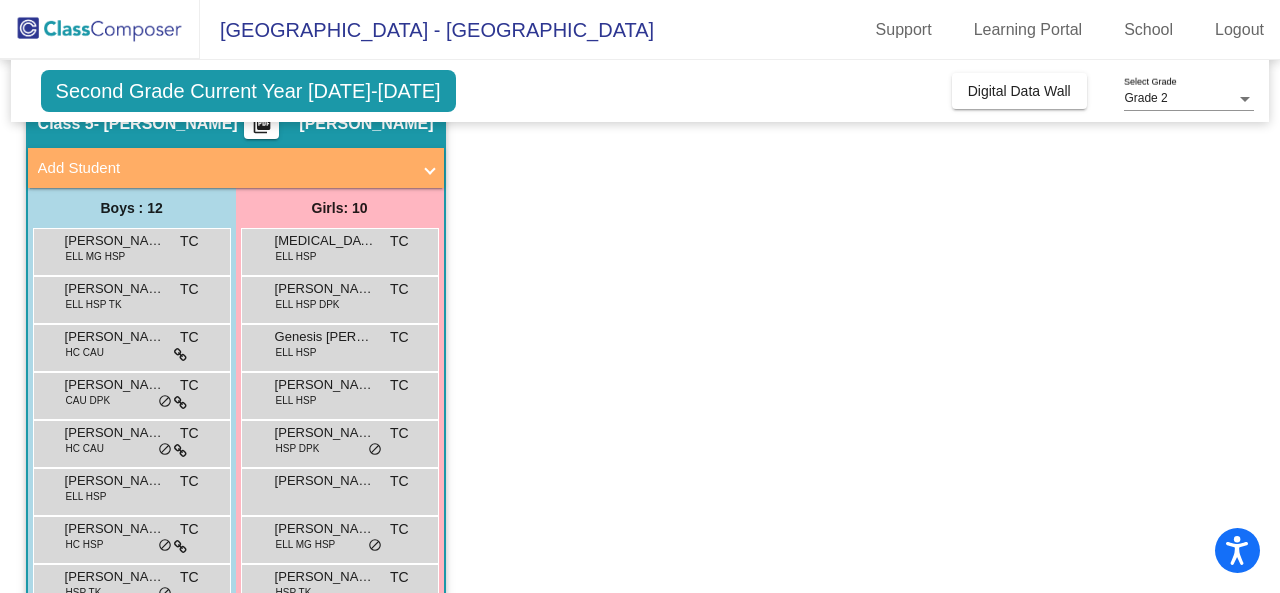 scroll, scrollTop: 88, scrollLeft: 0, axis: vertical 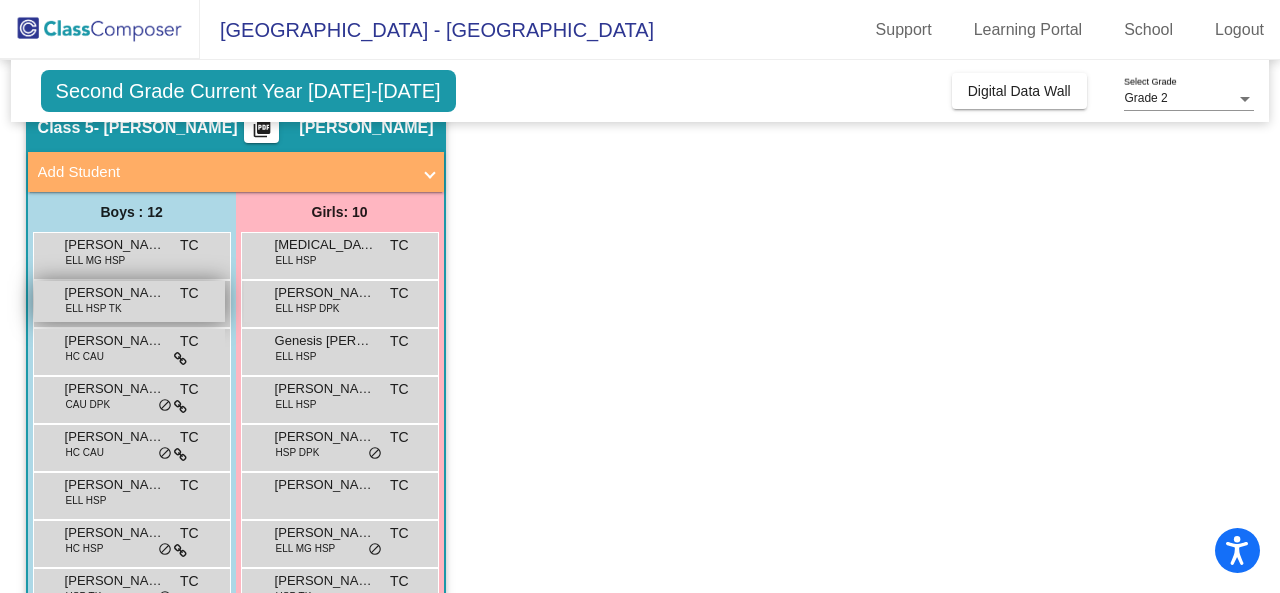 click on "Alex Gama Flores ELL HSP TK TC lock do_not_disturb_alt" at bounding box center [129, 301] 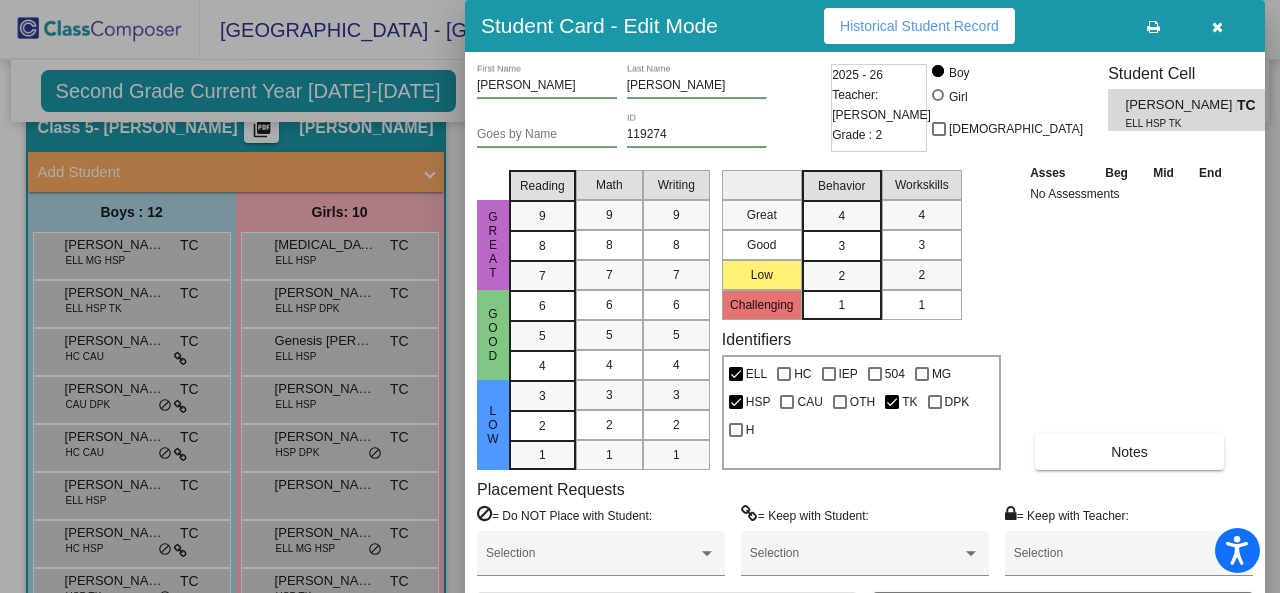 click at bounding box center [640, 296] 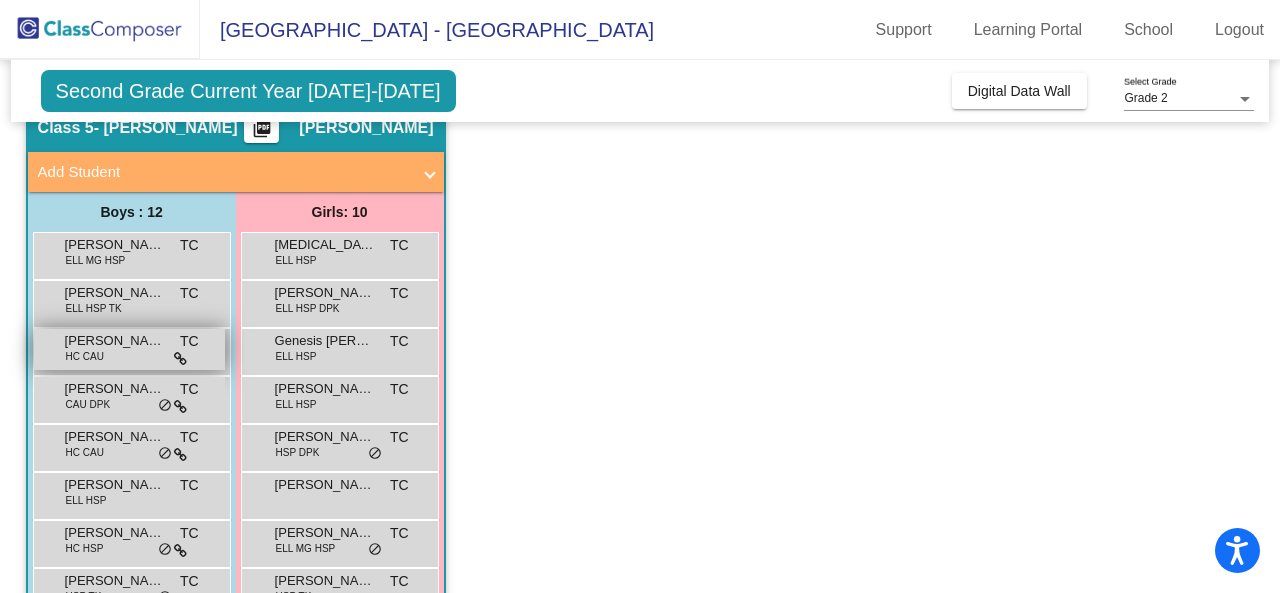 click on "Cody Richard Lichtenegger HC CAU TC lock do_not_disturb_alt" at bounding box center (129, 349) 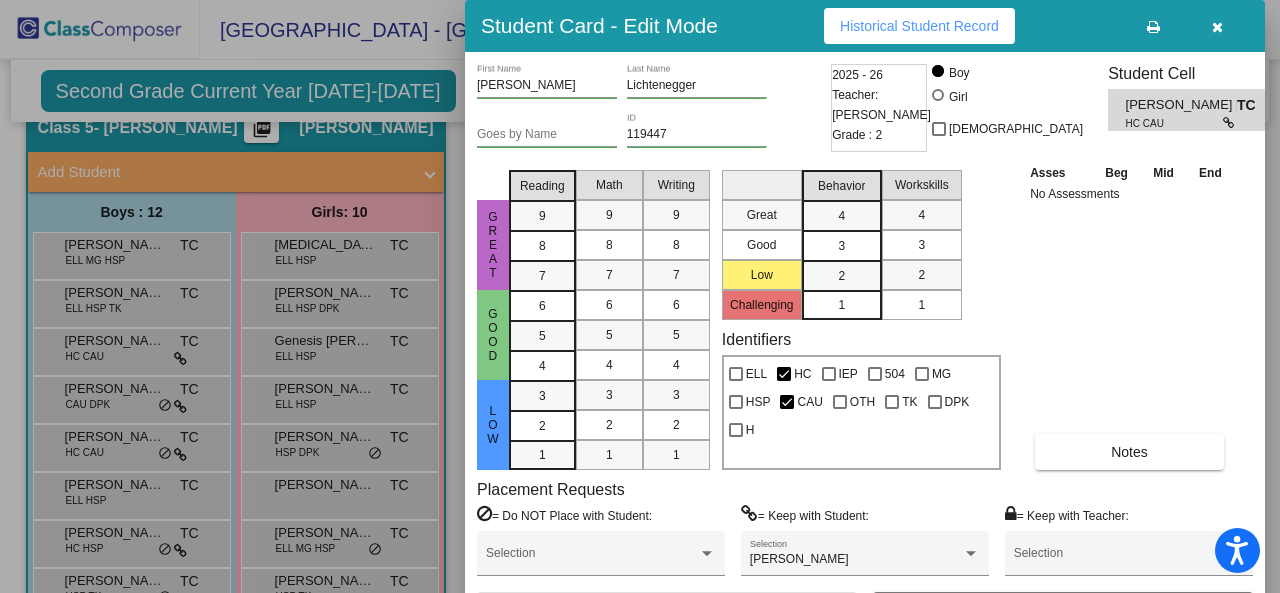 click at bounding box center [640, 296] 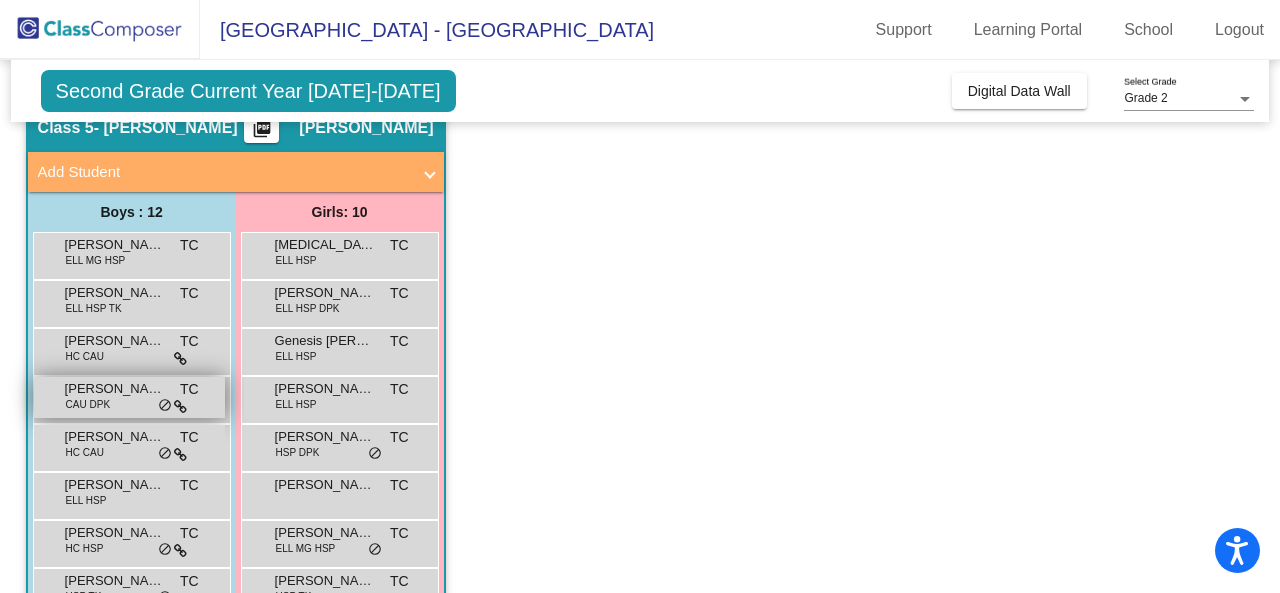 click on "Dean Brown CAU DPK TC lock do_not_disturb_alt" at bounding box center [129, 397] 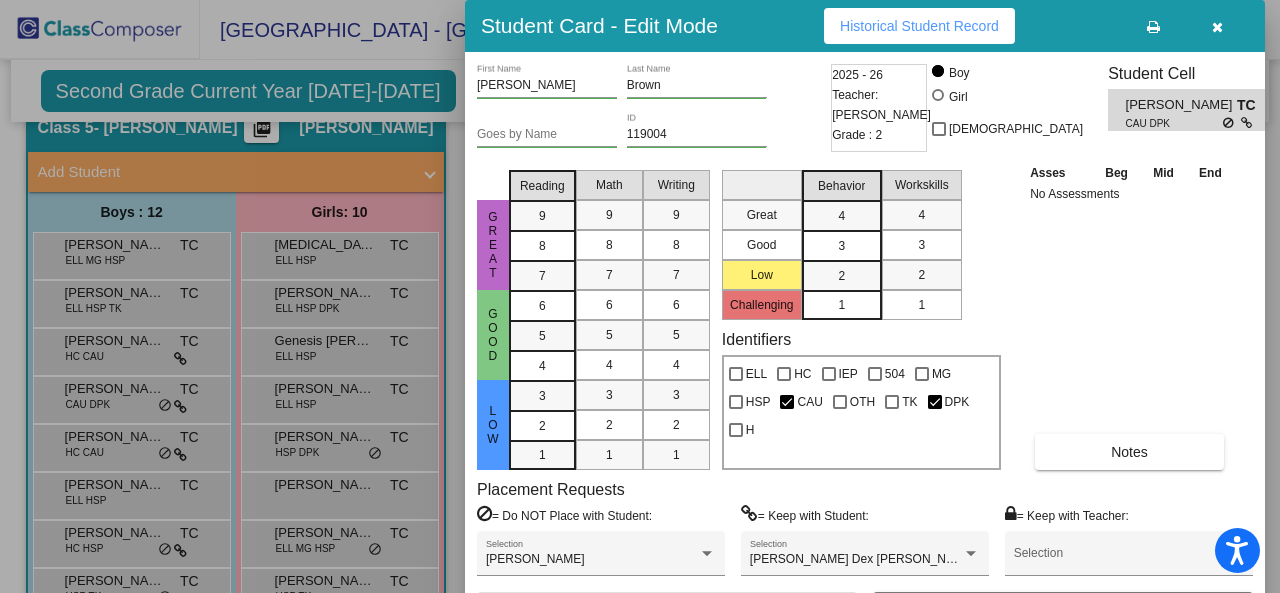 click at bounding box center (640, 296) 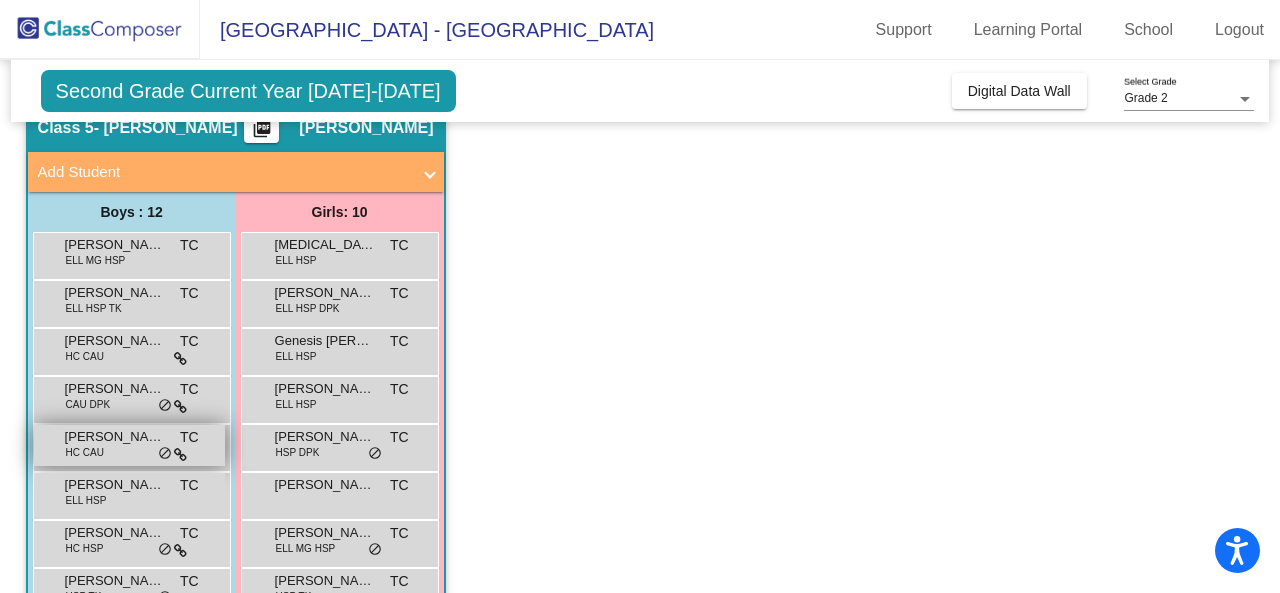 click on "Emery Dex Allred HC CAU TC lock do_not_disturb_alt" at bounding box center [129, 445] 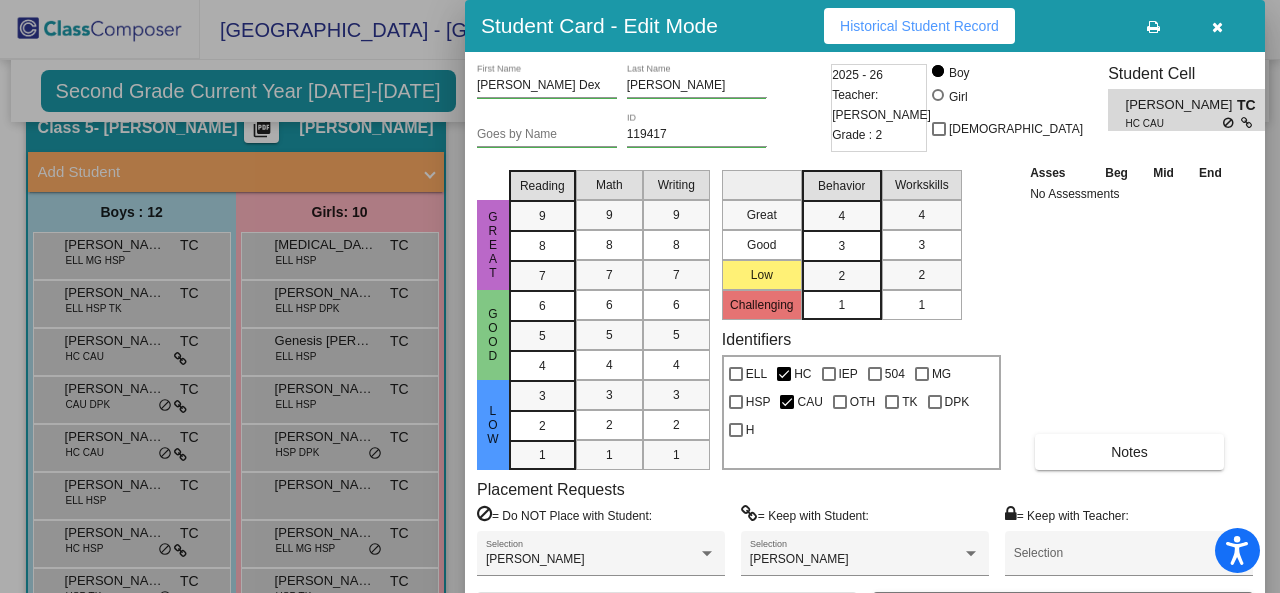 click at bounding box center [640, 296] 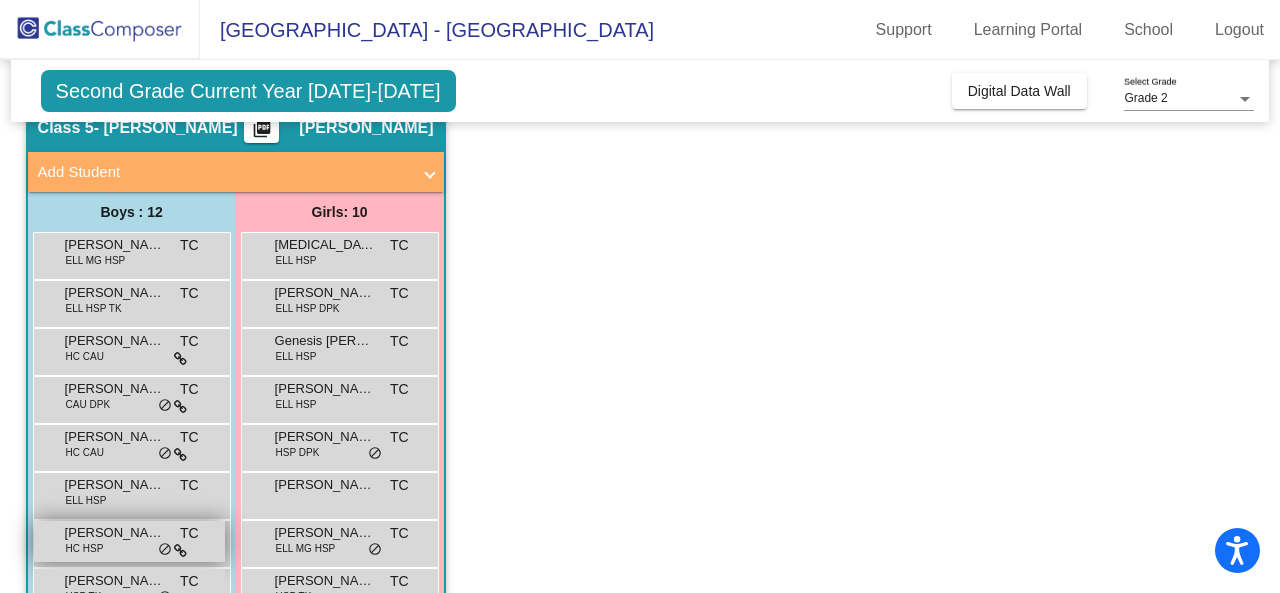 click on "Gael Tovar Lopez" at bounding box center [115, 533] 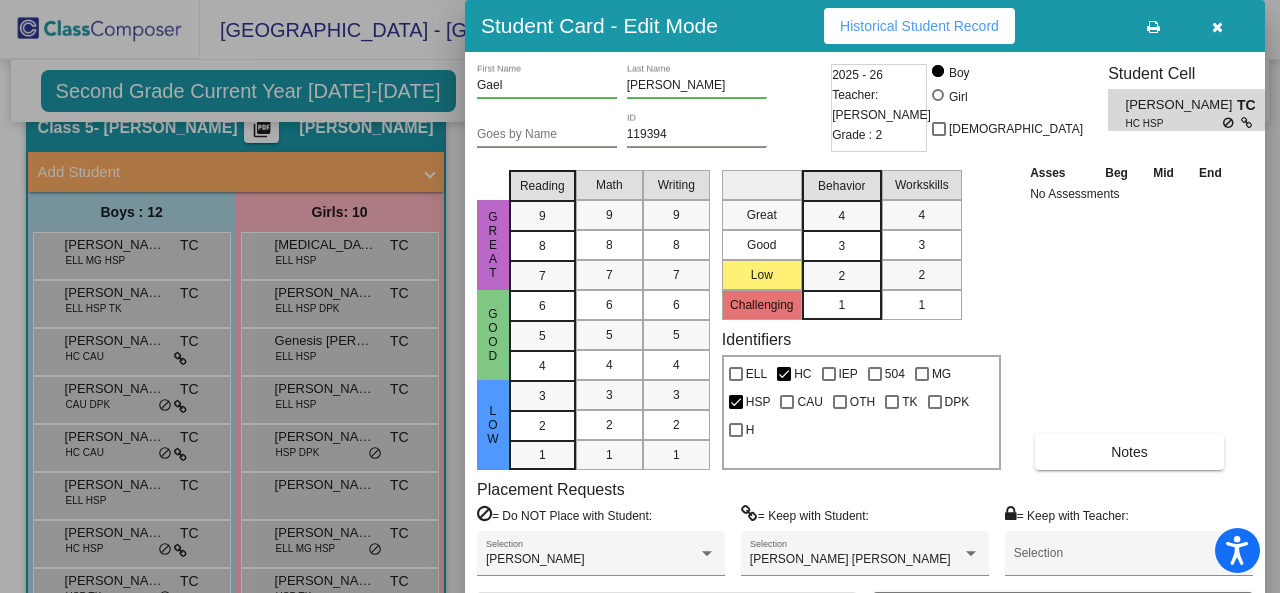 click at bounding box center [640, 296] 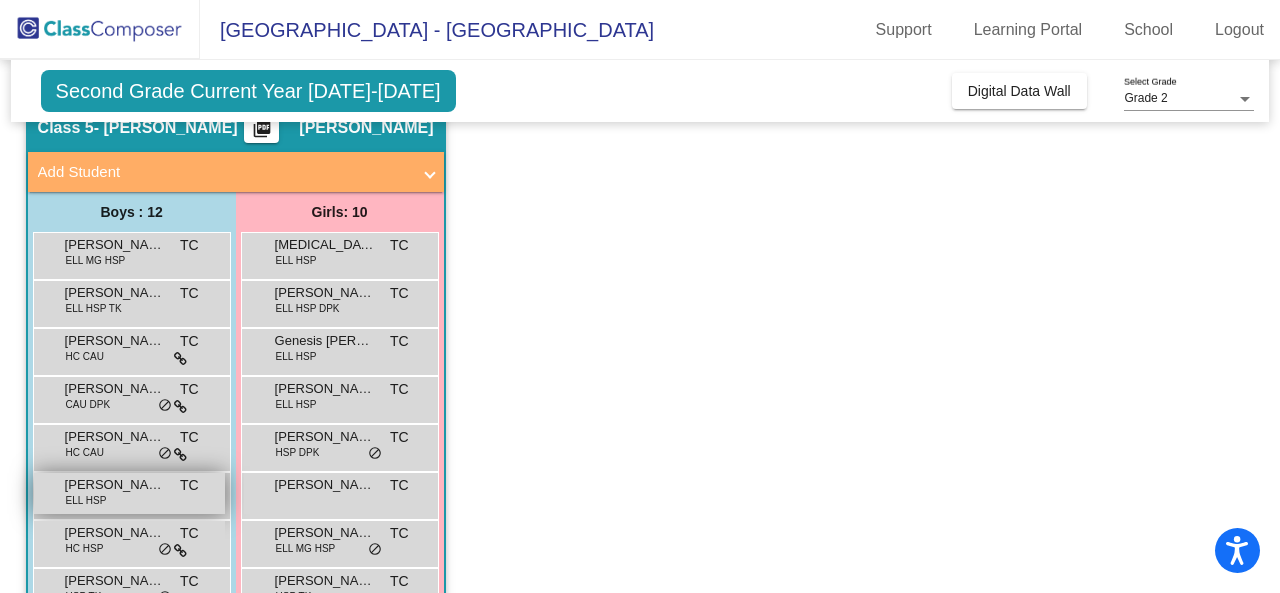 click on "Enner Arias Ruiz" at bounding box center [115, 485] 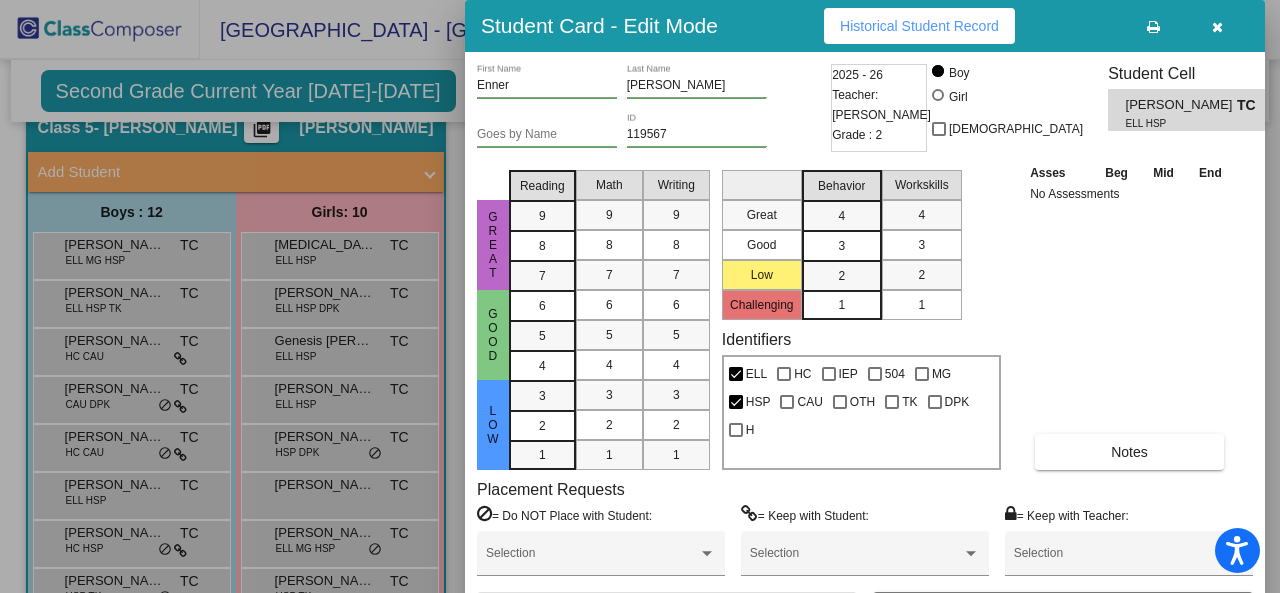 click at bounding box center (640, 296) 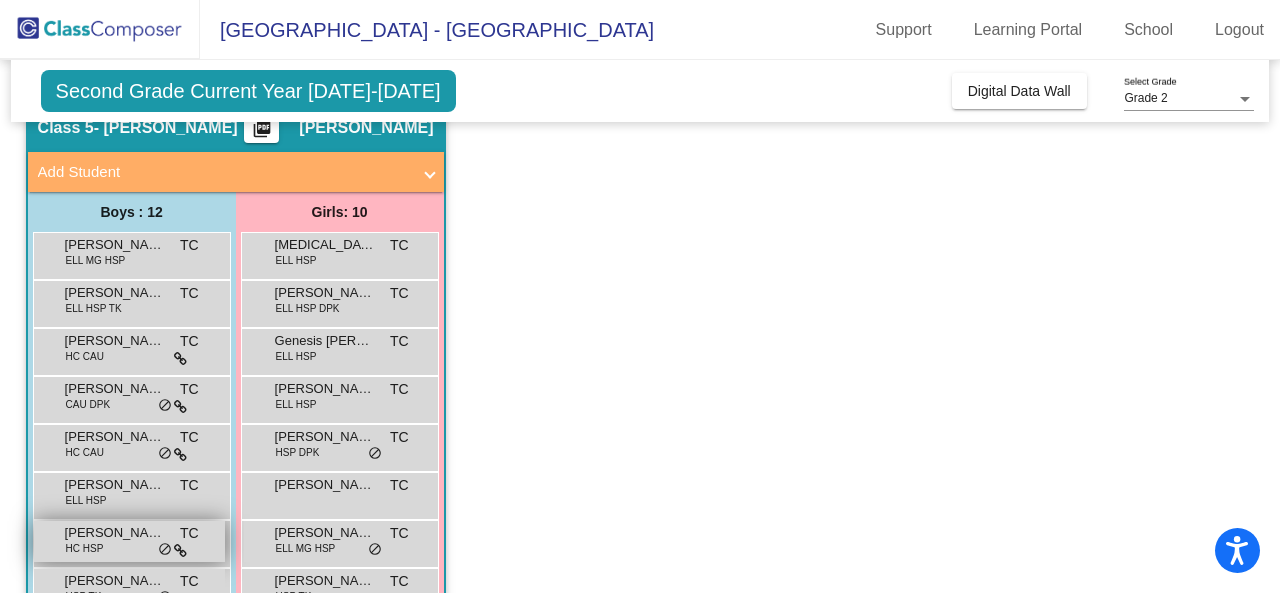 click on "Gael Tovar Lopez HC HSP TC lock do_not_disturb_alt" at bounding box center (129, 541) 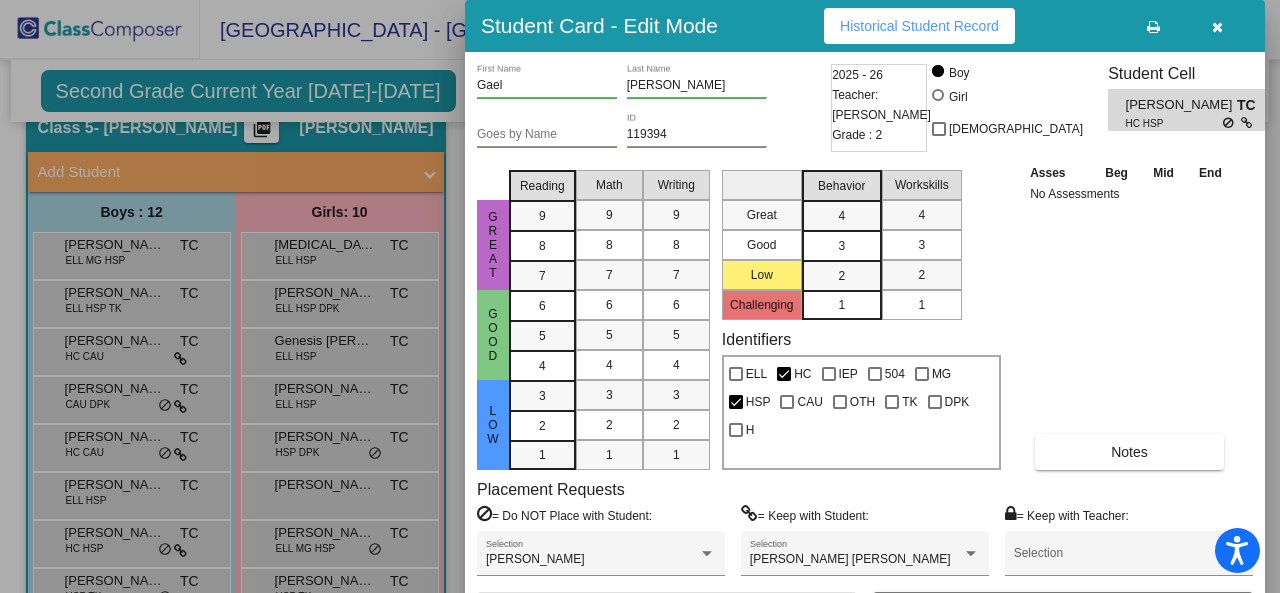 click at bounding box center [640, 296] 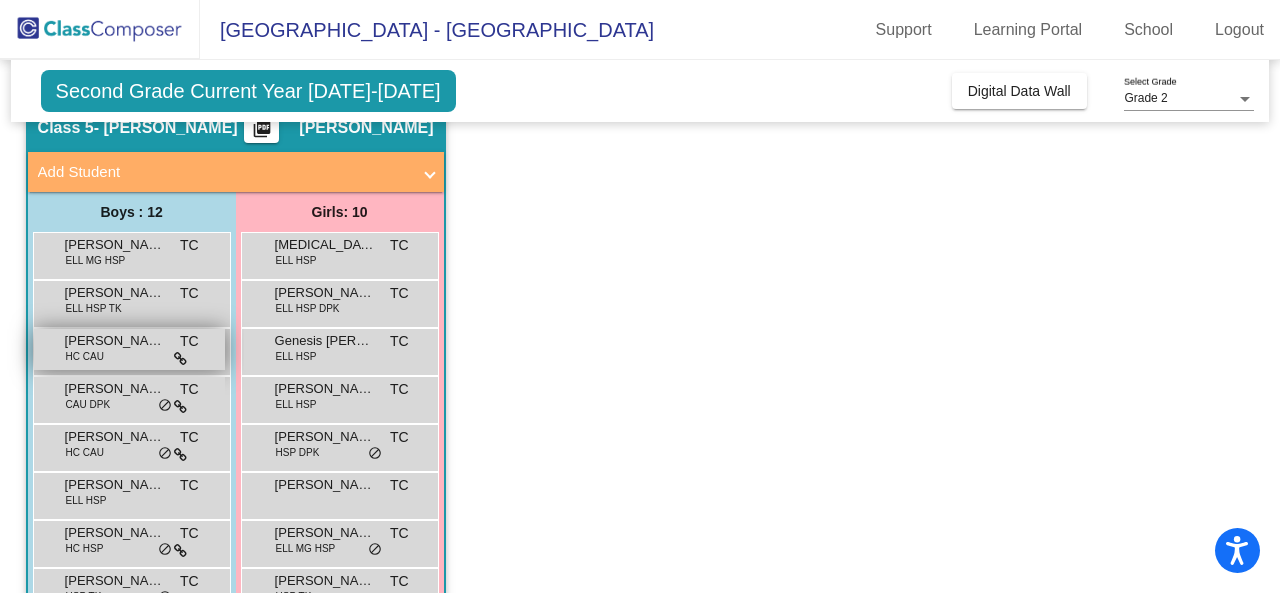 click on "Cody Richard Lichtenegger HC CAU TC lock do_not_disturb_alt" at bounding box center [129, 349] 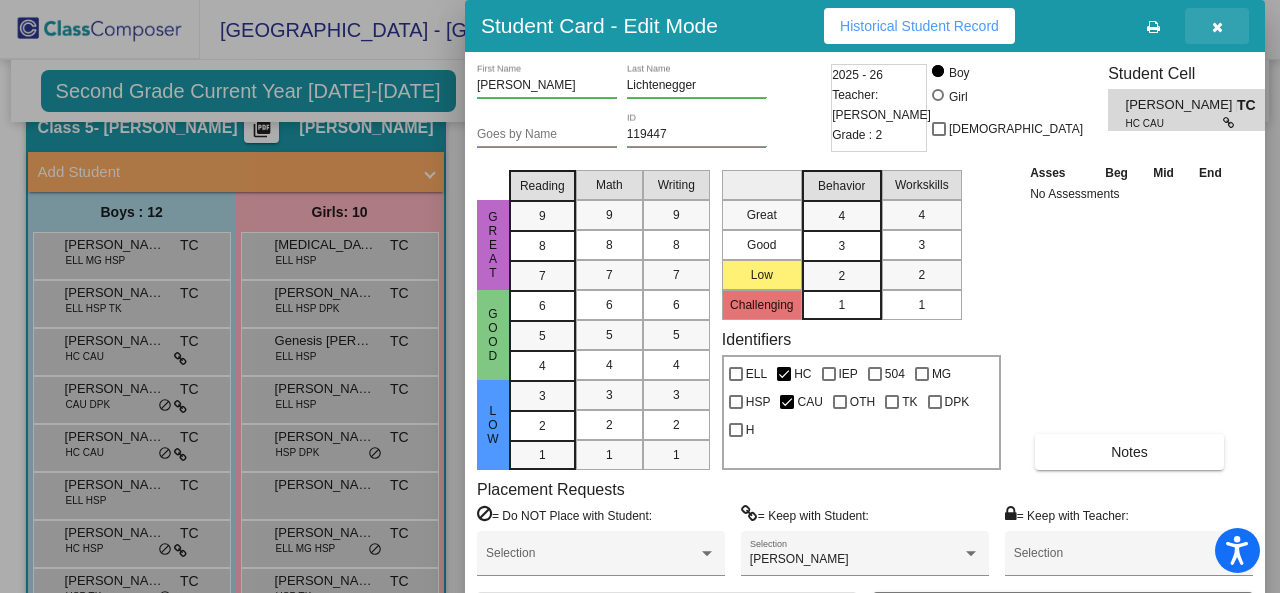 click at bounding box center [1217, 27] 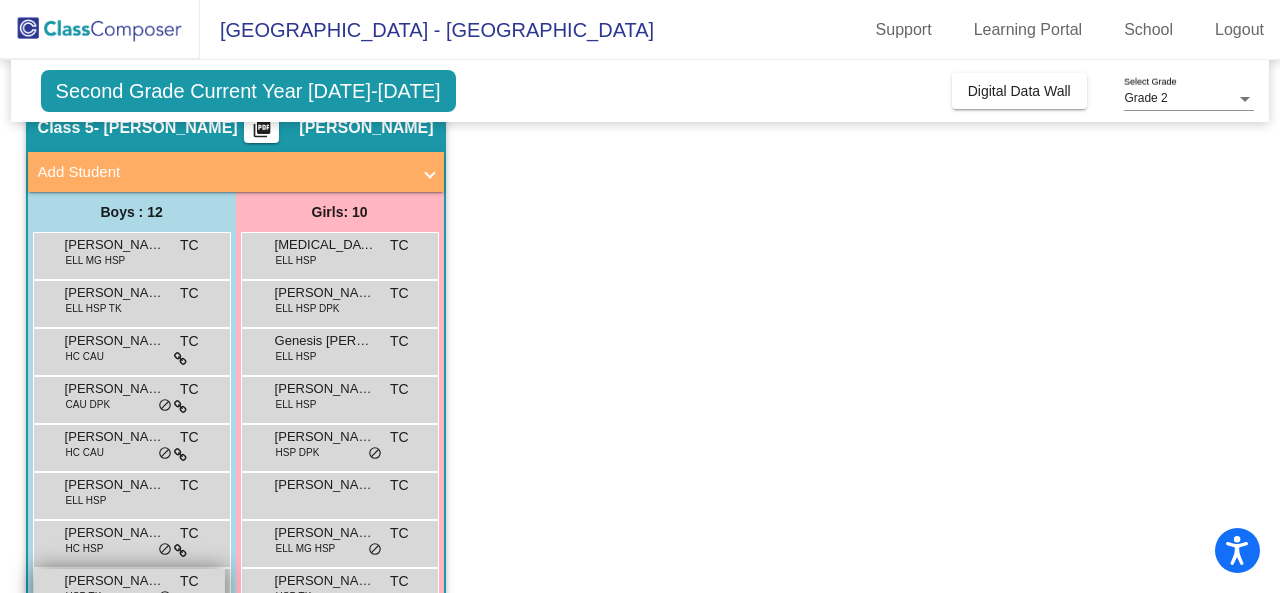 click on "Ledger Myrick" at bounding box center [115, 581] 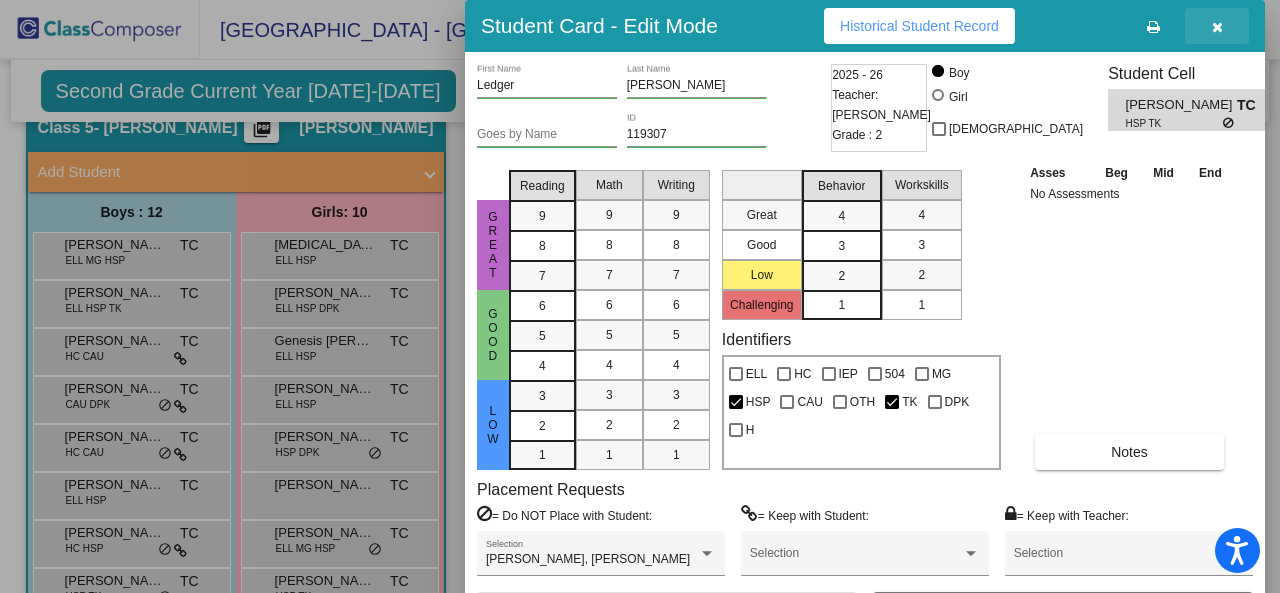 click at bounding box center [1217, 26] 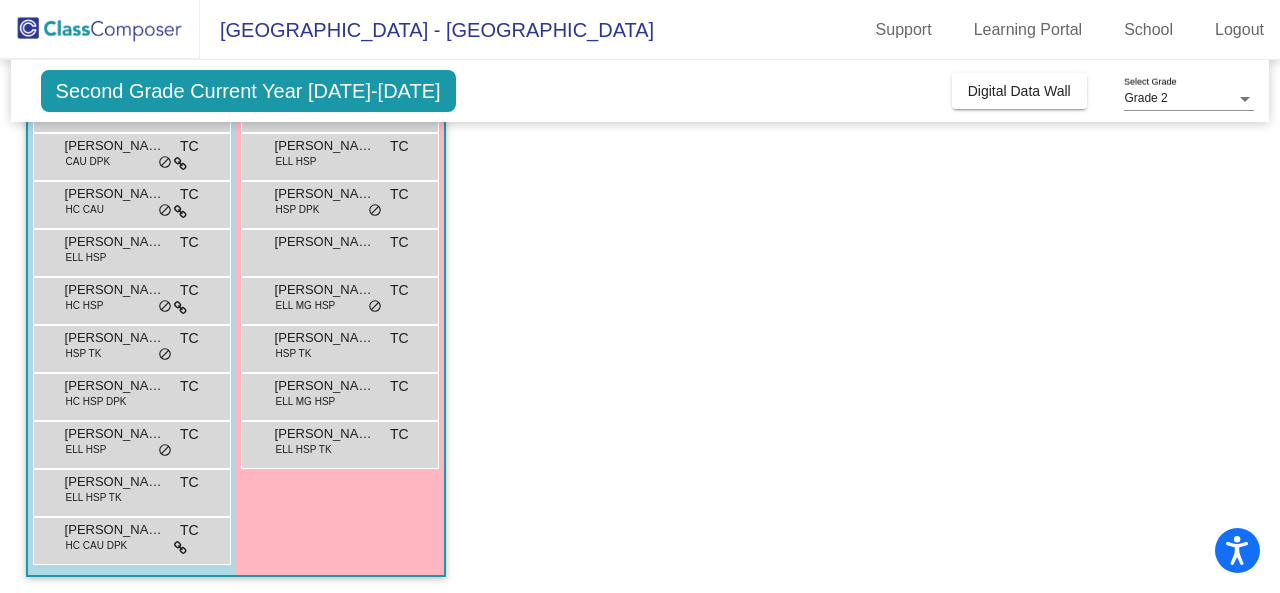 scroll, scrollTop: 334, scrollLeft: 0, axis: vertical 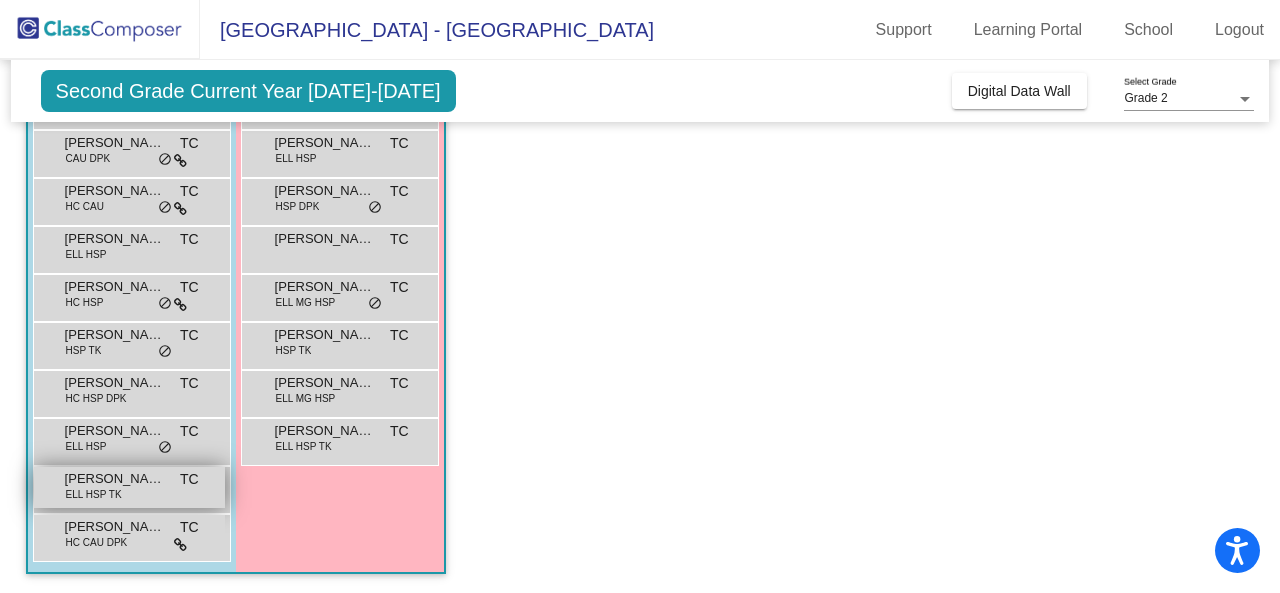 click on "Oscar Sanchez Diaz" at bounding box center (115, 479) 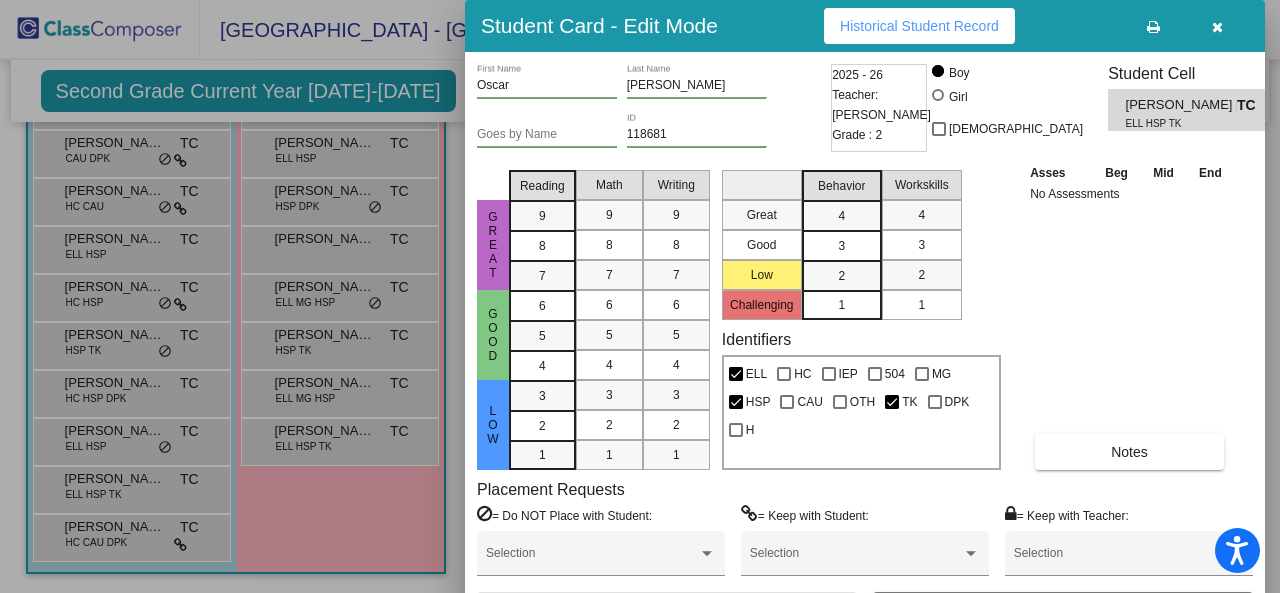 click at bounding box center (640, 296) 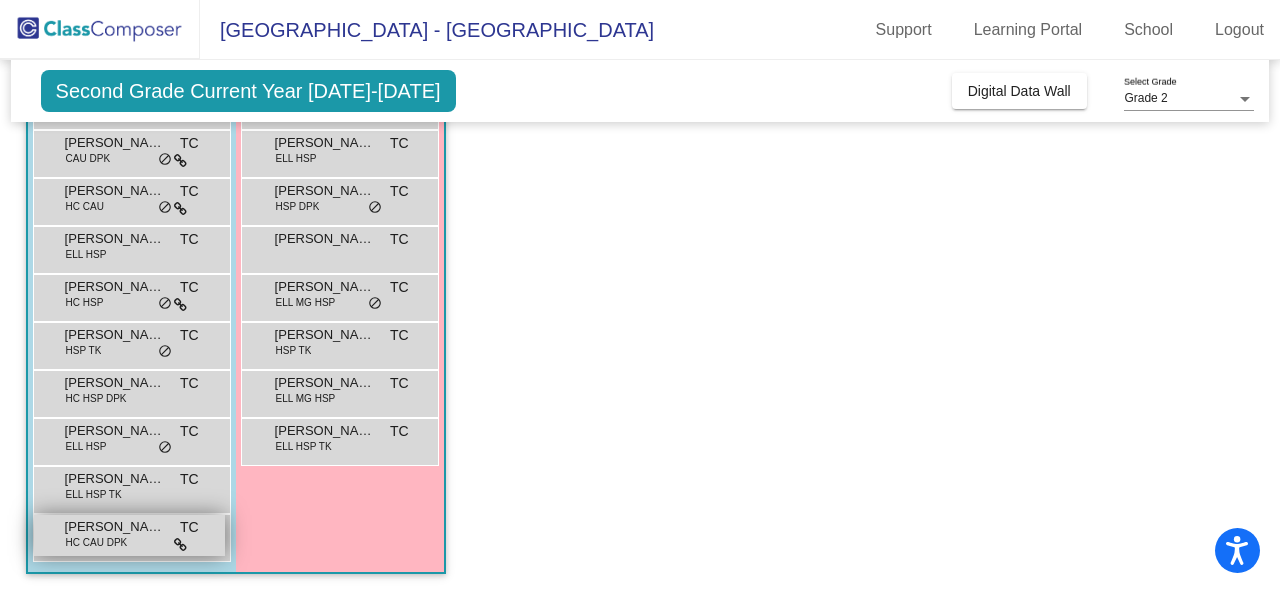 click on "Samuel Fielding HC CAU DPK TC lock do_not_disturb_alt" at bounding box center (129, 535) 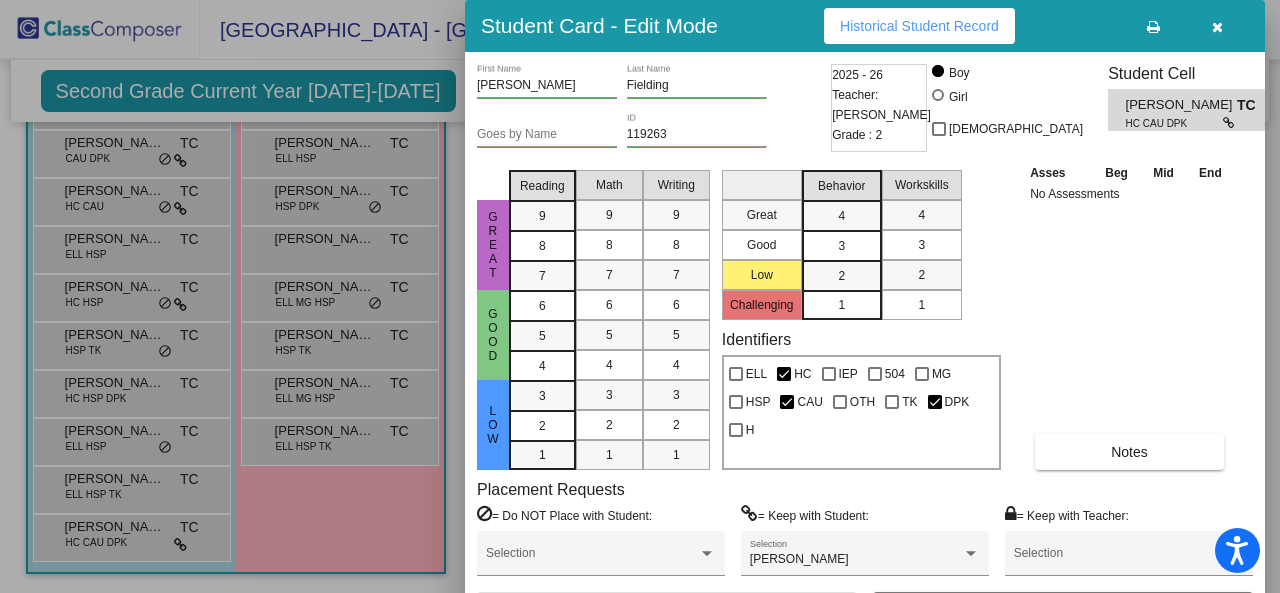 click at bounding box center (640, 296) 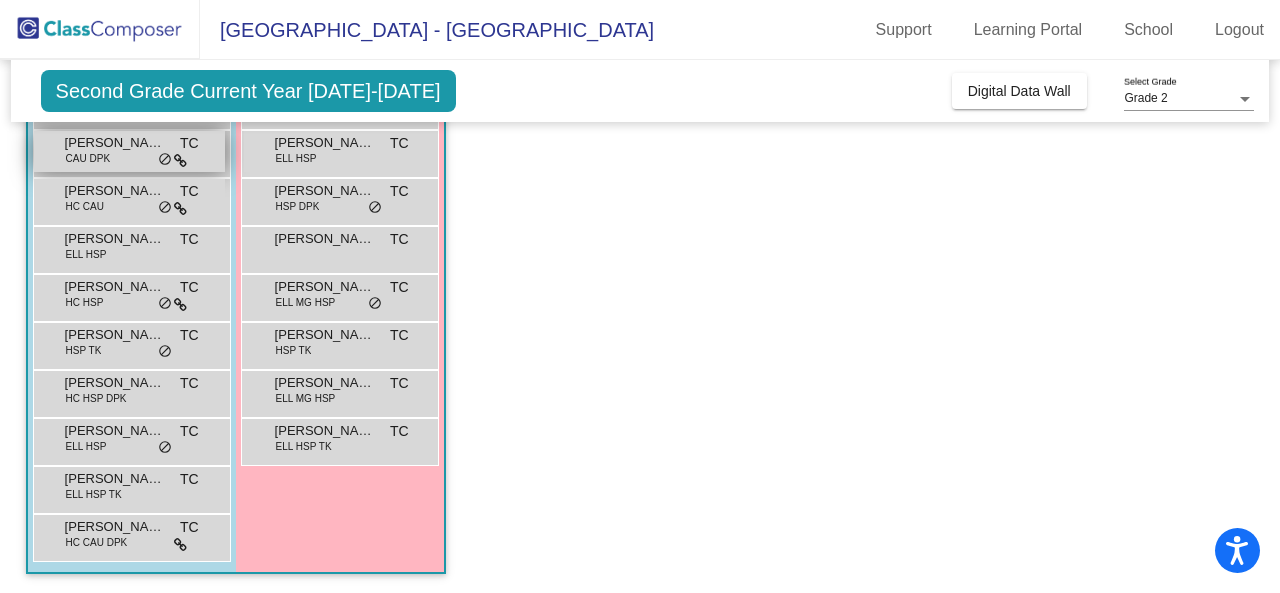 click on "Dean Brown CAU DPK TC lock do_not_disturb_alt" at bounding box center (129, 151) 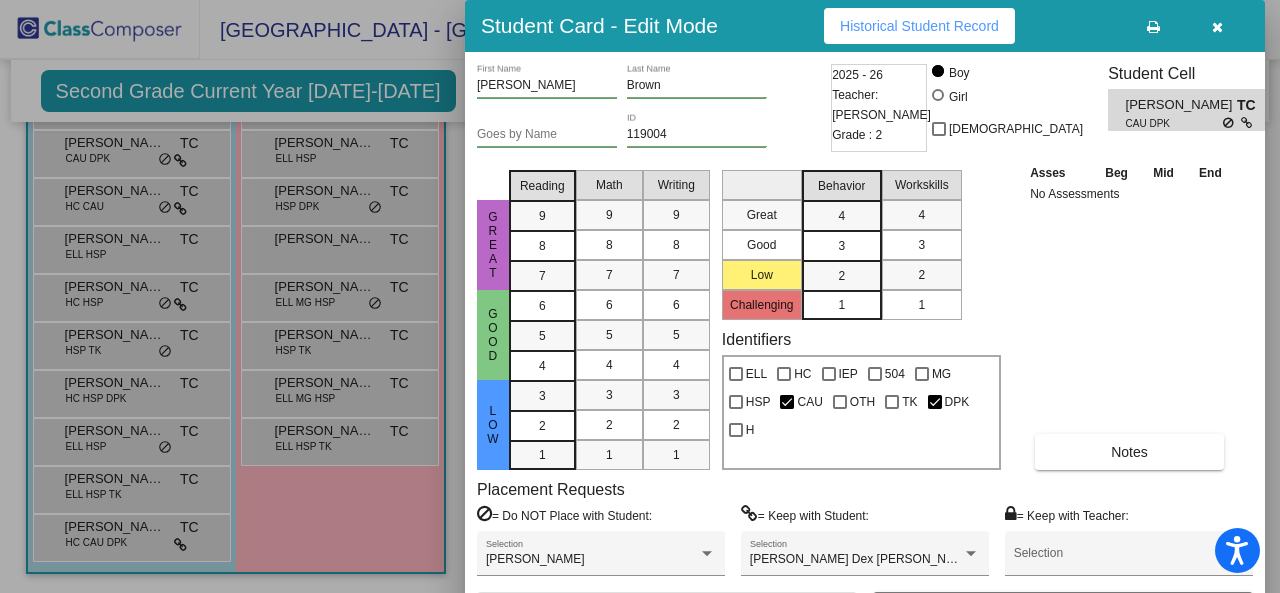 click at bounding box center (640, 296) 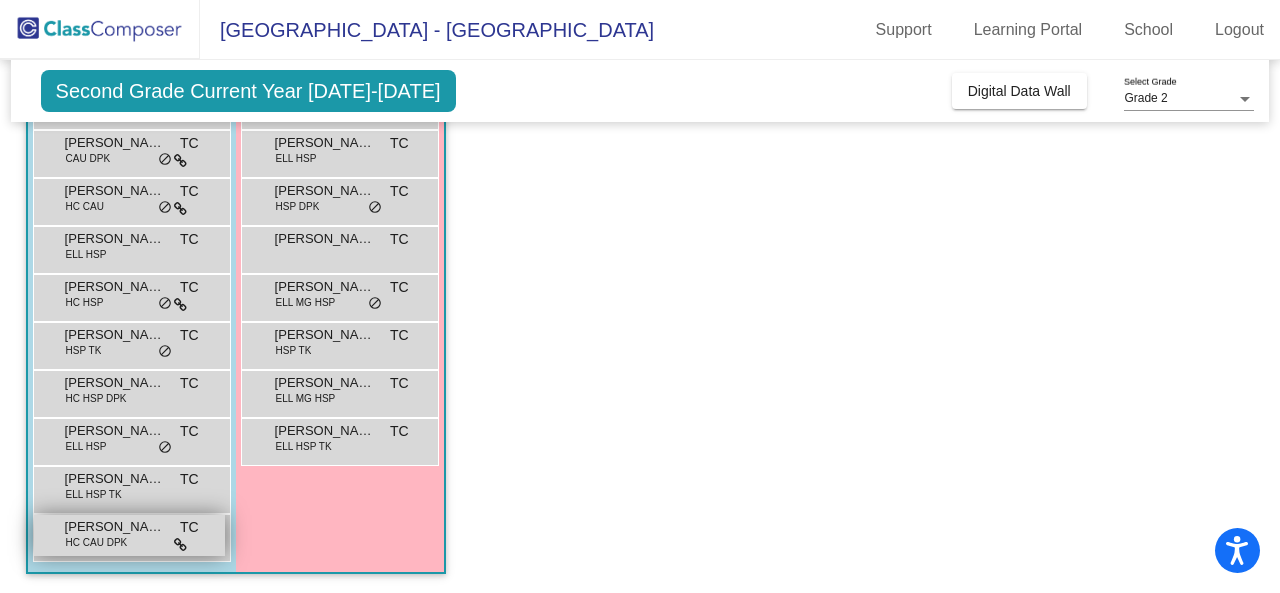 click on "Samuel Fielding HC CAU DPK TC lock do_not_disturb_alt" at bounding box center [129, 535] 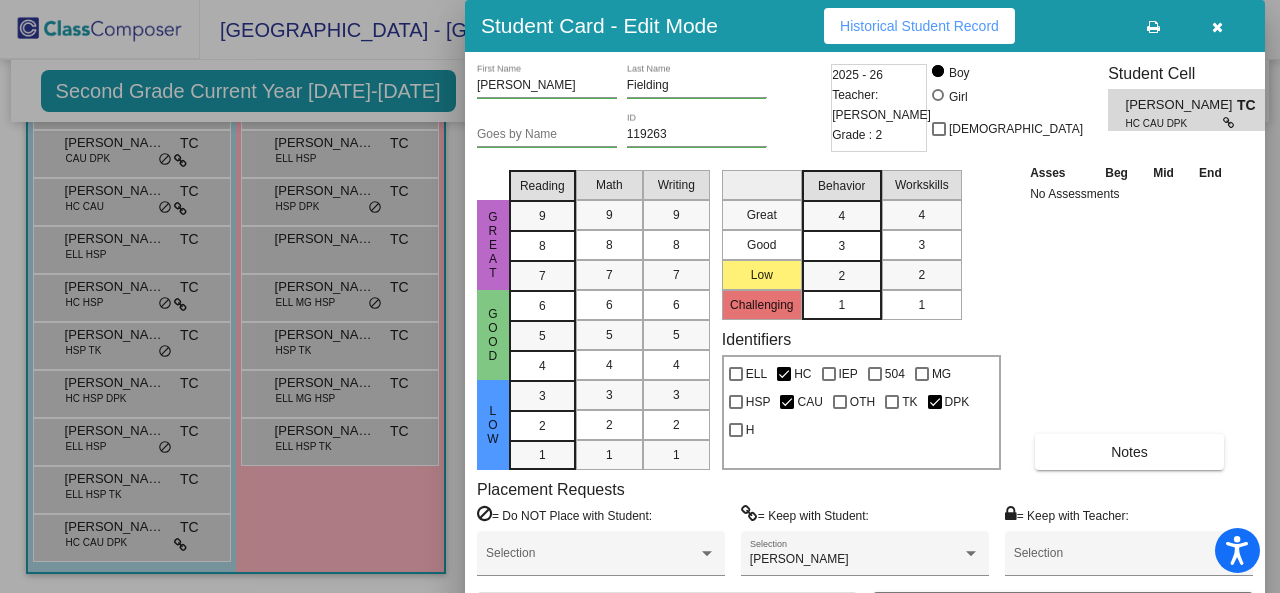 click at bounding box center [640, 296] 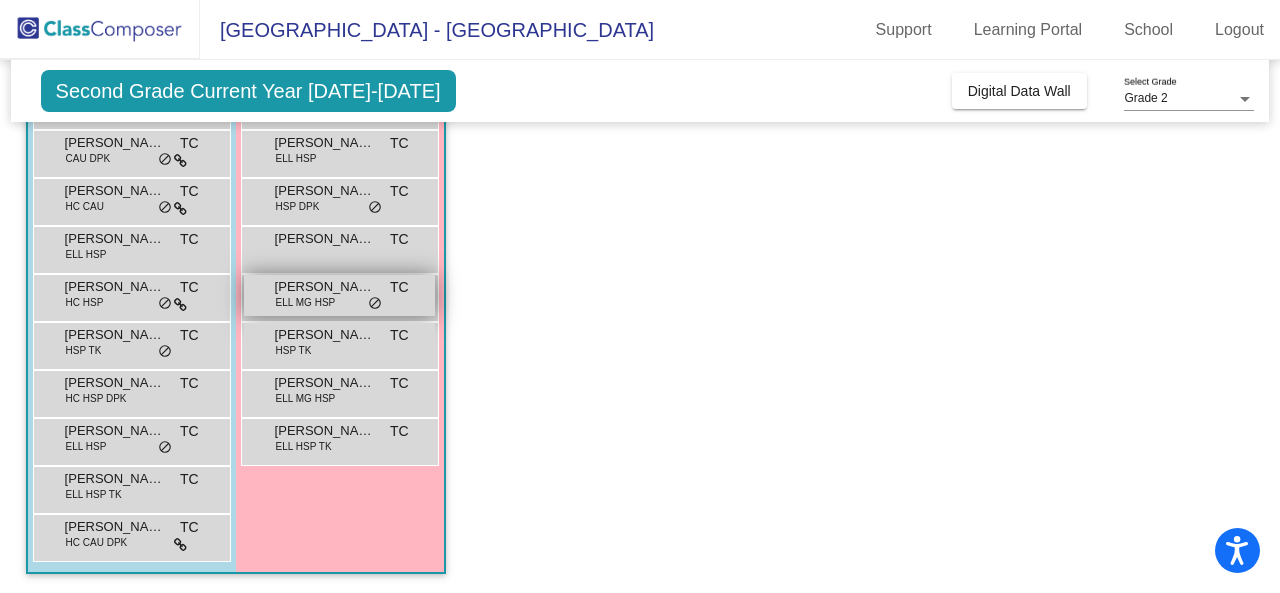 click on "Natalie Lizeth Cabrera Pacheco ELL MG HSP TC lock do_not_disturb_alt" at bounding box center (339, 295) 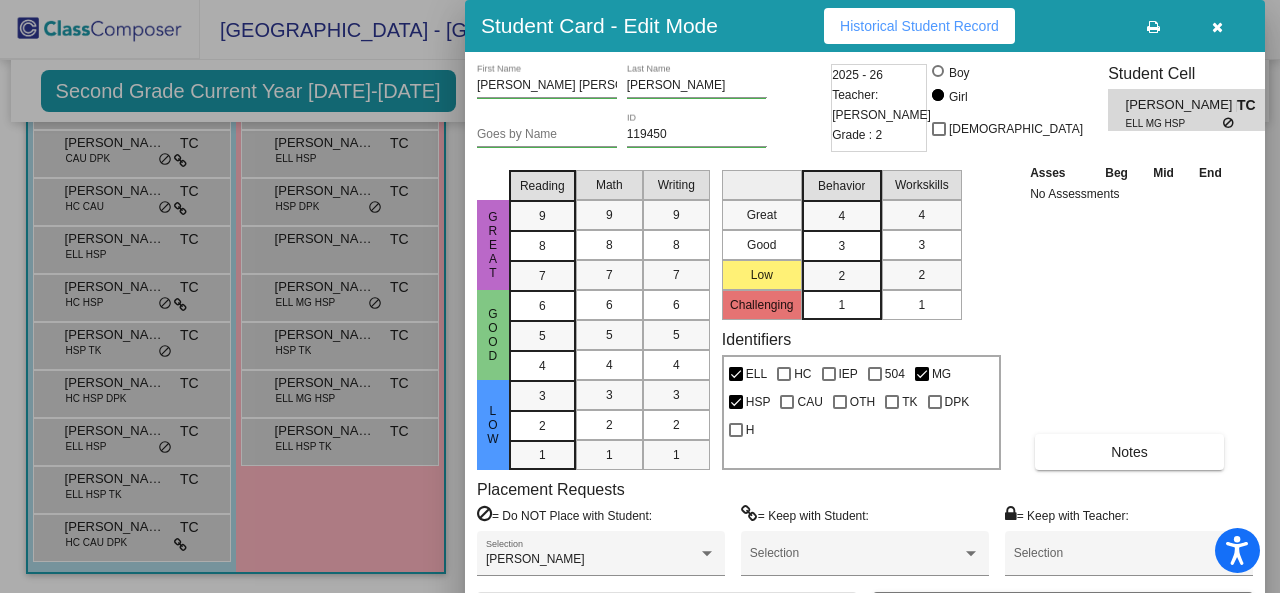 click at bounding box center [640, 296] 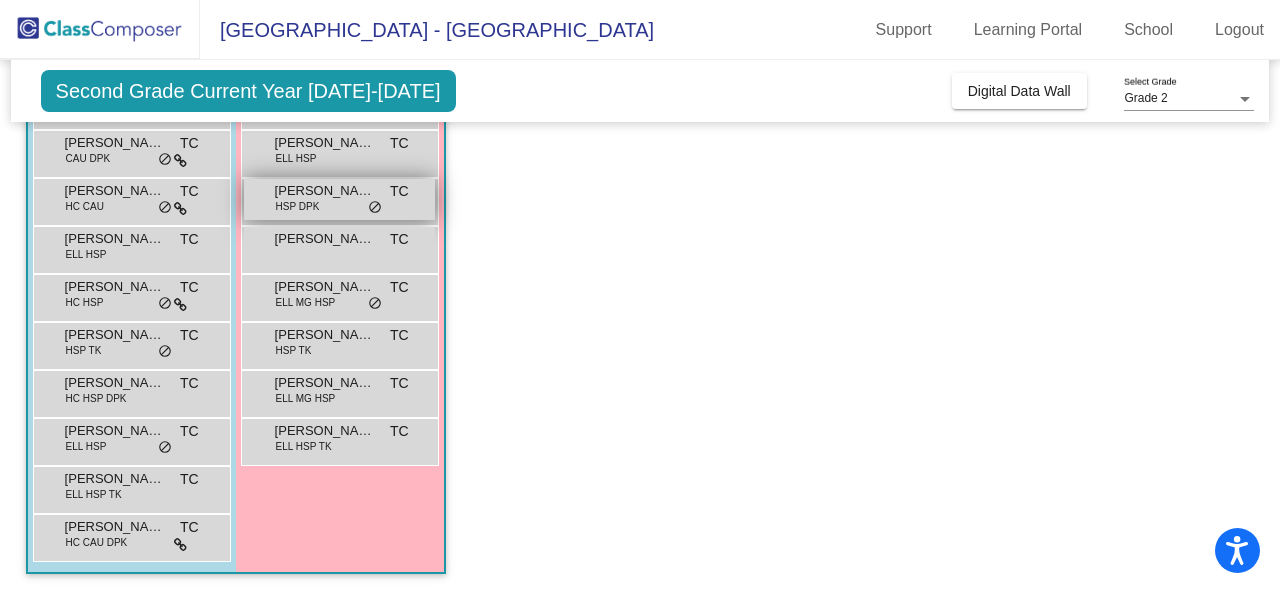 click on "Irina Beltran HSP DPK TC lock do_not_disturb_alt" at bounding box center [339, 199] 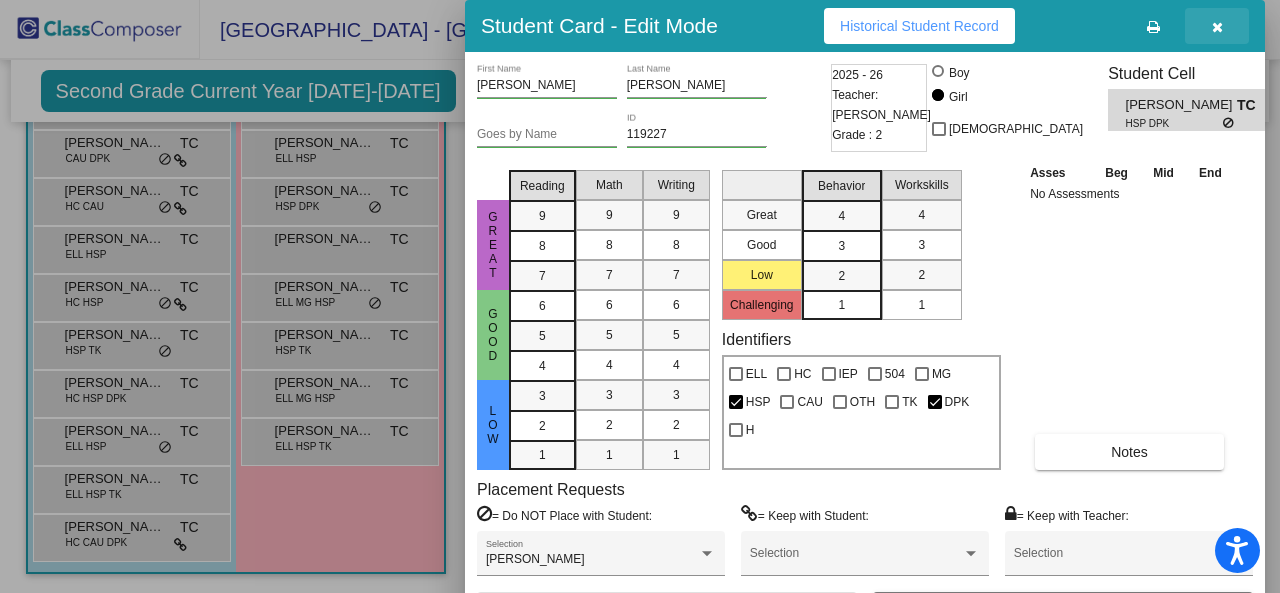 click at bounding box center [1217, 26] 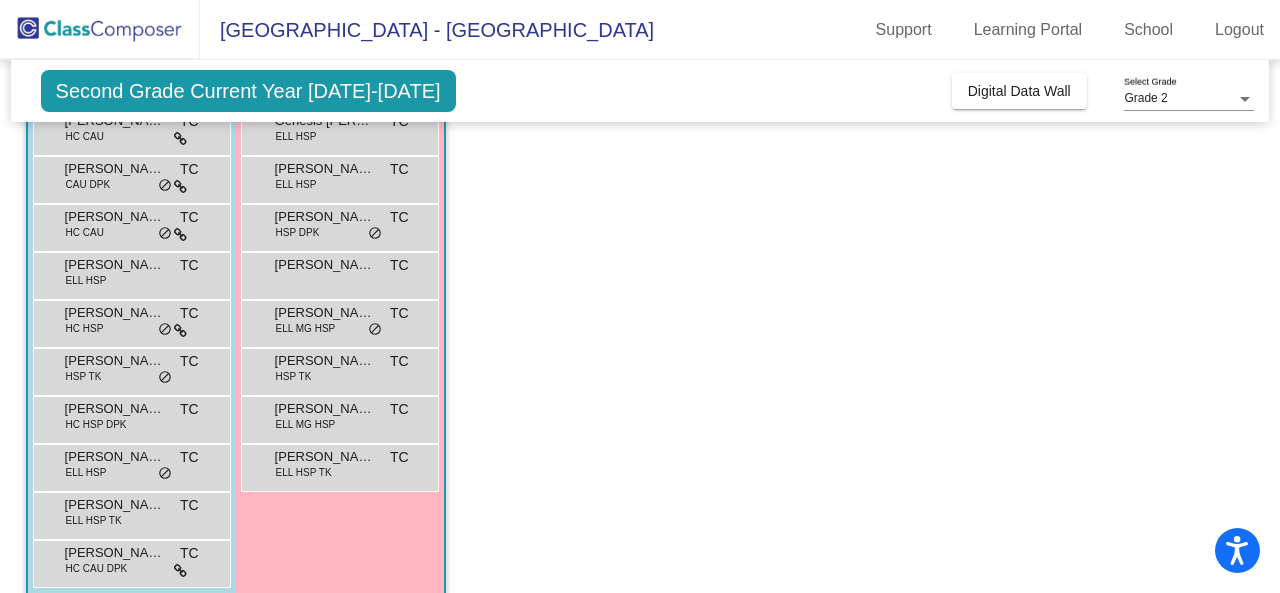 scroll, scrollTop: 334, scrollLeft: 0, axis: vertical 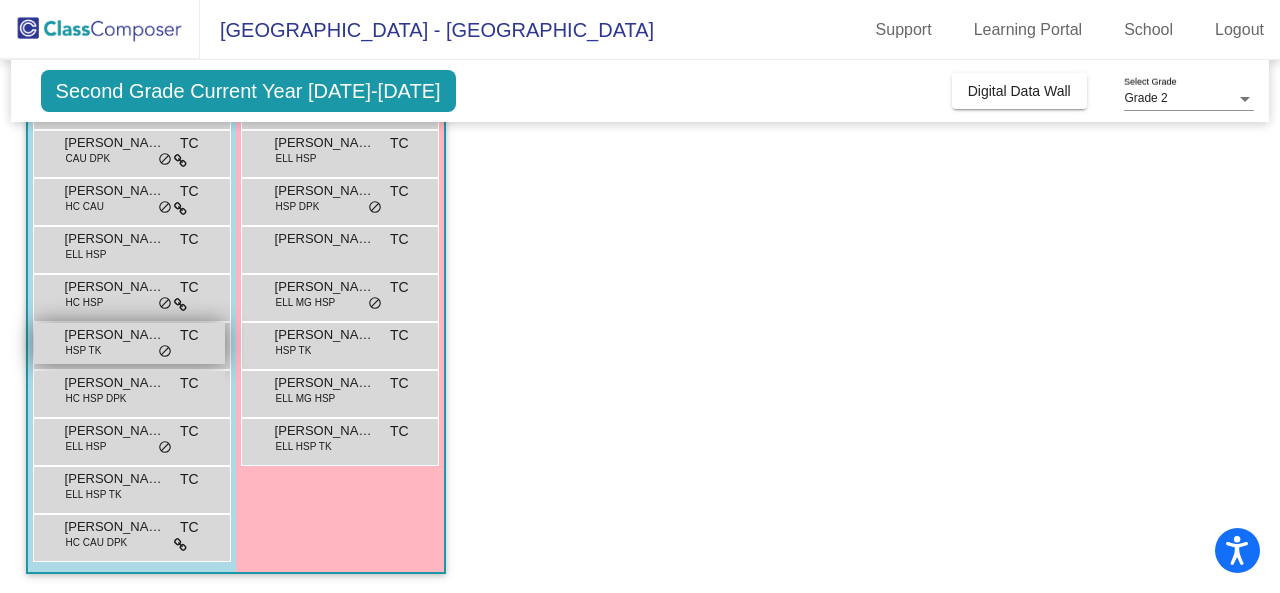 click on "do_not_disturb_alt" at bounding box center [165, 352] 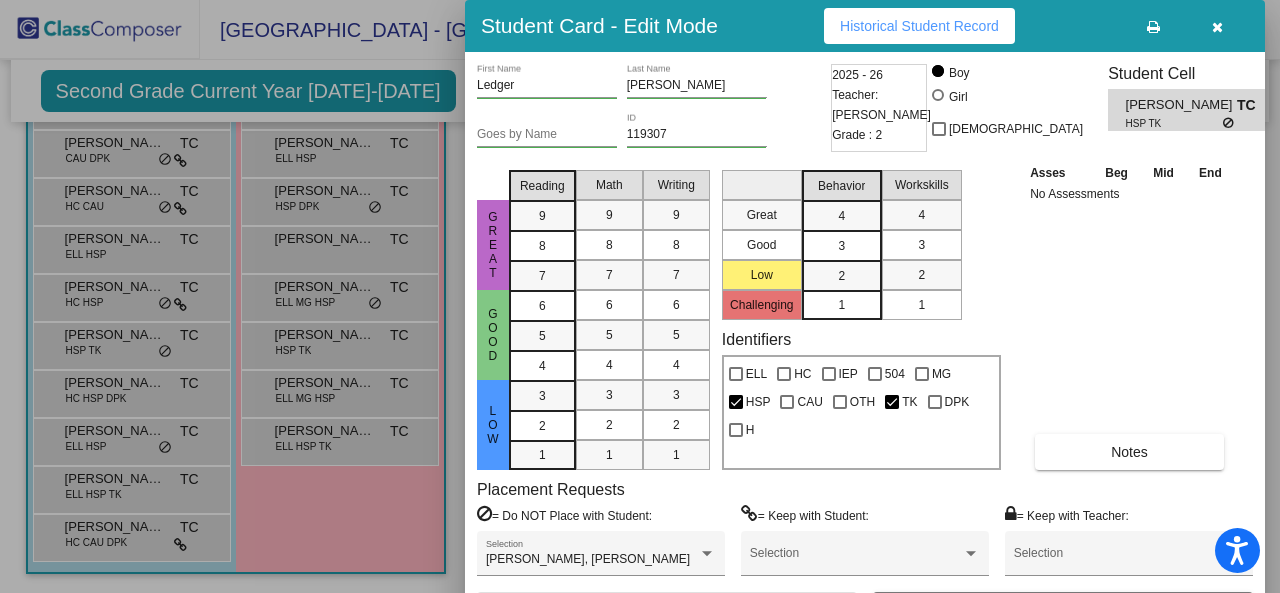 click at bounding box center [640, 296] 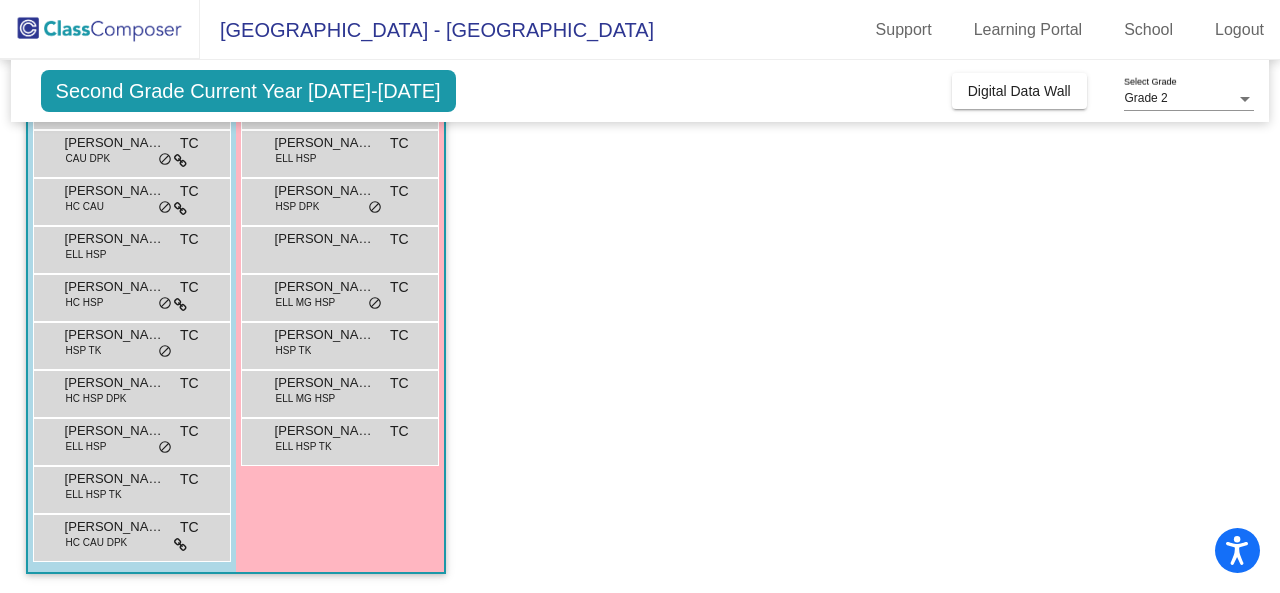 click on "Omar JR Ambrosio De La Cruz ELL HSP TC lock do_not_disturb_alt" at bounding box center [129, 439] 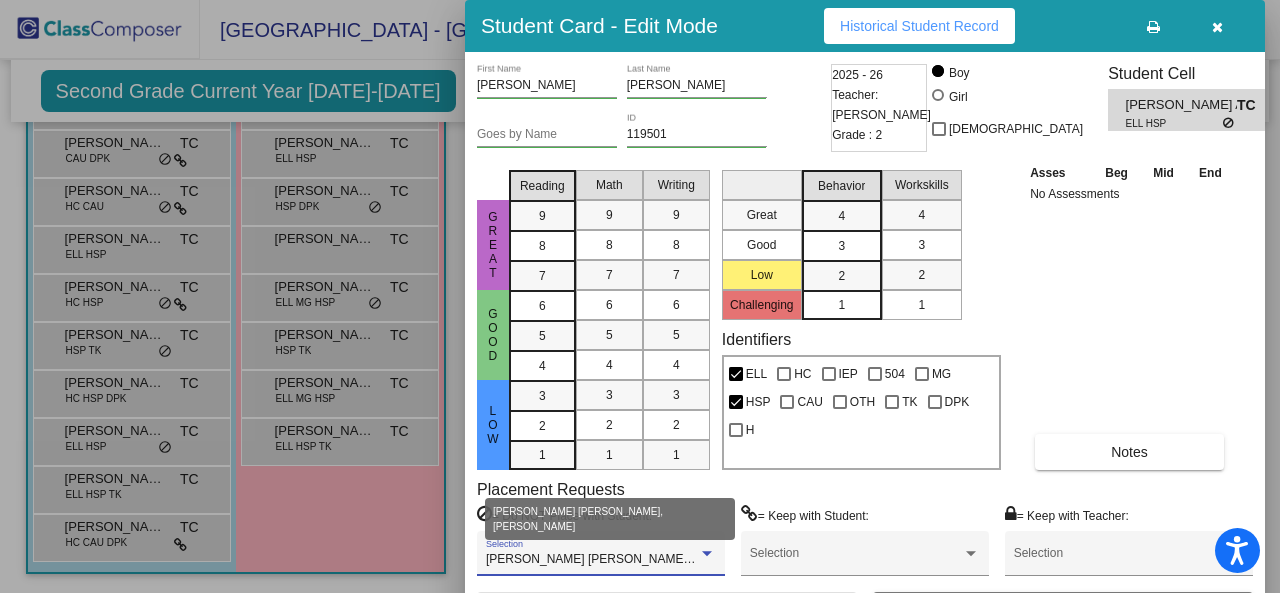 click at bounding box center [707, 554] 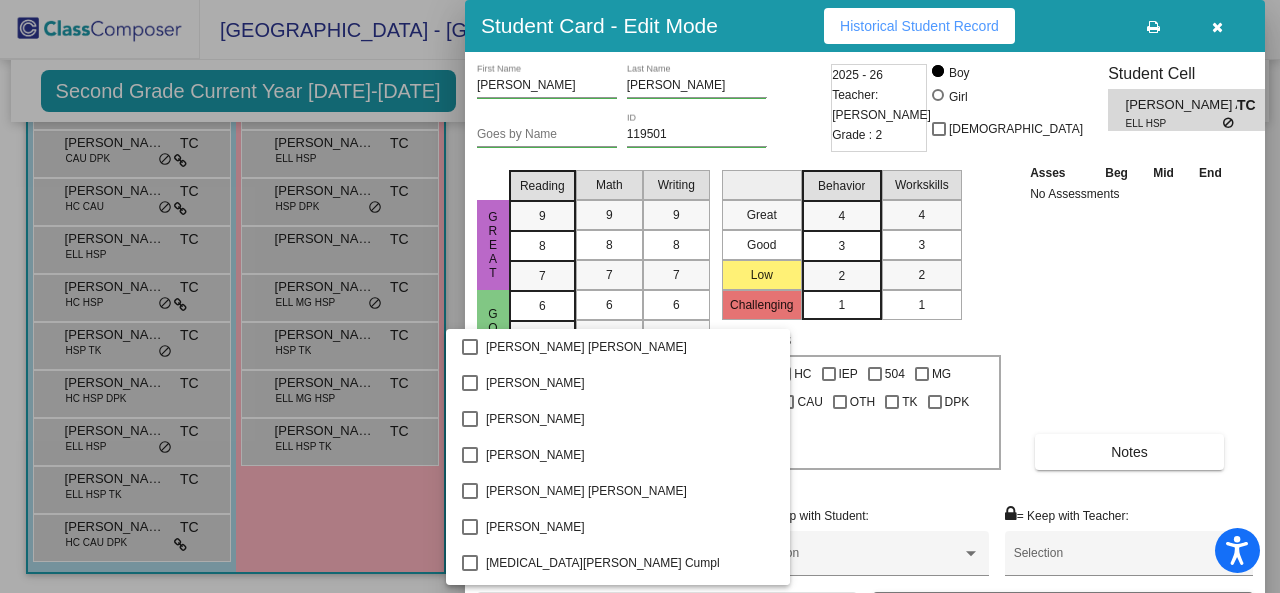 scroll, scrollTop: 1010, scrollLeft: 0, axis: vertical 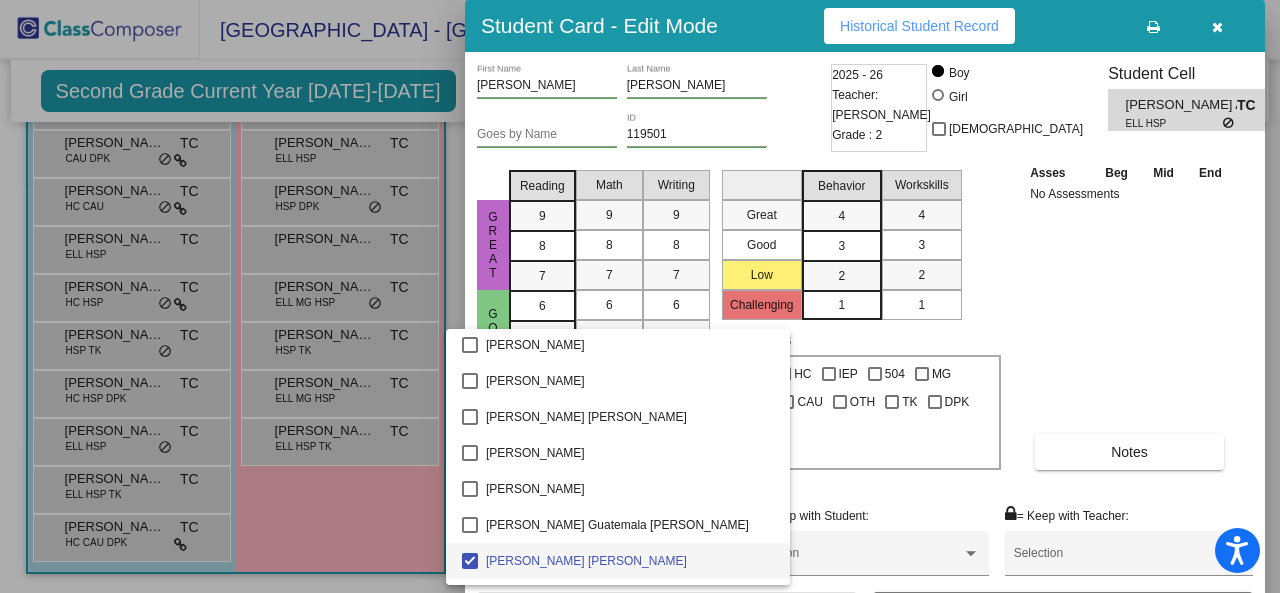click at bounding box center (640, 296) 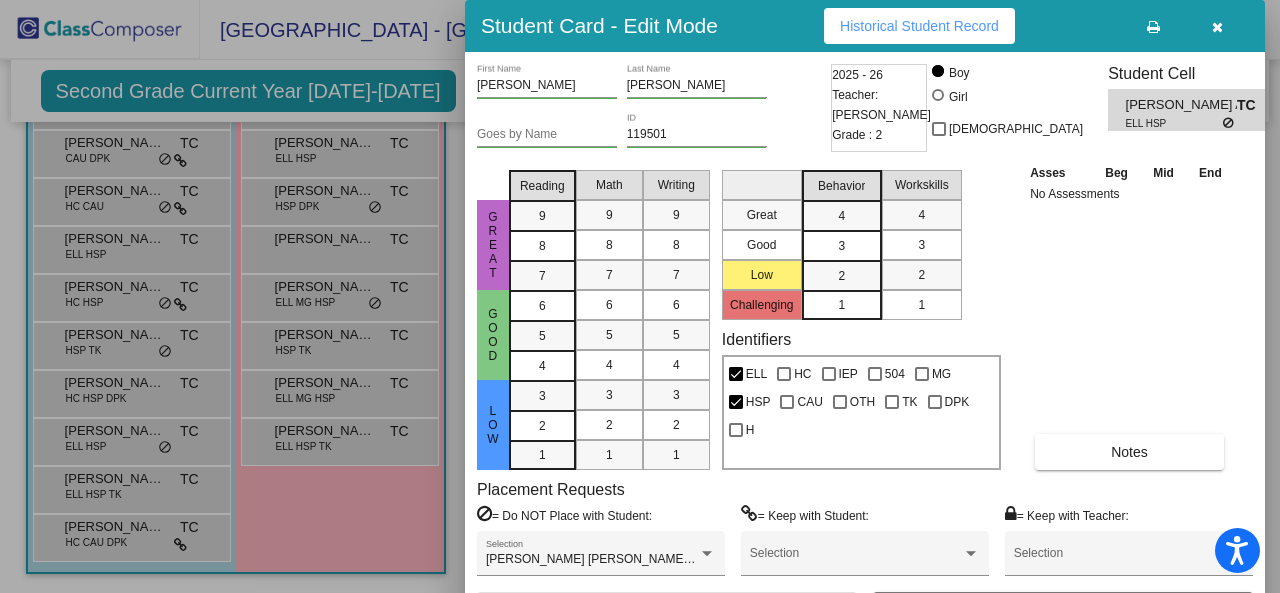 drag, startPoint x: 1274, startPoint y: 307, endPoint x: 1279, endPoint y: 376, distance: 69.18092 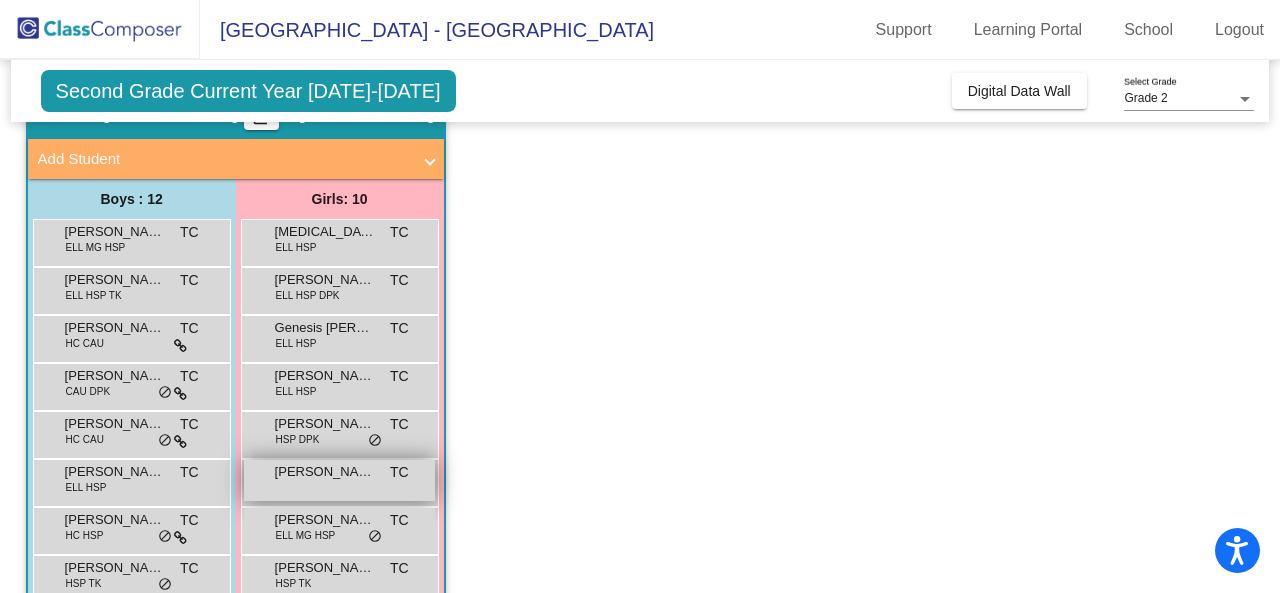 scroll, scrollTop: 96, scrollLeft: 0, axis: vertical 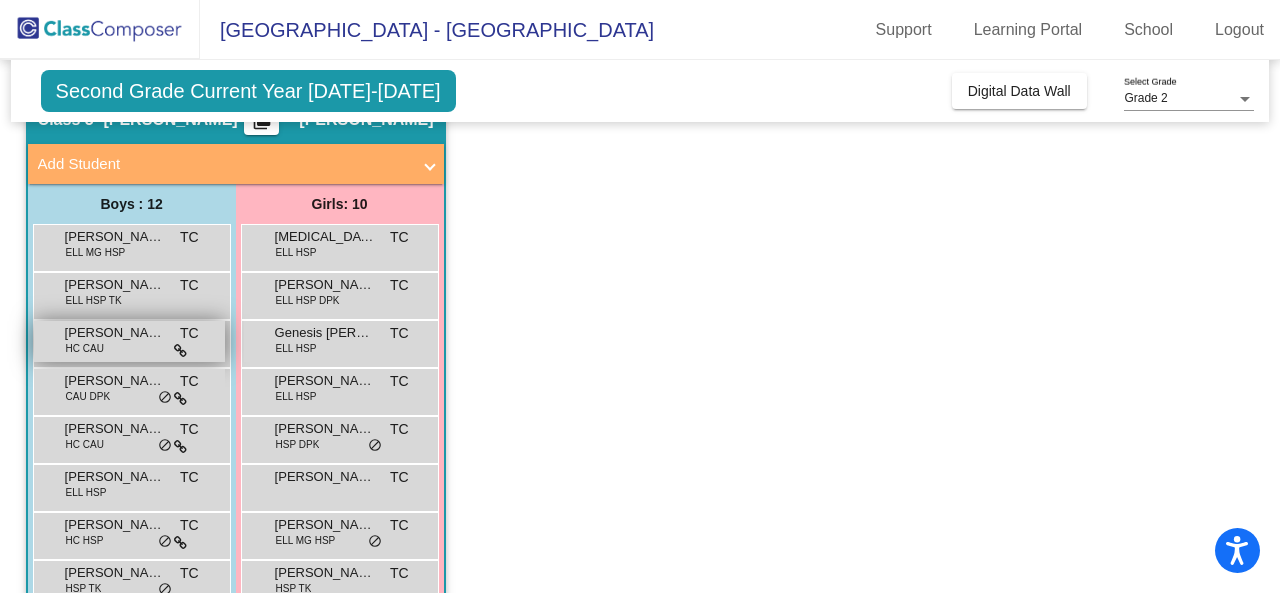 click on "Cody Richard Lichtenegger" at bounding box center (115, 333) 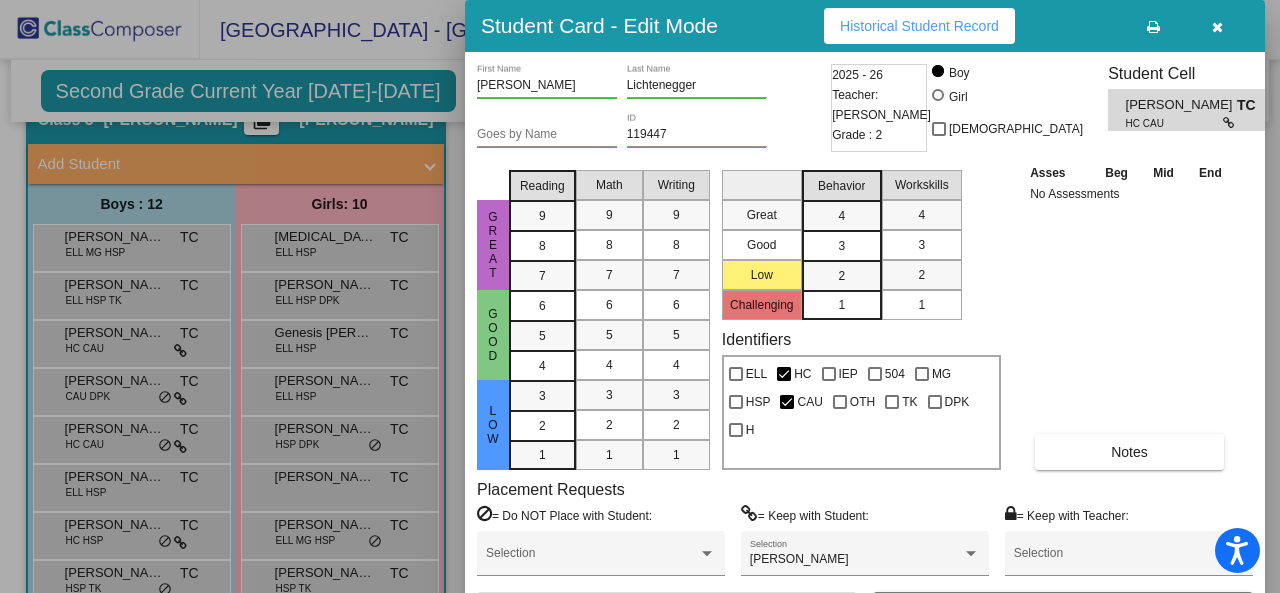 click at bounding box center (640, 296) 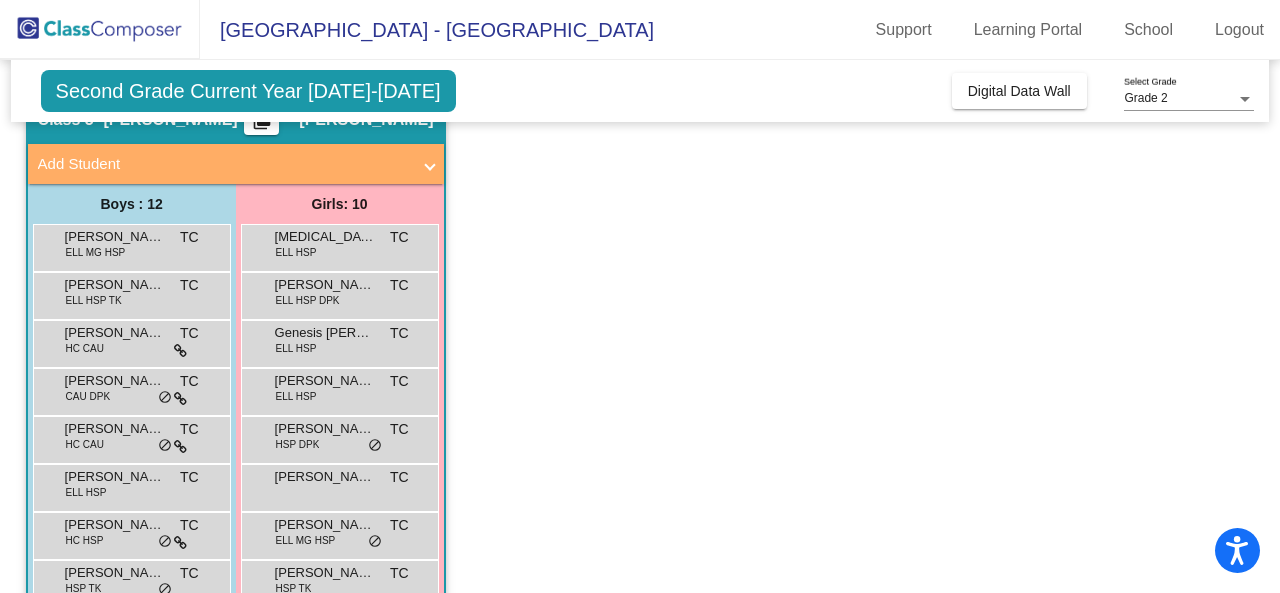 click on "Dean Brown" at bounding box center [115, 381] 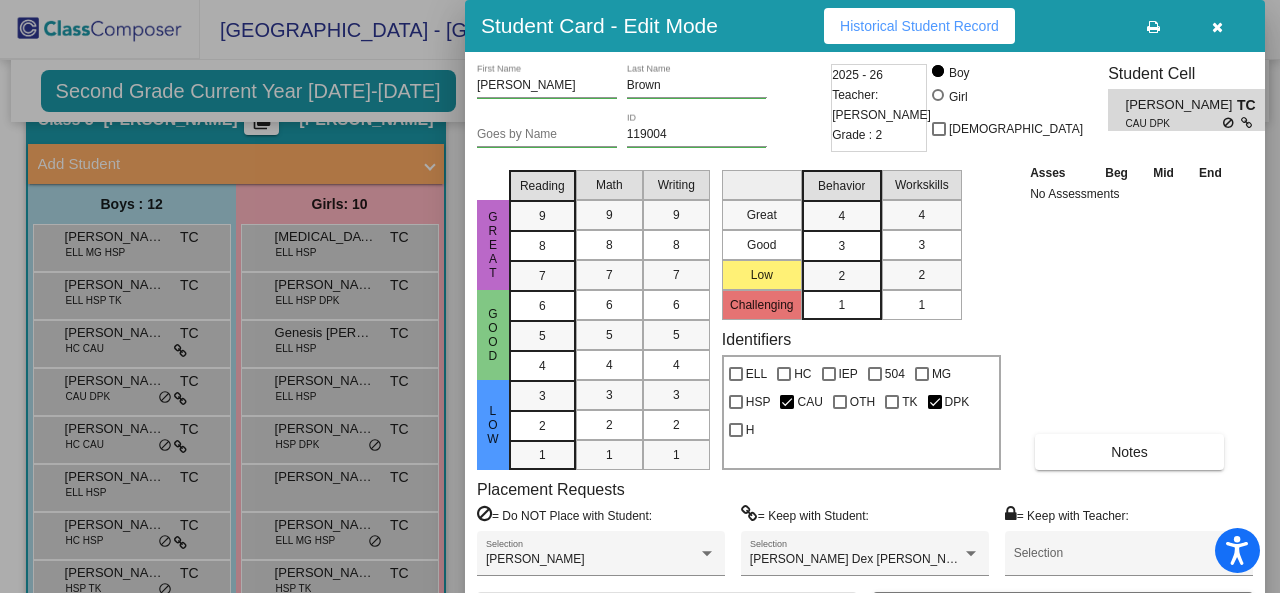 click at bounding box center (640, 296) 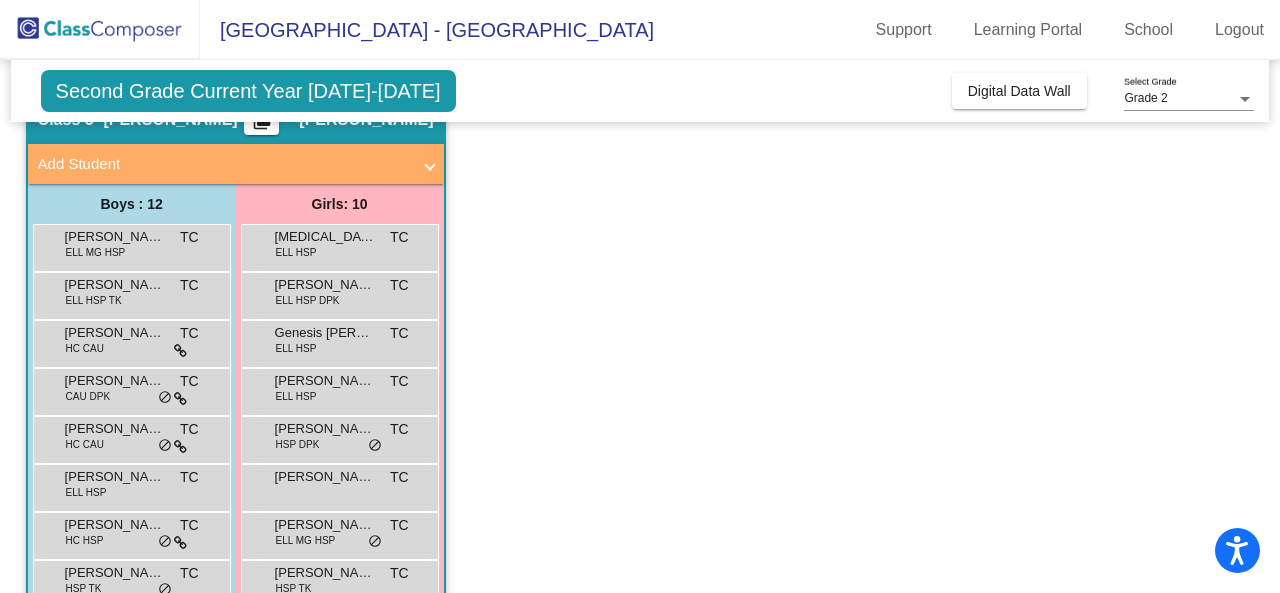 click on "Emery Dex Allred" at bounding box center (115, 429) 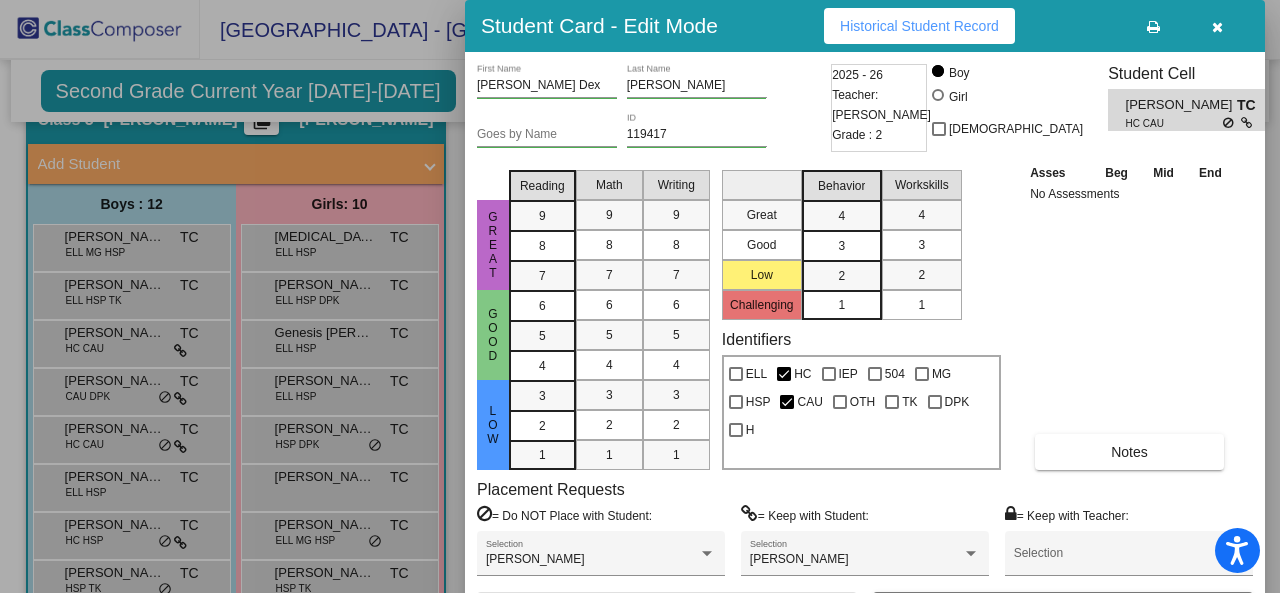 click at bounding box center (640, 296) 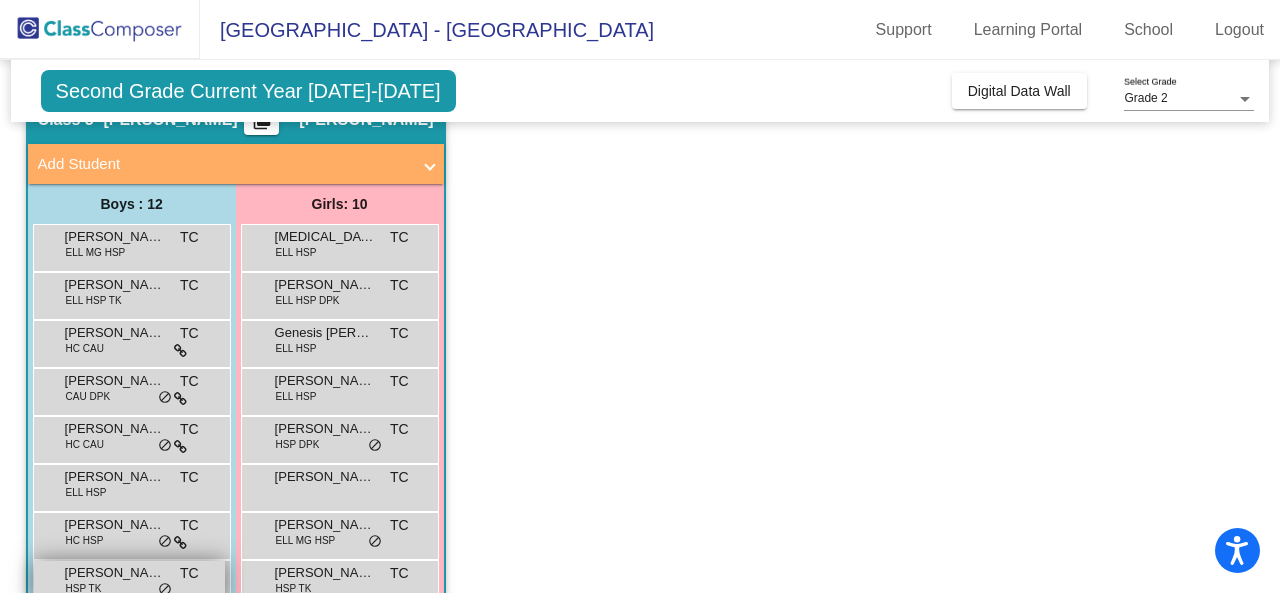 click on "Ledger Myrick" at bounding box center (115, 573) 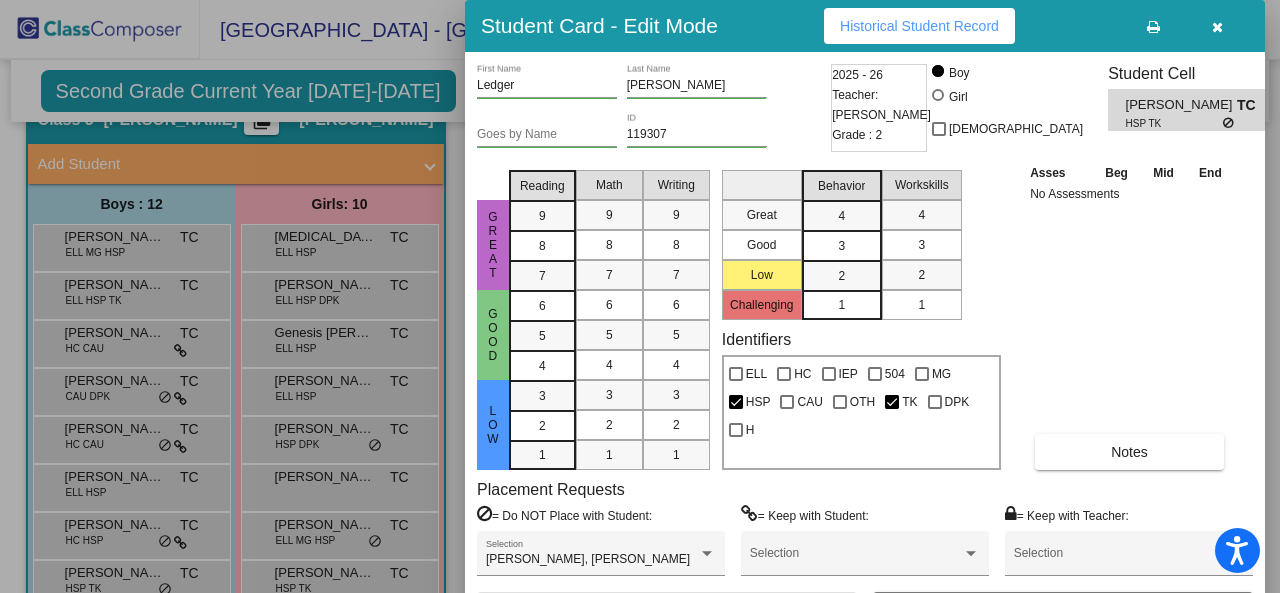drag, startPoint x: 1267, startPoint y: 194, endPoint x: 1279, endPoint y: 297, distance: 103.69667 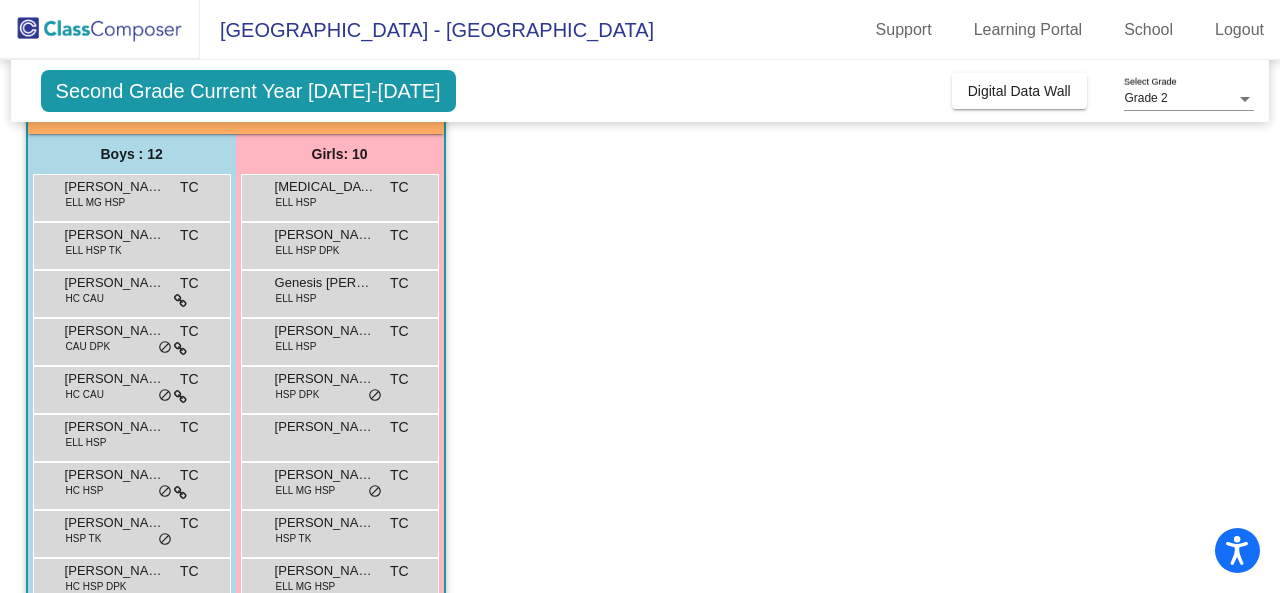 scroll, scrollTop: 140, scrollLeft: 0, axis: vertical 